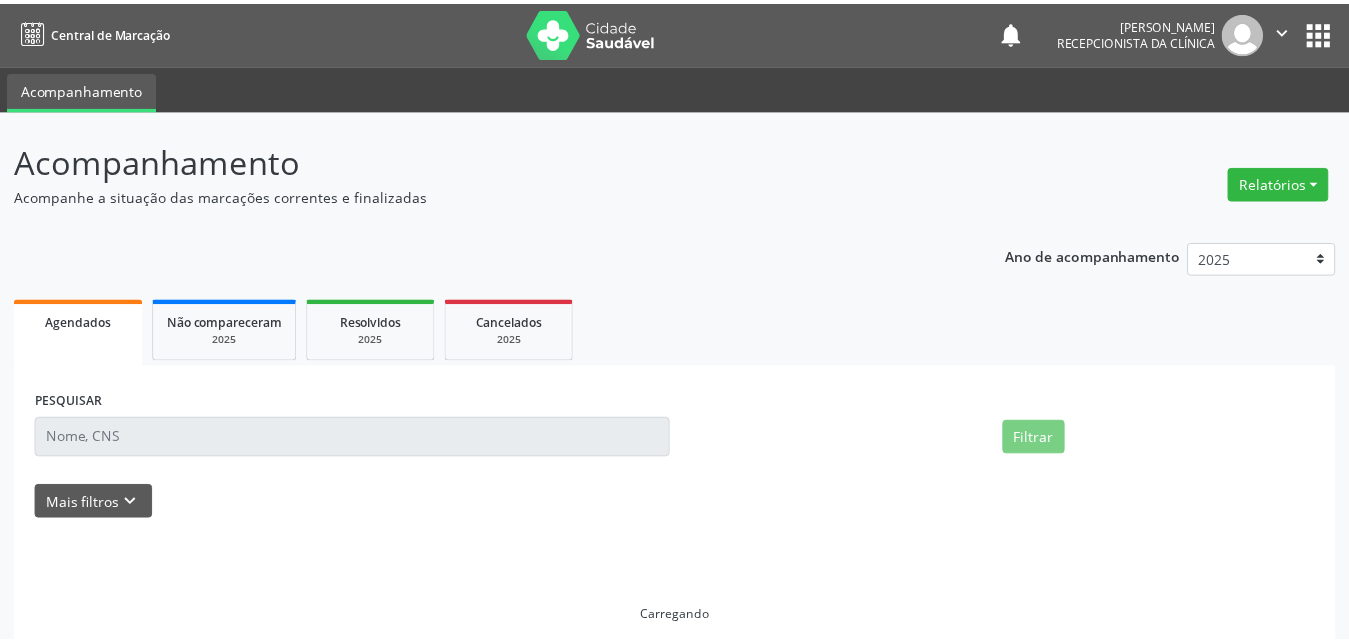 scroll, scrollTop: 0, scrollLeft: 0, axis: both 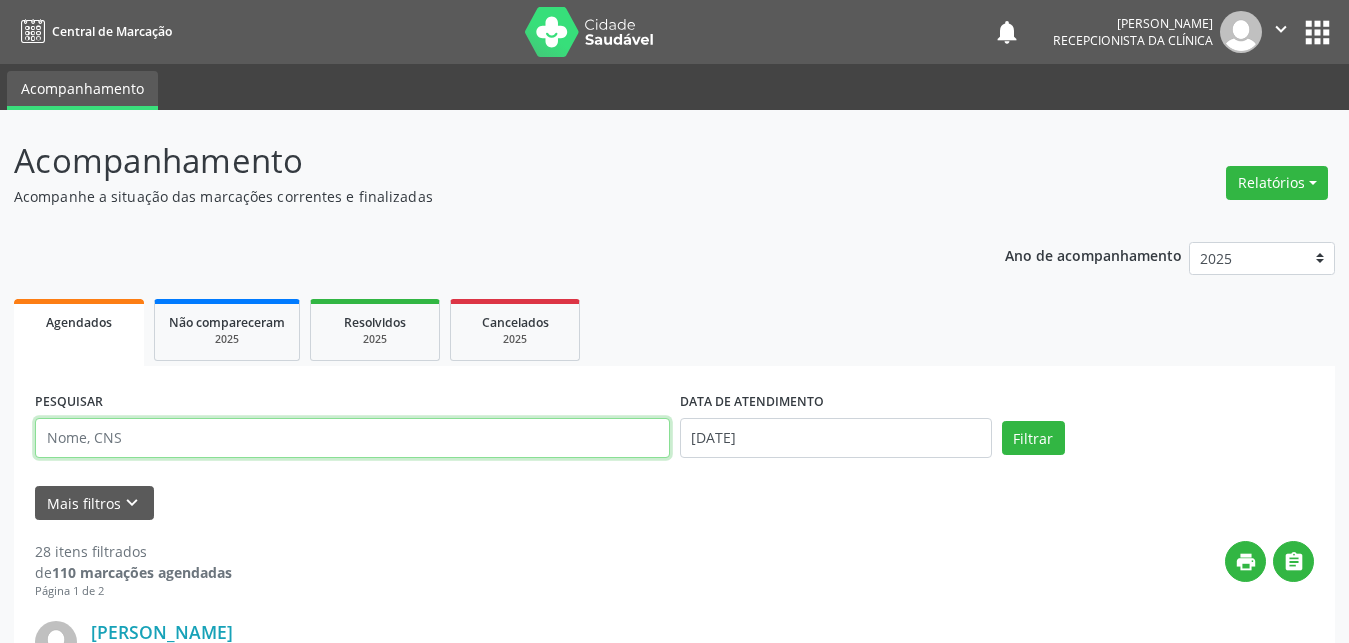 click at bounding box center (352, 438) 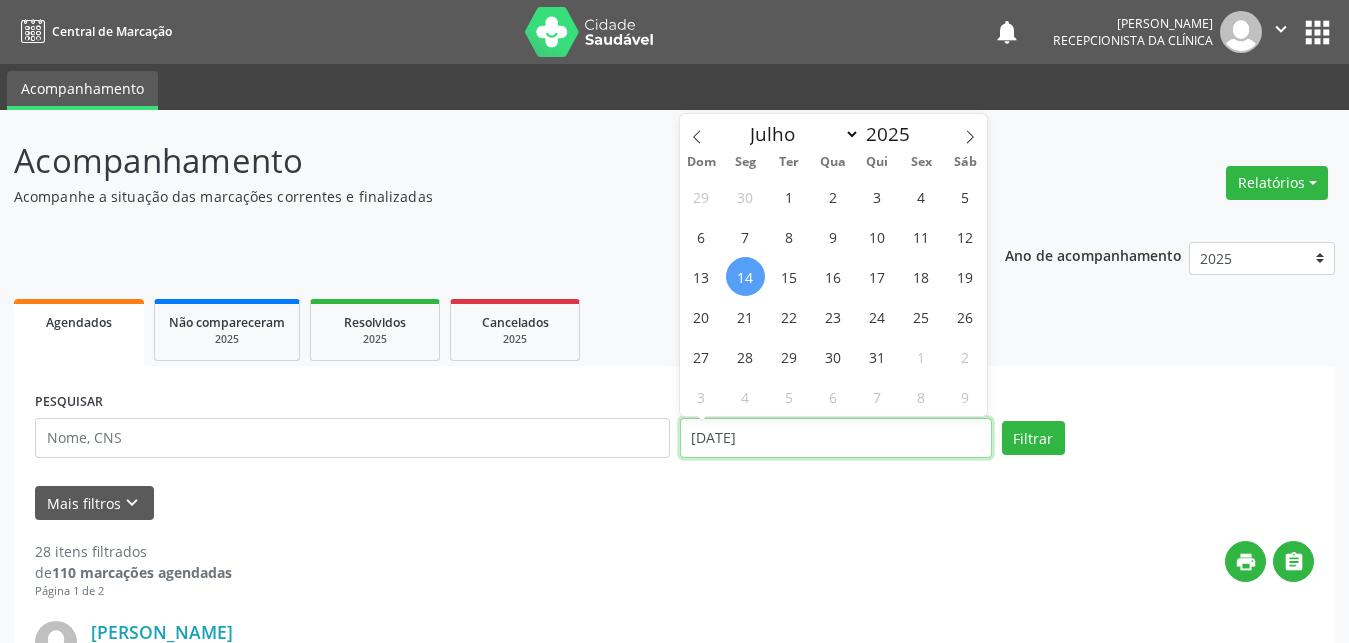 click on "[DATE]" at bounding box center (836, 438) 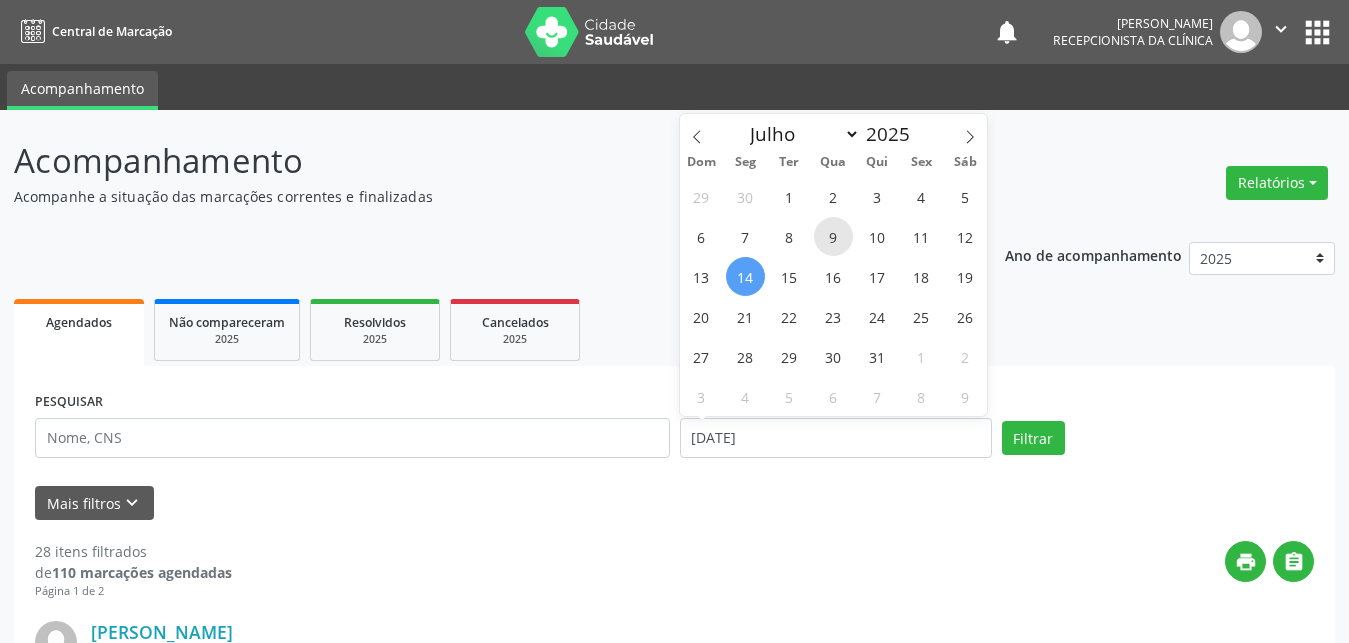click on "9" at bounding box center [833, 236] 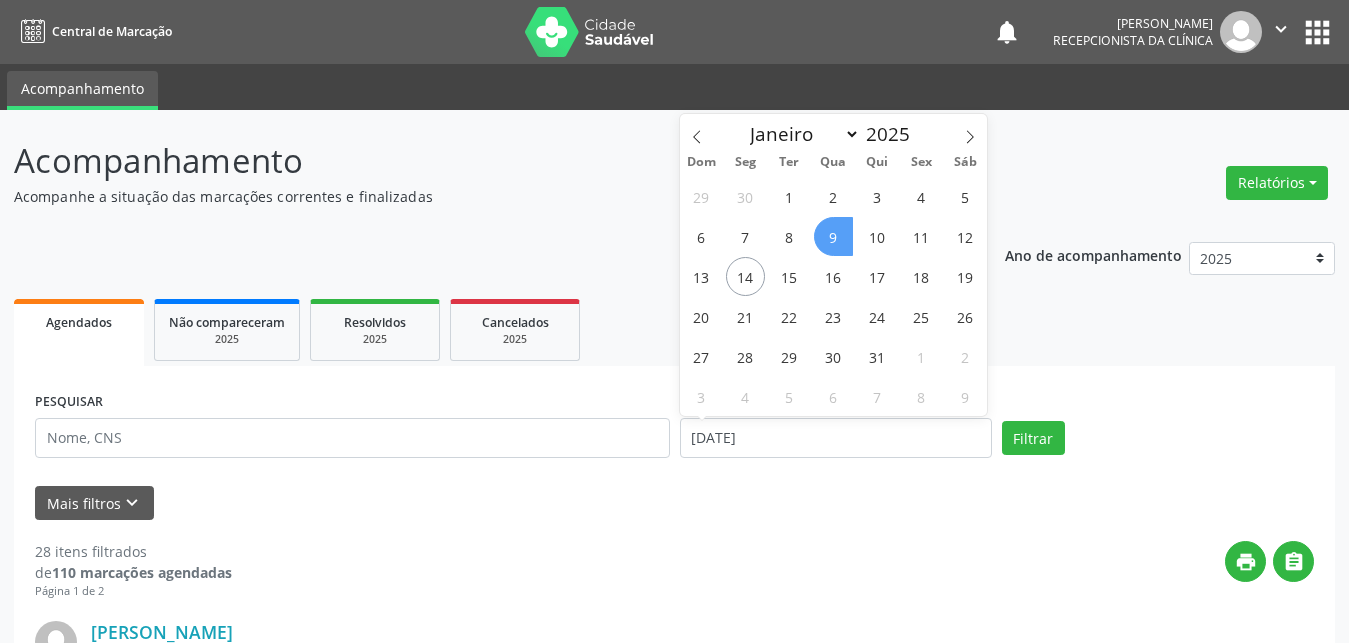 click on "9" at bounding box center (833, 236) 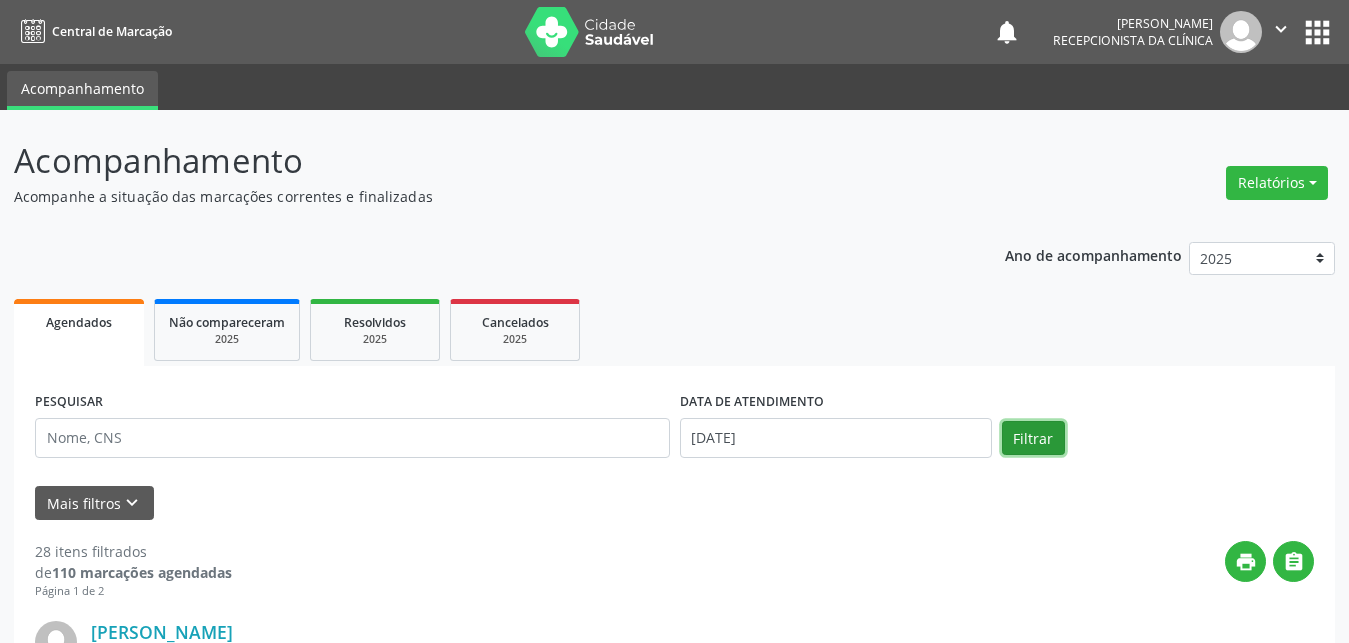click on "Filtrar" at bounding box center (1033, 438) 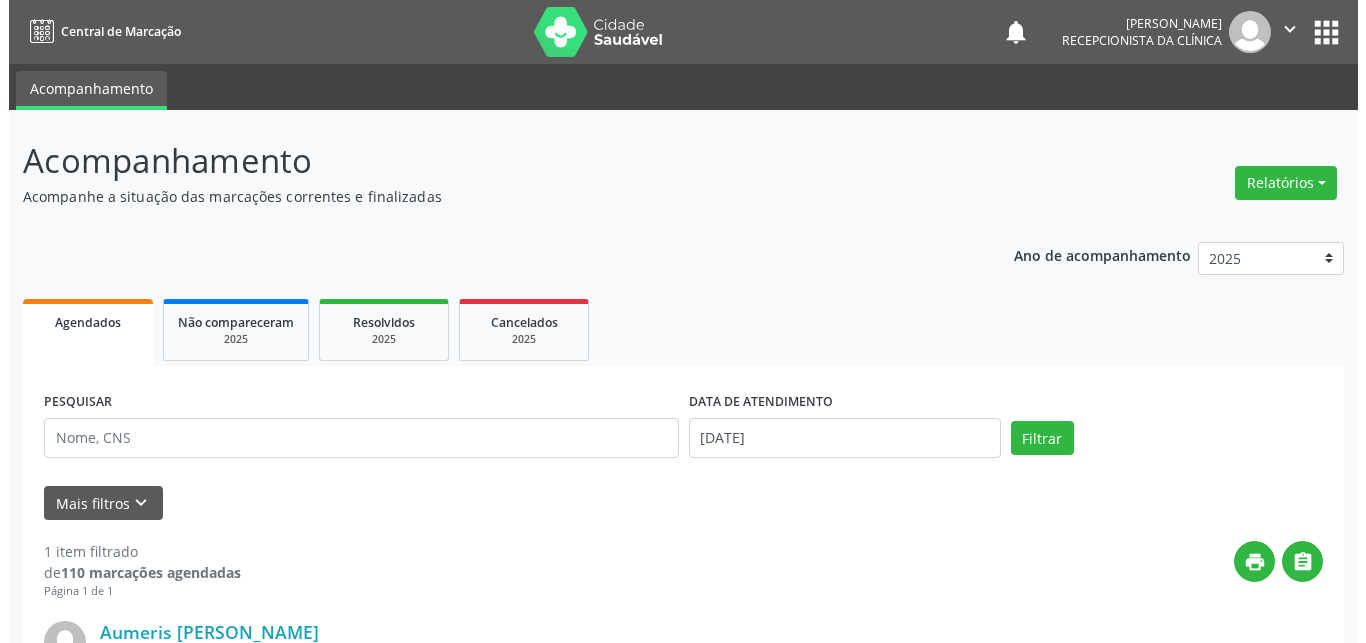 scroll, scrollTop: 204, scrollLeft: 0, axis: vertical 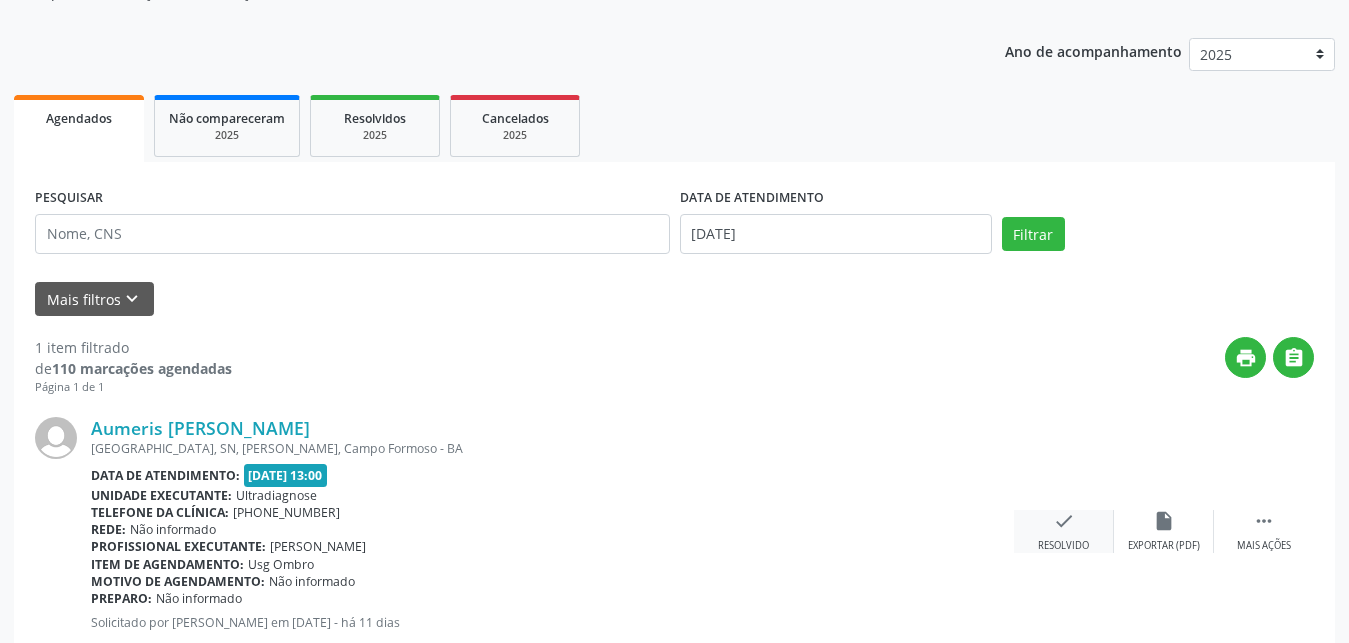 click on "check" at bounding box center [1064, 521] 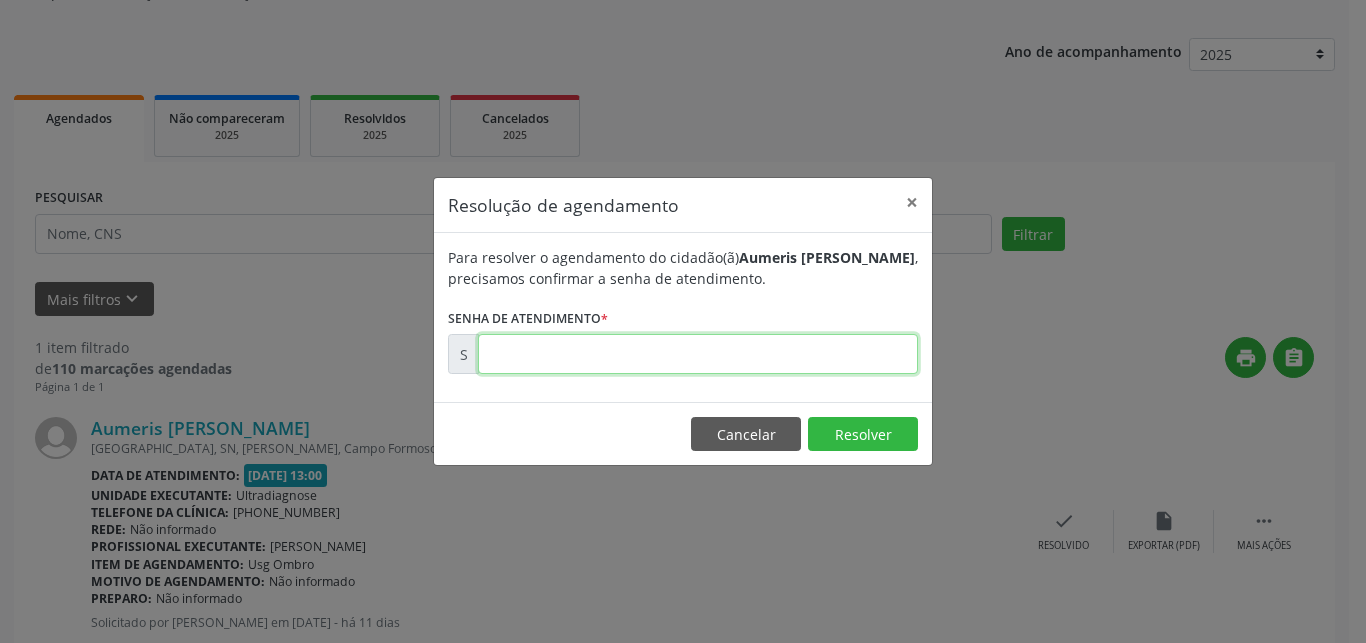 click at bounding box center [698, 354] 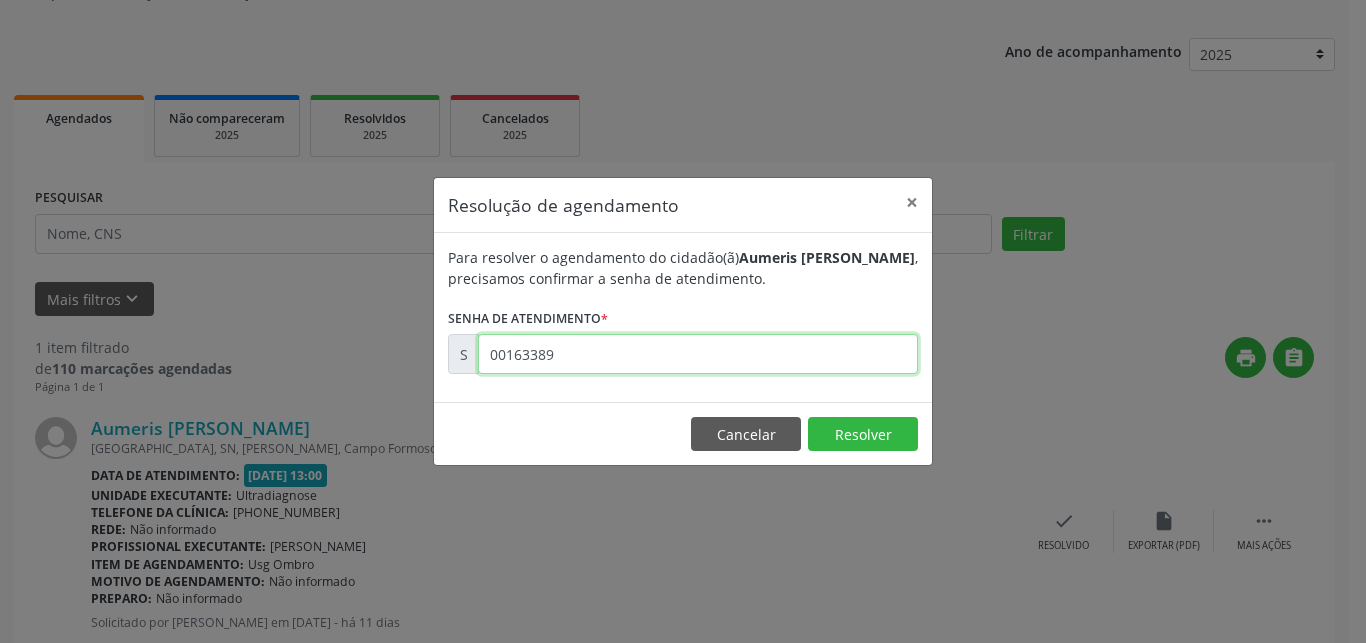 type on "00163389" 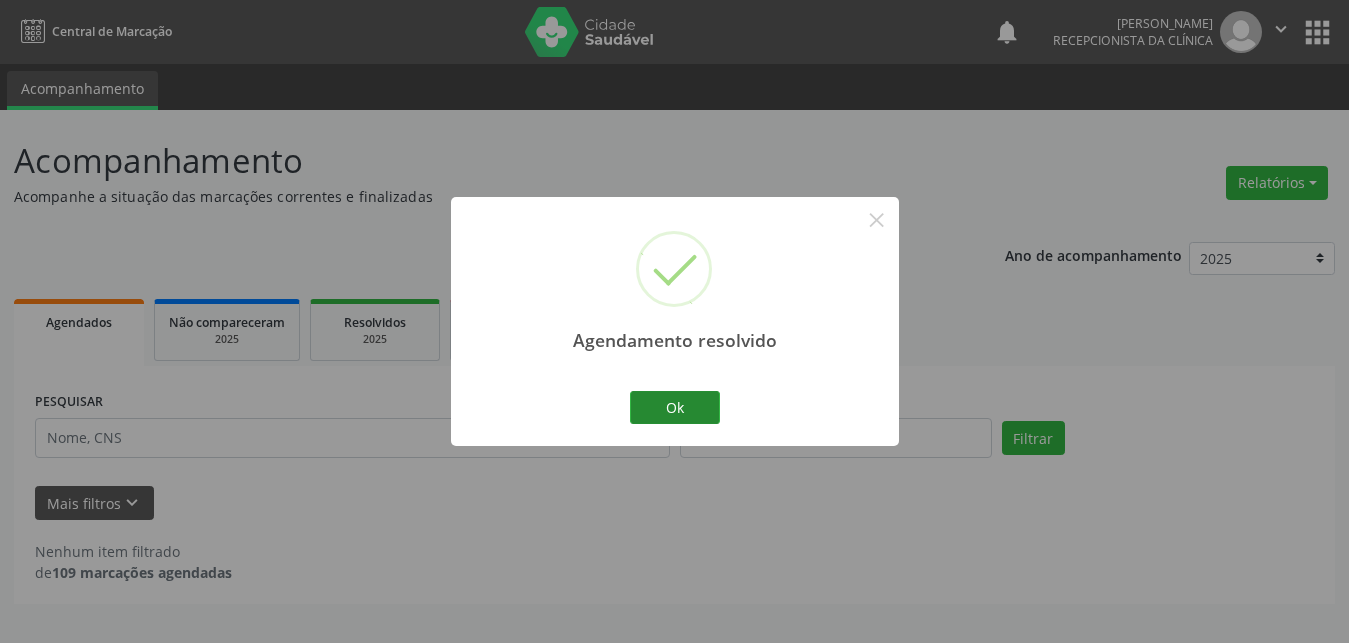 scroll, scrollTop: 0, scrollLeft: 0, axis: both 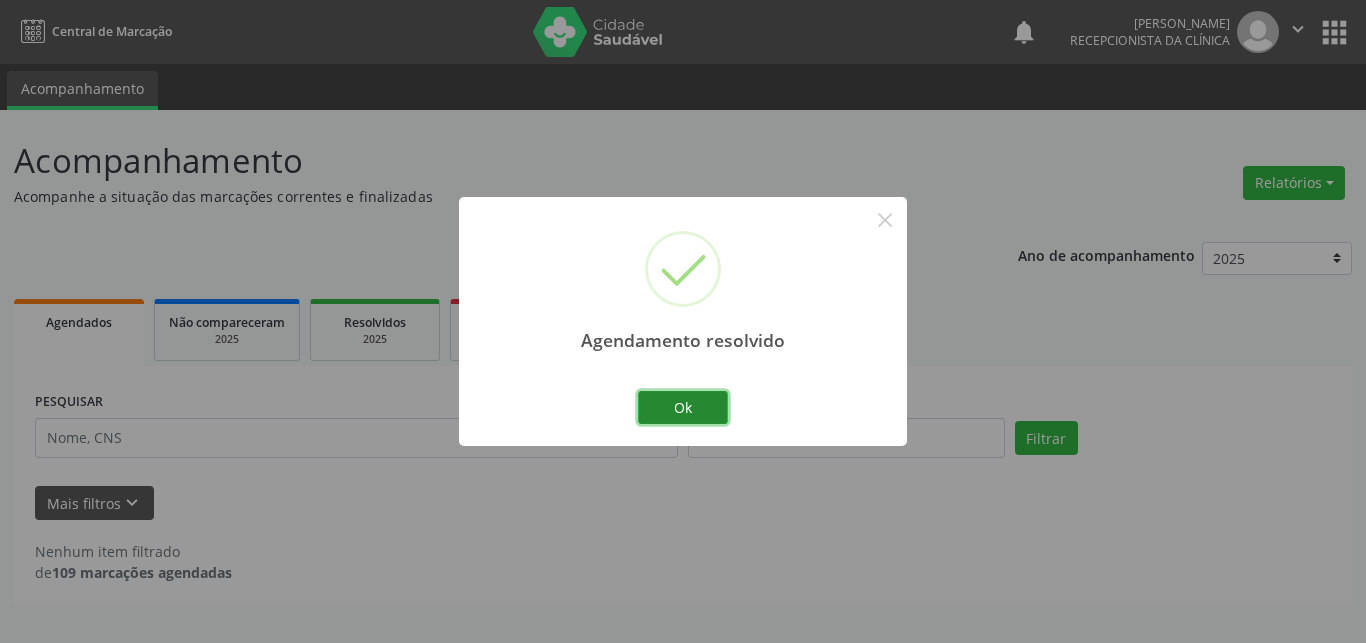 click on "Ok" at bounding box center (683, 408) 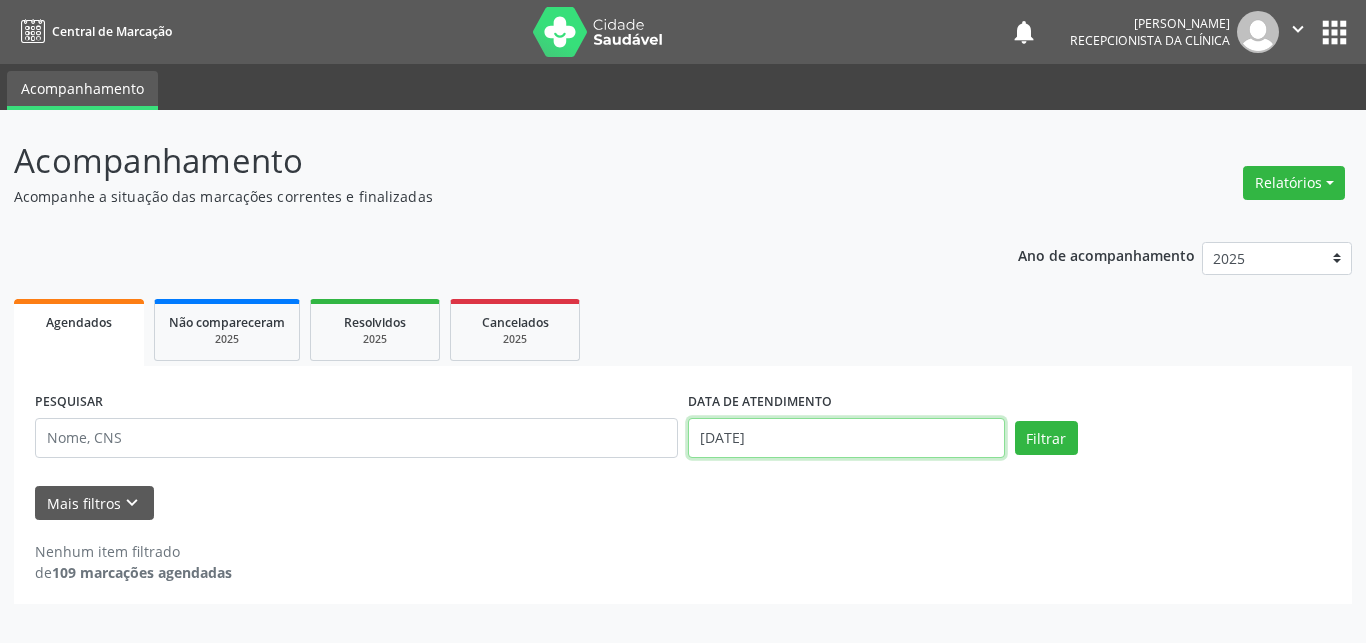 click on "[DATE]" at bounding box center [846, 438] 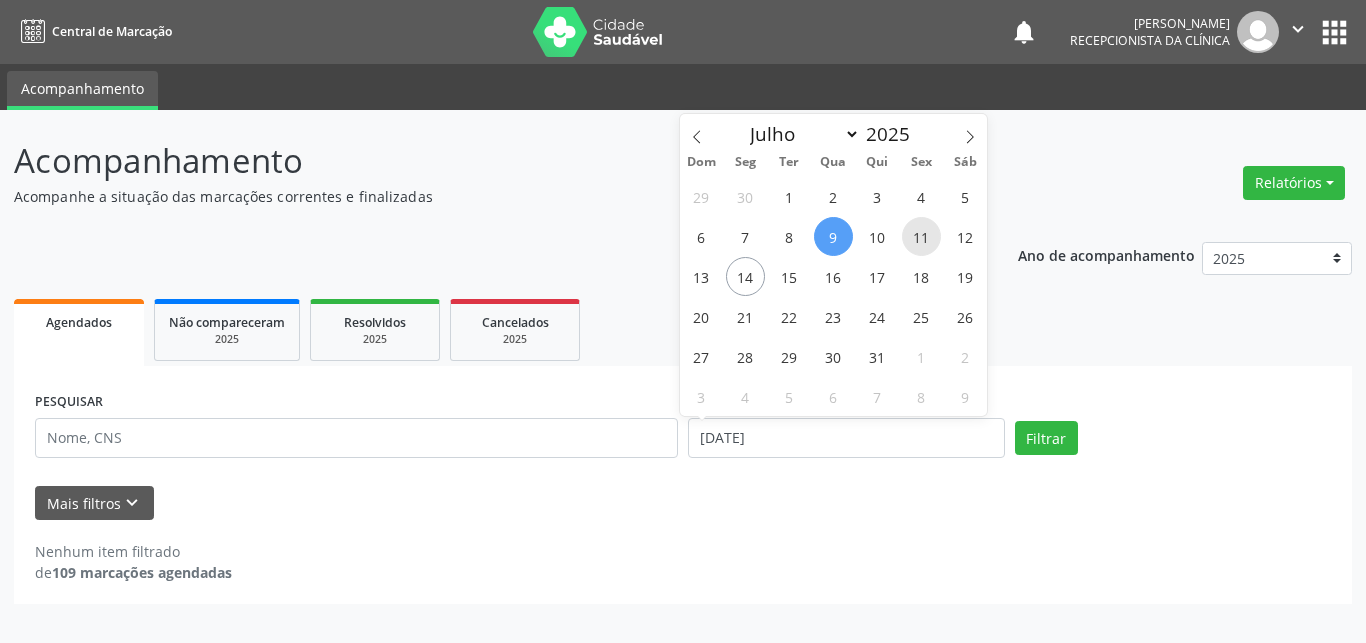 click on "11" at bounding box center [921, 236] 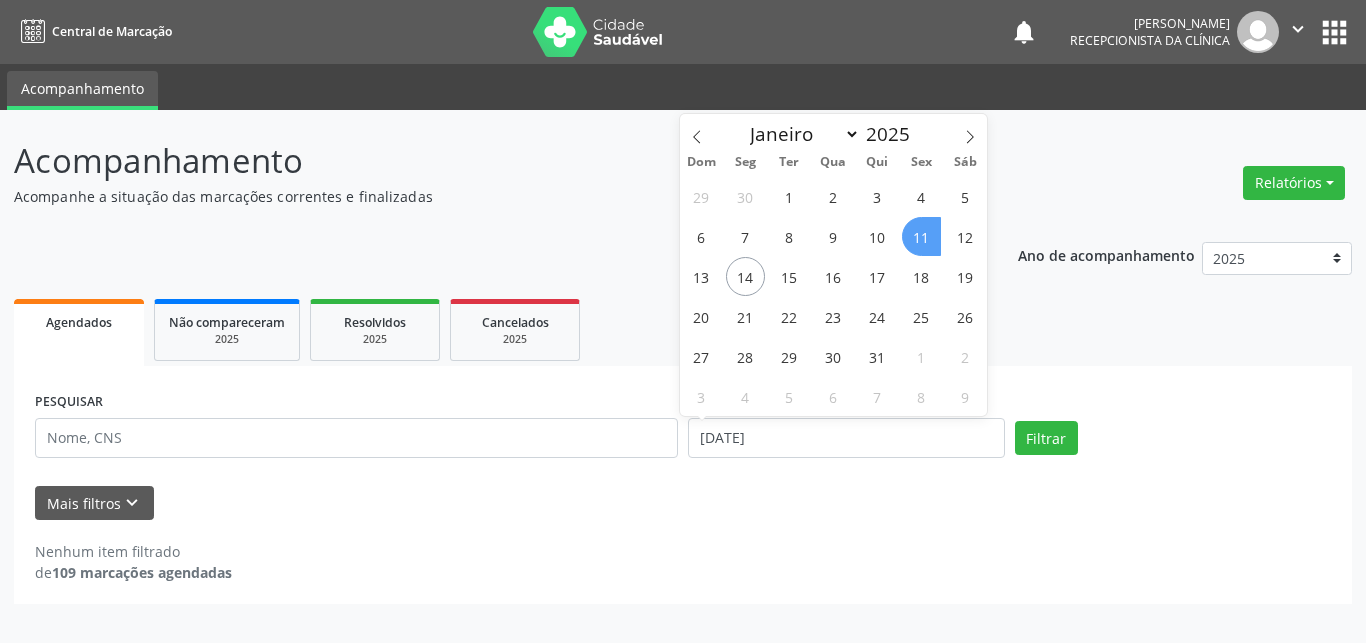 click on "11" at bounding box center [921, 236] 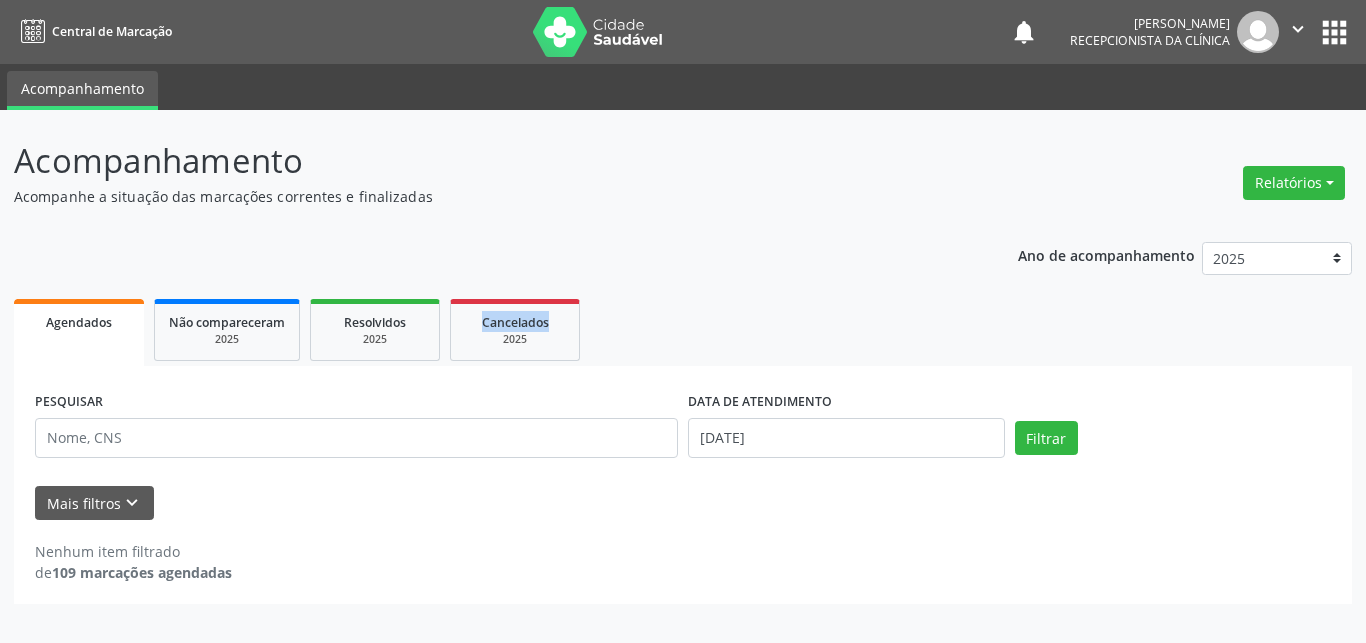 click on "Ano de acompanhamento
2025 2024 2023   Agendados   Não compareceram
2025
Resolvidos
2025
Cancelados
2025
PESQUISAR
DATA DE ATENDIMENTO
[DATE]
Filtrar
UNIDADE DE REFERÊNCIA
Selecione uma UBS
Todas as UBS   Unidade Basica de Saude da Familia Dr [PERSON_NAME]   Centro de Enfrentamento Para [MEDICAL_DATA] de Campo Formoso   Central de [GEOGRAPHIC_DATA] de Consultas e Exames de [GEOGRAPHIC_DATA]   Vigilancia em Saude de Campo Formoso   PSF Lage dos Negros III   P S da Familia do Povoado de Caraibas   Unidade Basica de Saude da Familia [PERSON_NAME]   P S de Curral da Ponta Psf Oseas Manoel da Silva   Farmacia Basica   Unidade Basica de Saude da Familia de Brejao da Caatinga   P S da Familia do Povoado de Pocos   P S da Familia do Povoado de Tiquara   P S da Familia do Povoado de Sao Tome   P S de Lages dos [DEMOGRAPHIC_DATA]   P S da Familia do Povoado de Tuiutiba" at bounding box center [683, 416] 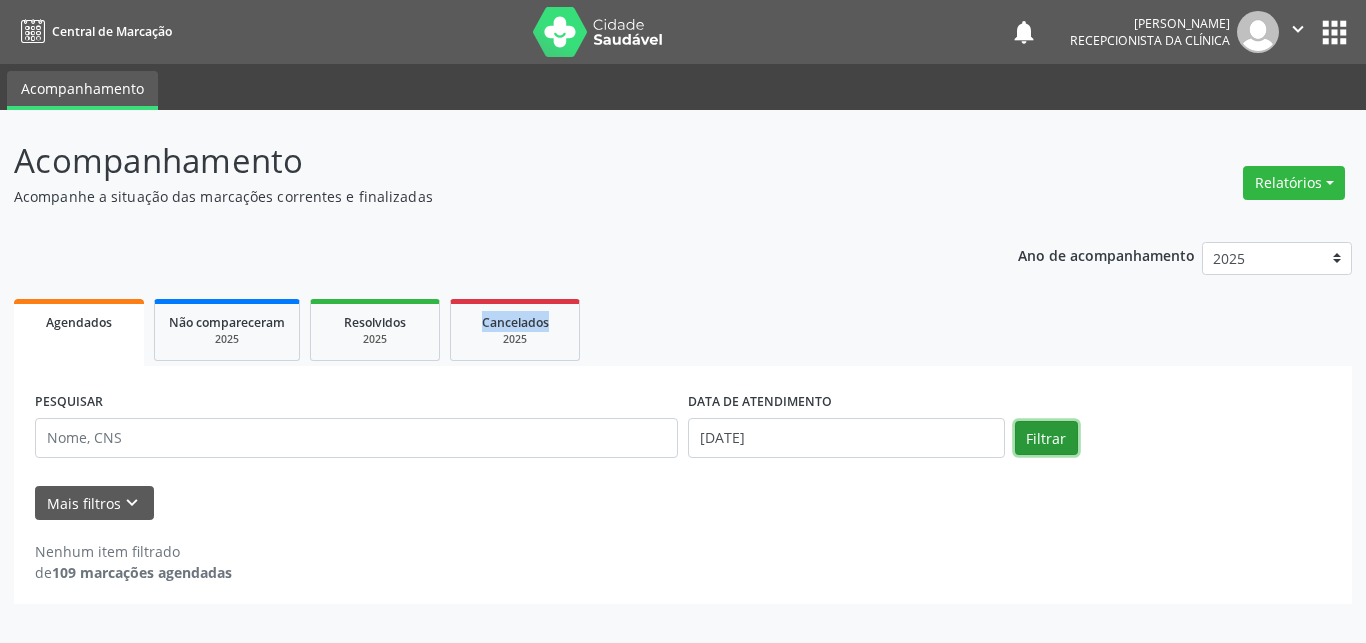 click on "Filtrar" at bounding box center [1046, 438] 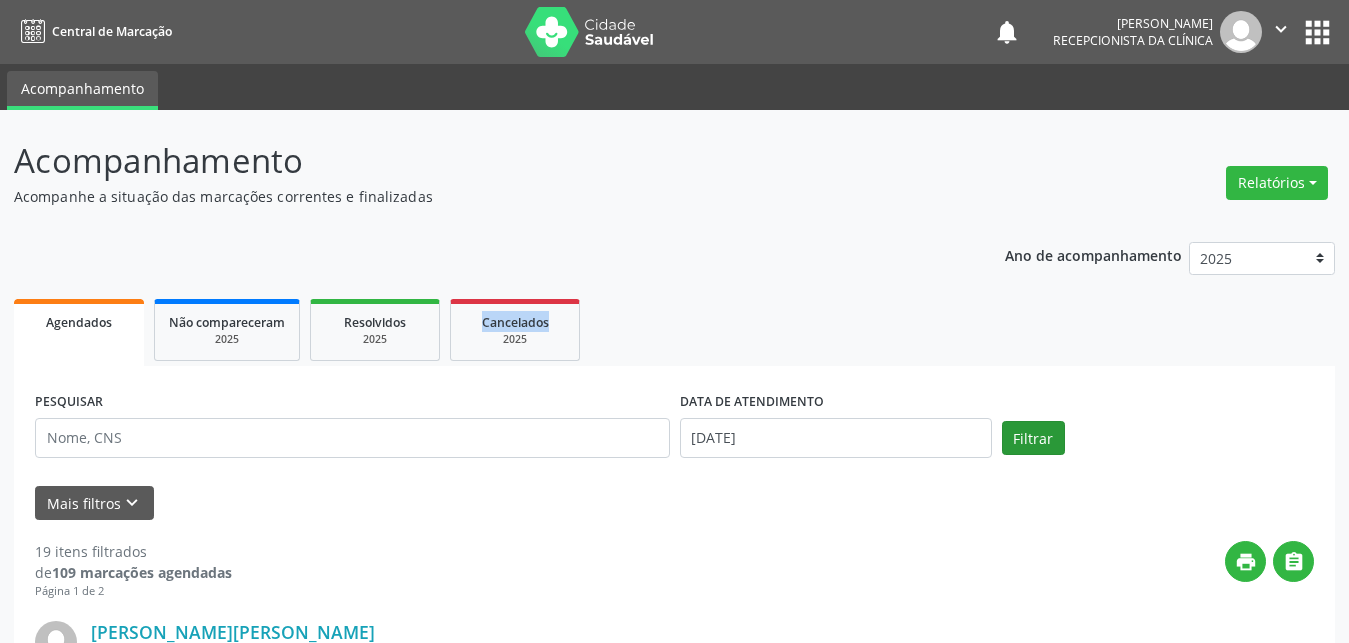 scroll, scrollTop: 102, scrollLeft: 0, axis: vertical 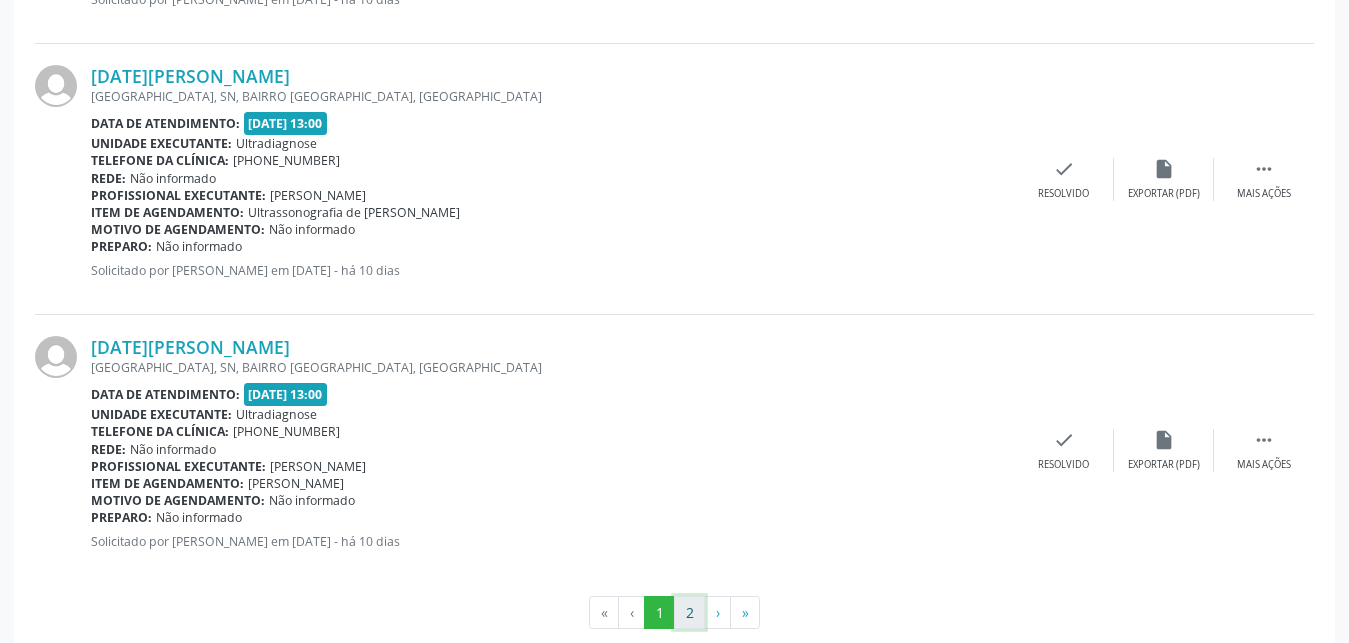 click on "2" at bounding box center [689, 613] 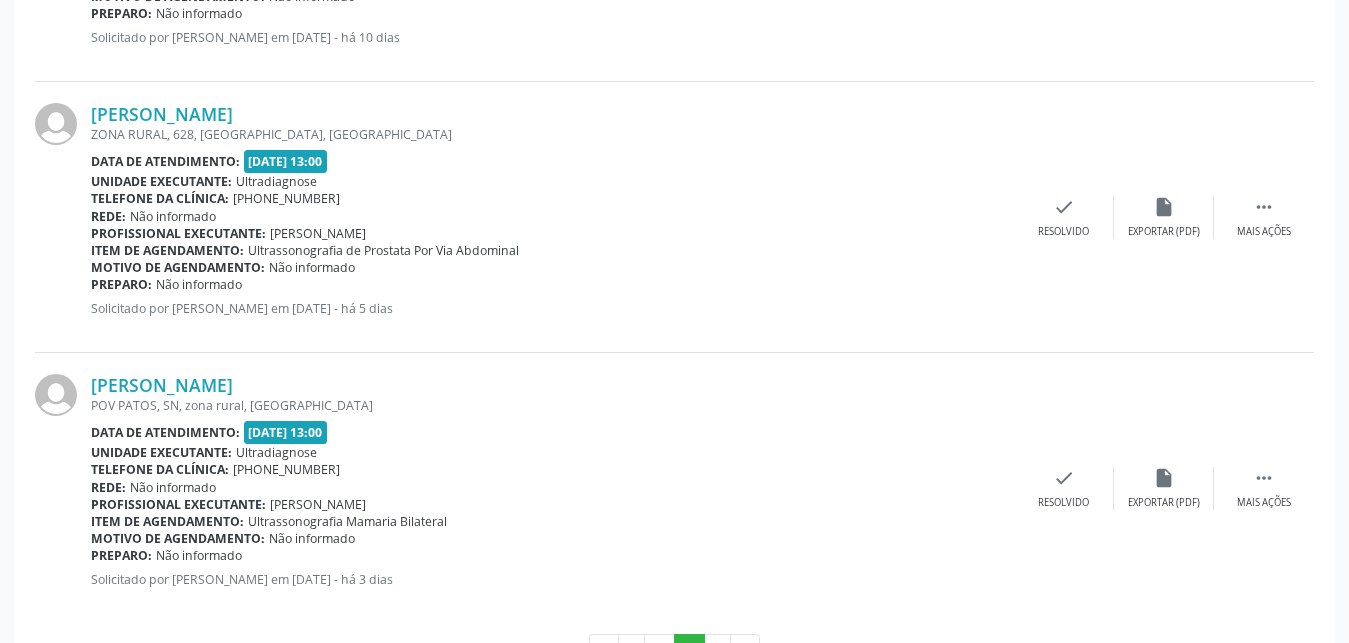 scroll, scrollTop: 1133, scrollLeft: 0, axis: vertical 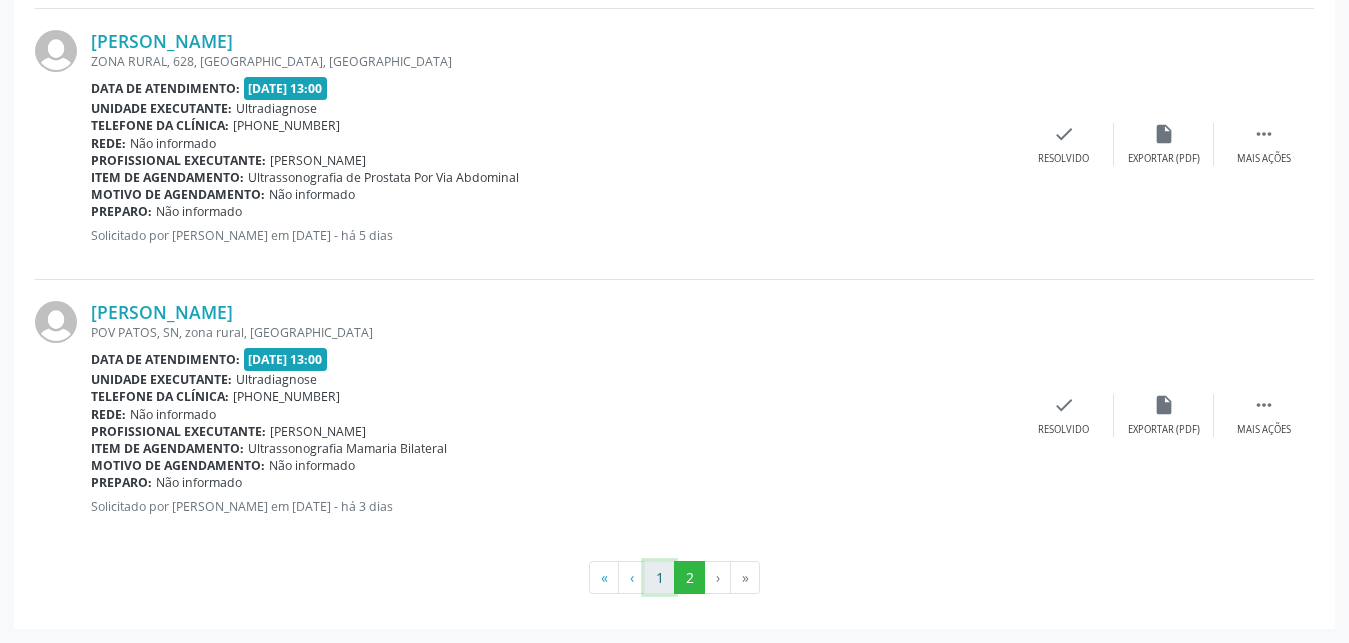 click on "1" at bounding box center [659, 578] 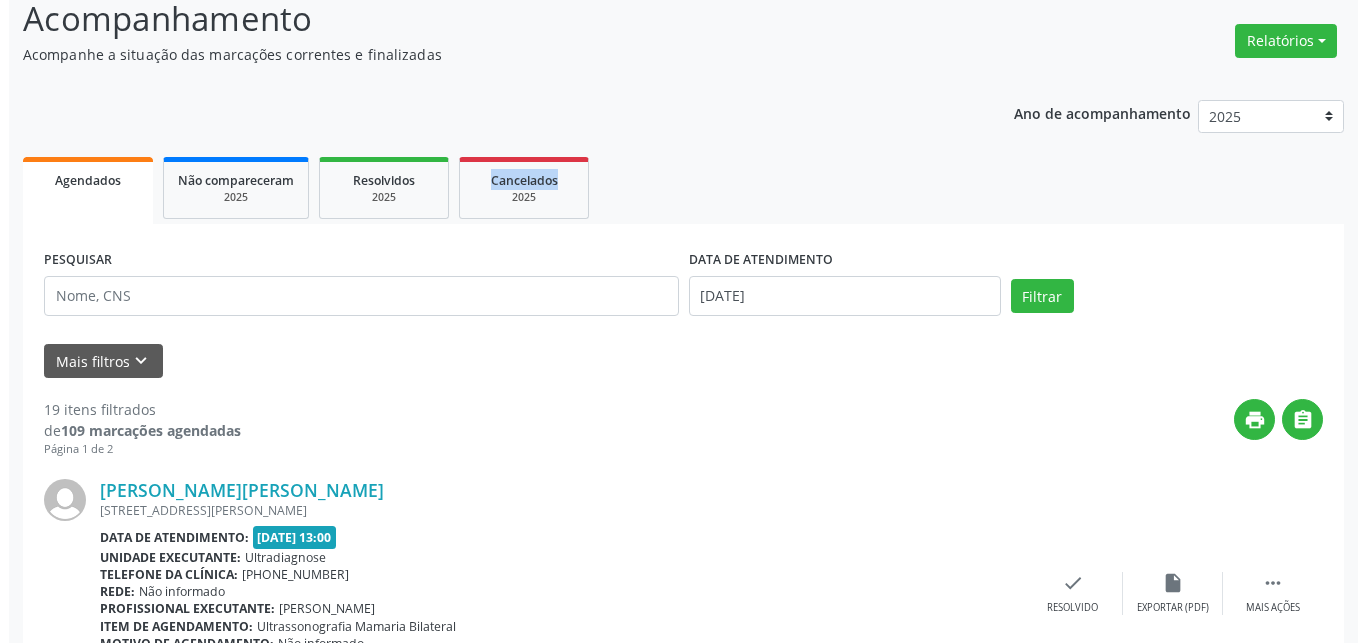 scroll, scrollTop: 244, scrollLeft: 0, axis: vertical 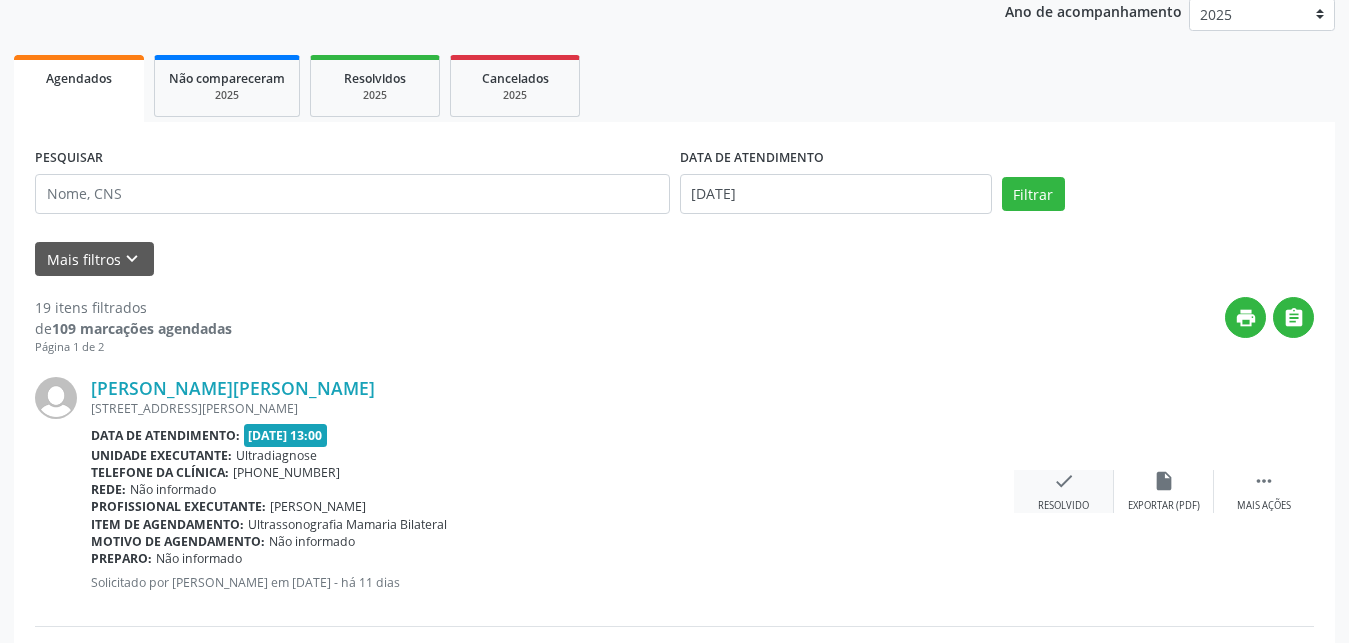 click on "check" at bounding box center [1064, 481] 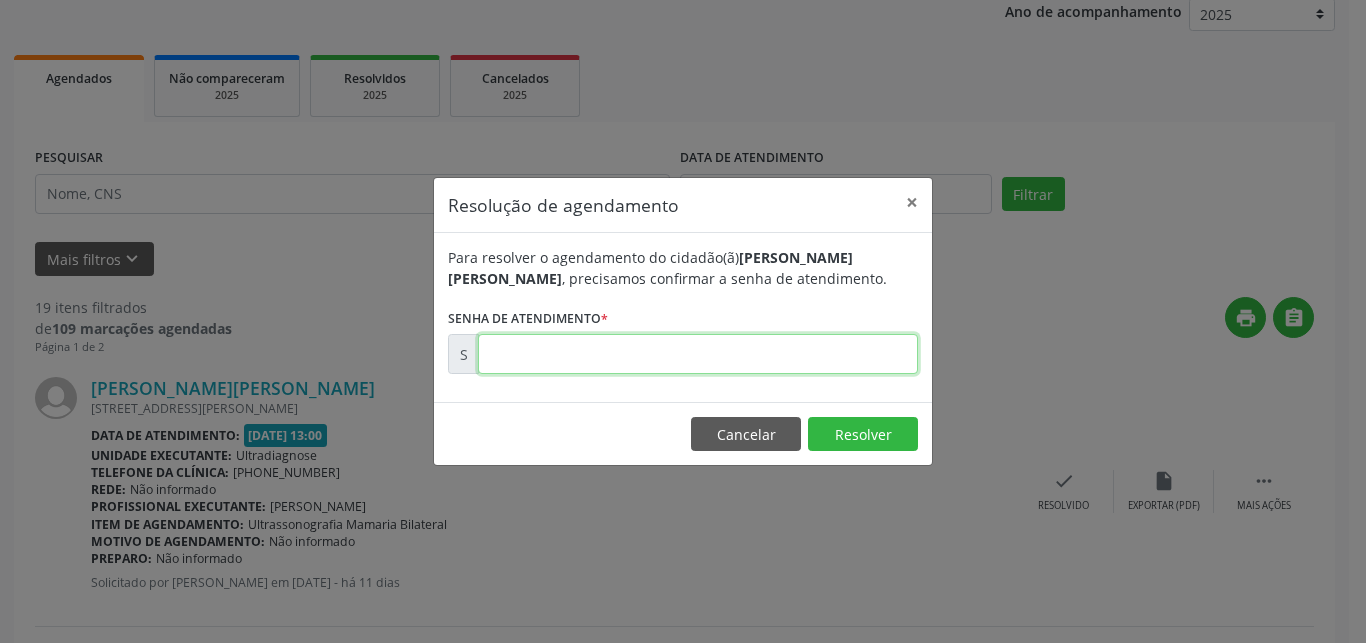 click at bounding box center [698, 354] 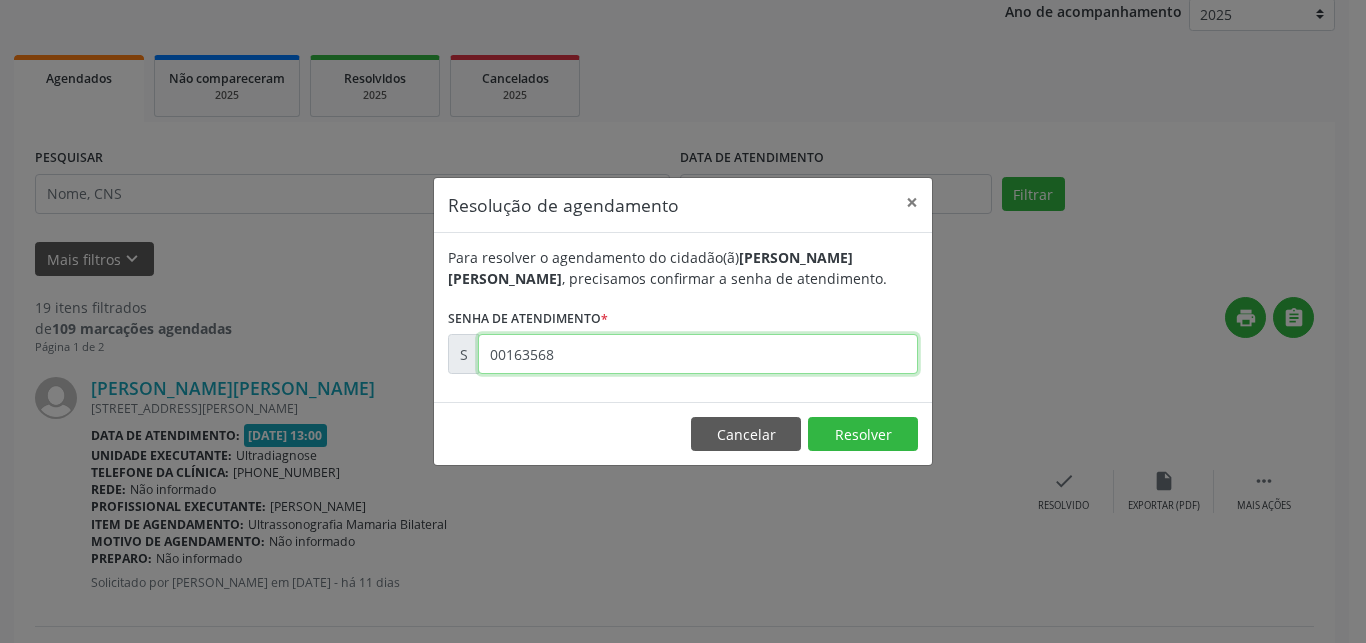 type on "00163568" 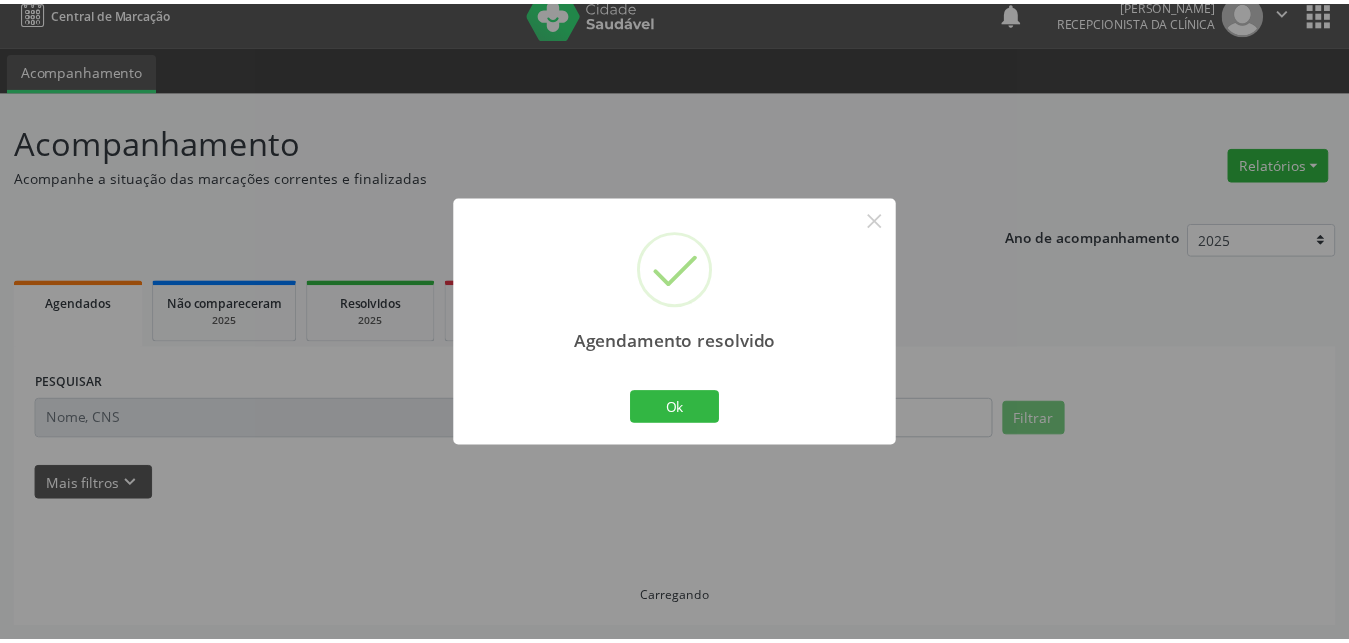 scroll, scrollTop: 19, scrollLeft: 0, axis: vertical 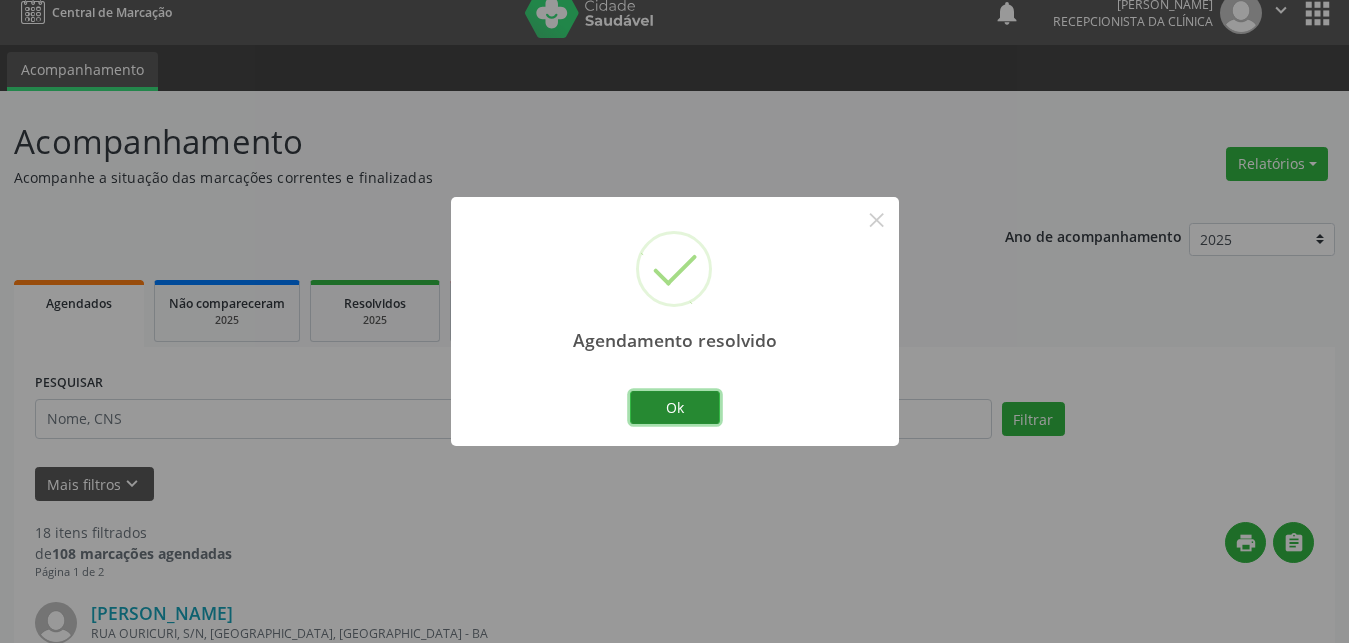 click on "Ok" at bounding box center (675, 408) 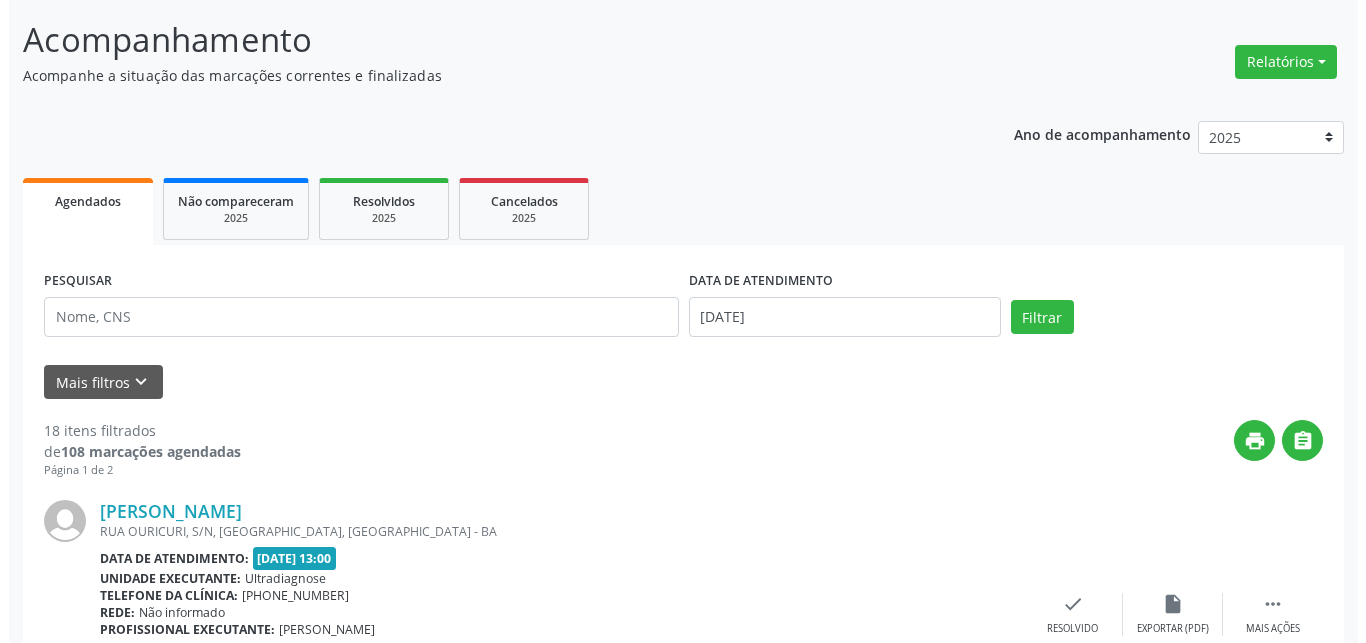 scroll, scrollTop: 223, scrollLeft: 0, axis: vertical 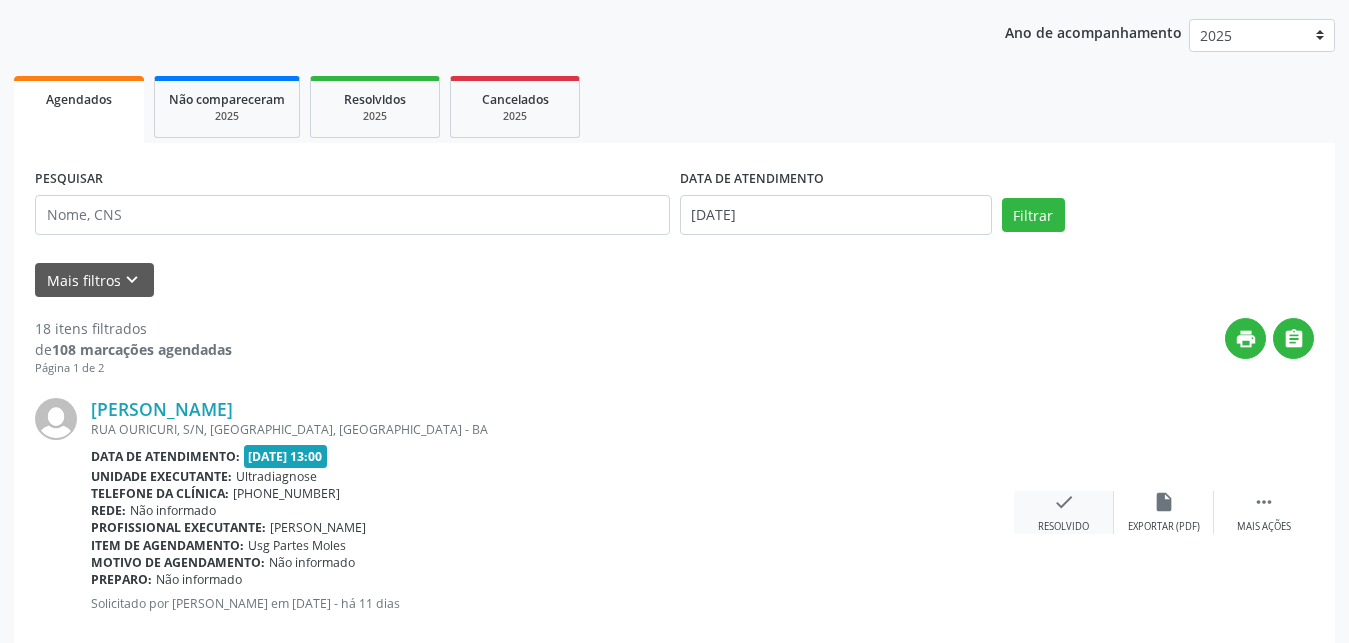 click on "check" at bounding box center [1064, 502] 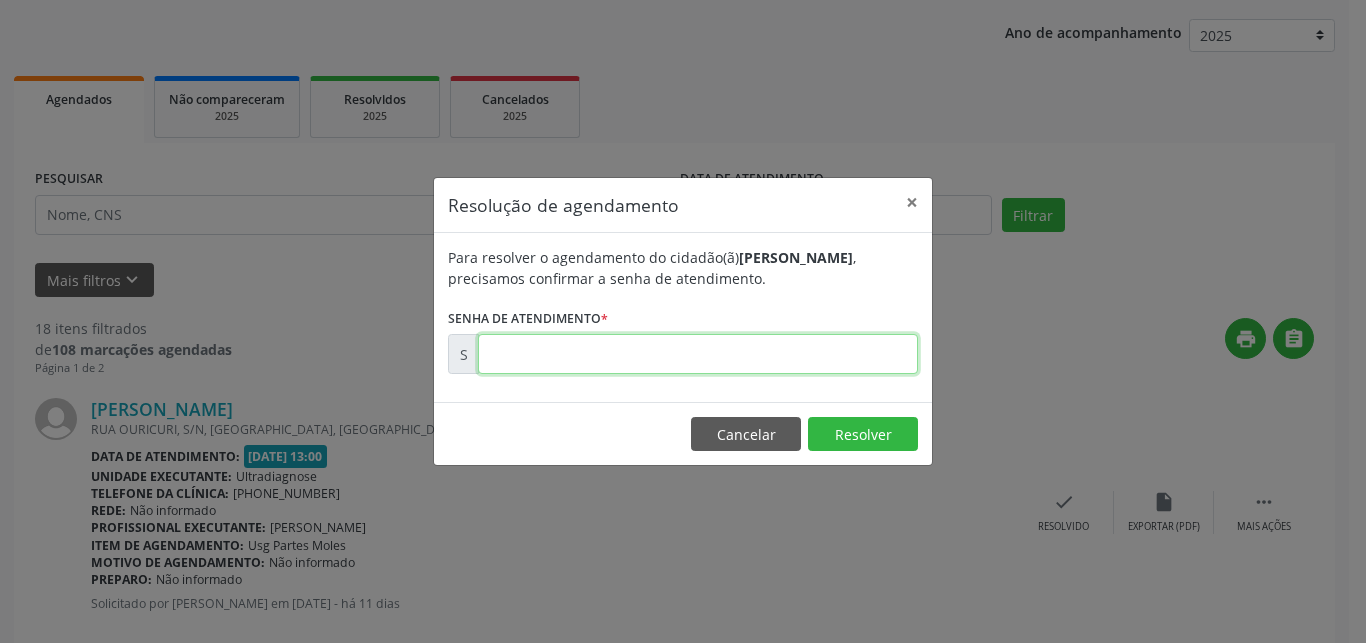 click at bounding box center (698, 354) 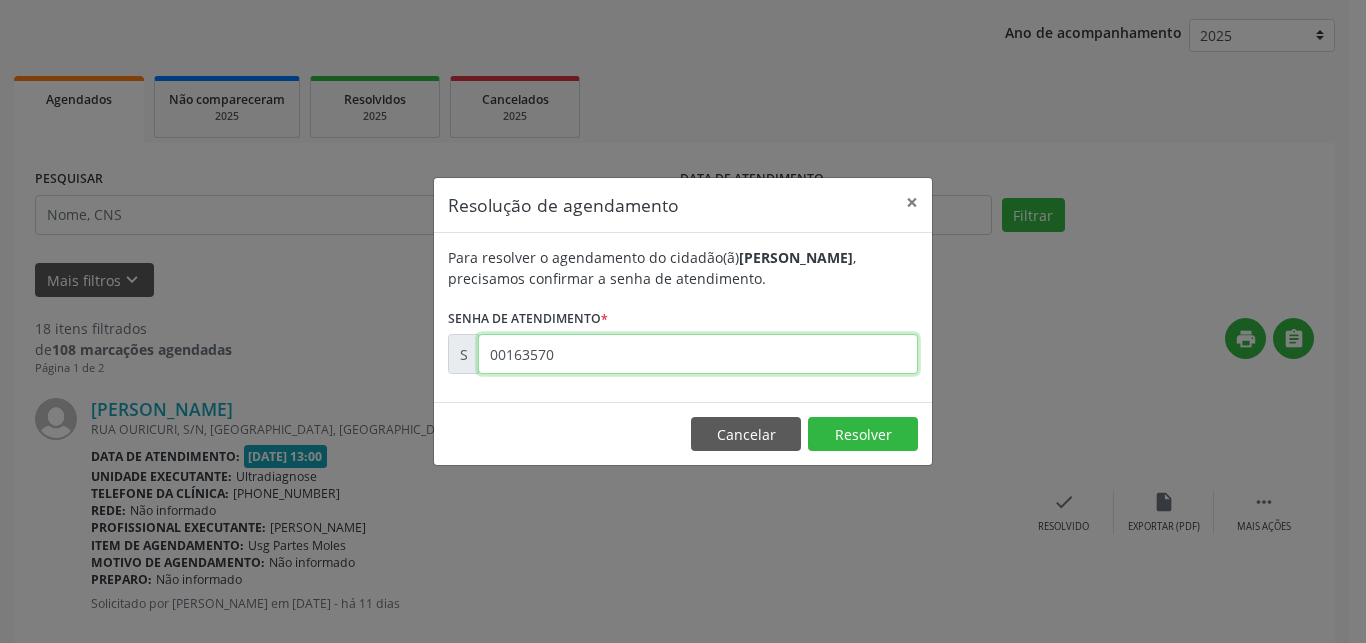 type on "00163570" 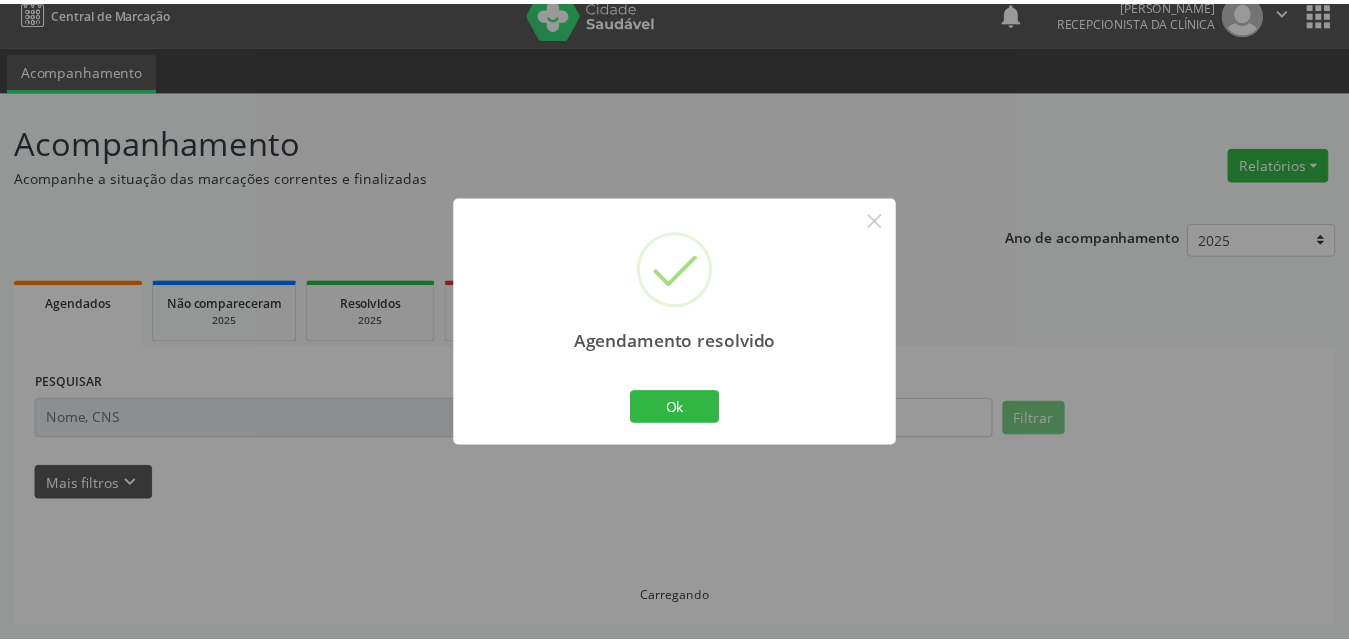 scroll, scrollTop: 19, scrollLeft: 0, axis: vertical 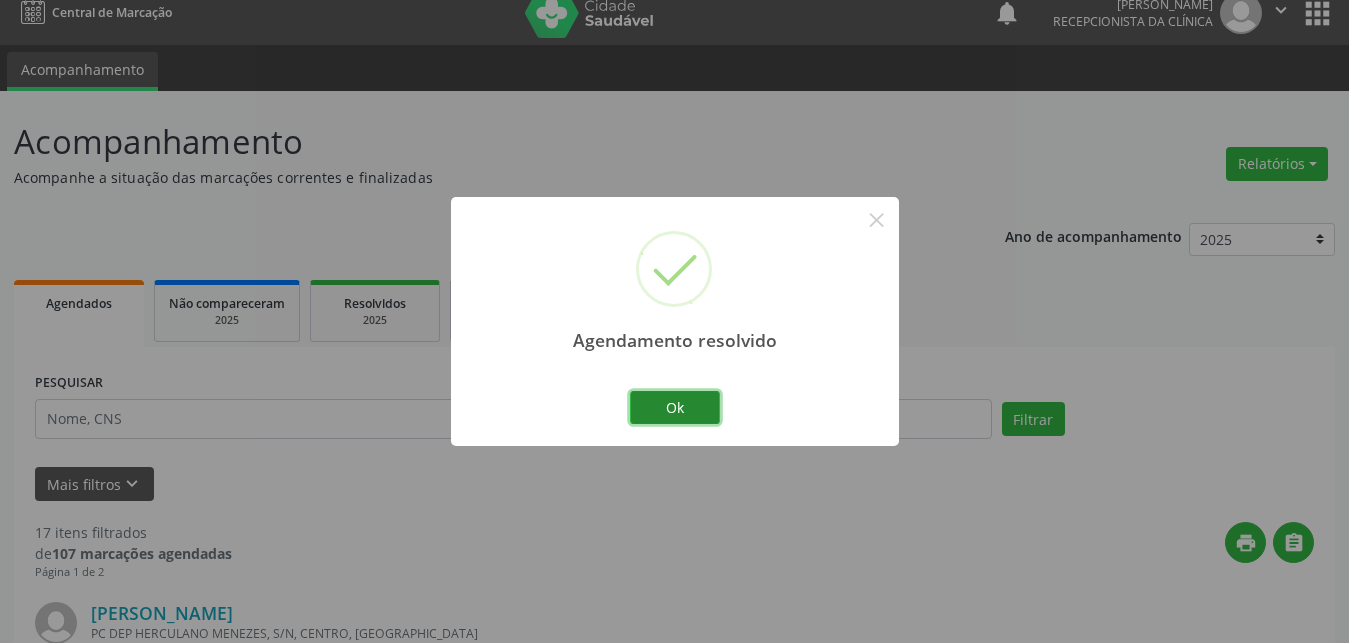 click on "Ok" at bounding box center [675, 408] 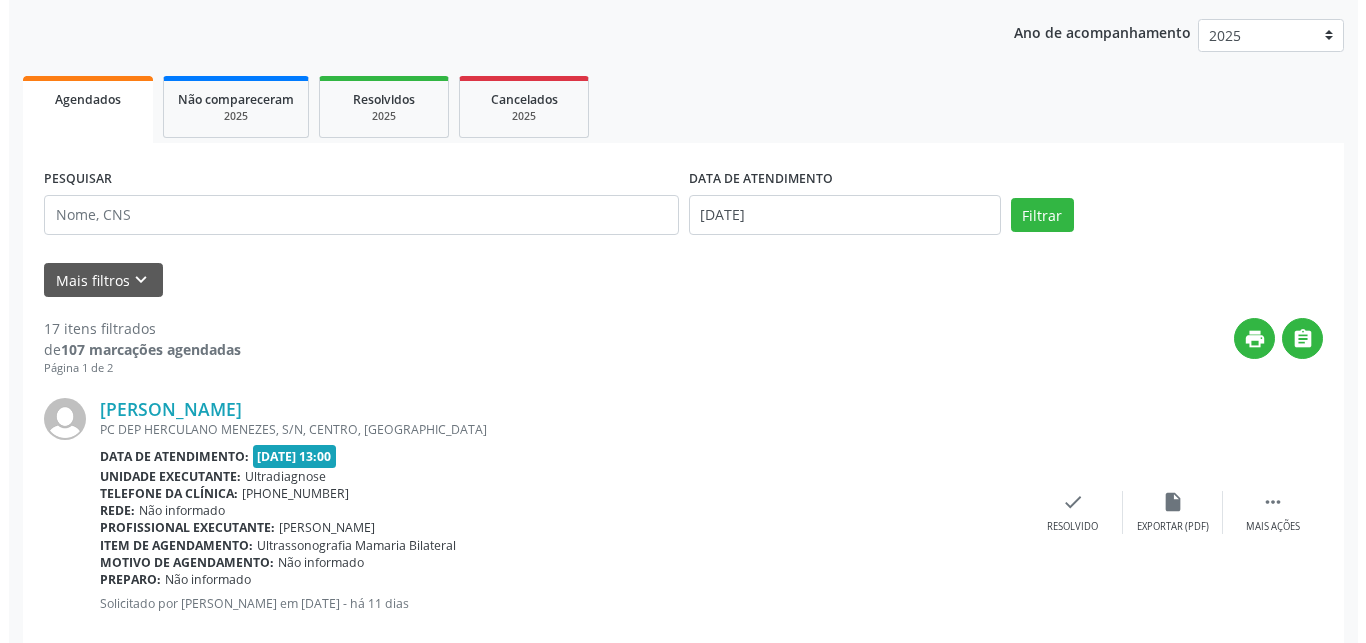 scroll, scrollTop: 325, scrollLeft: 0, axis: vertical 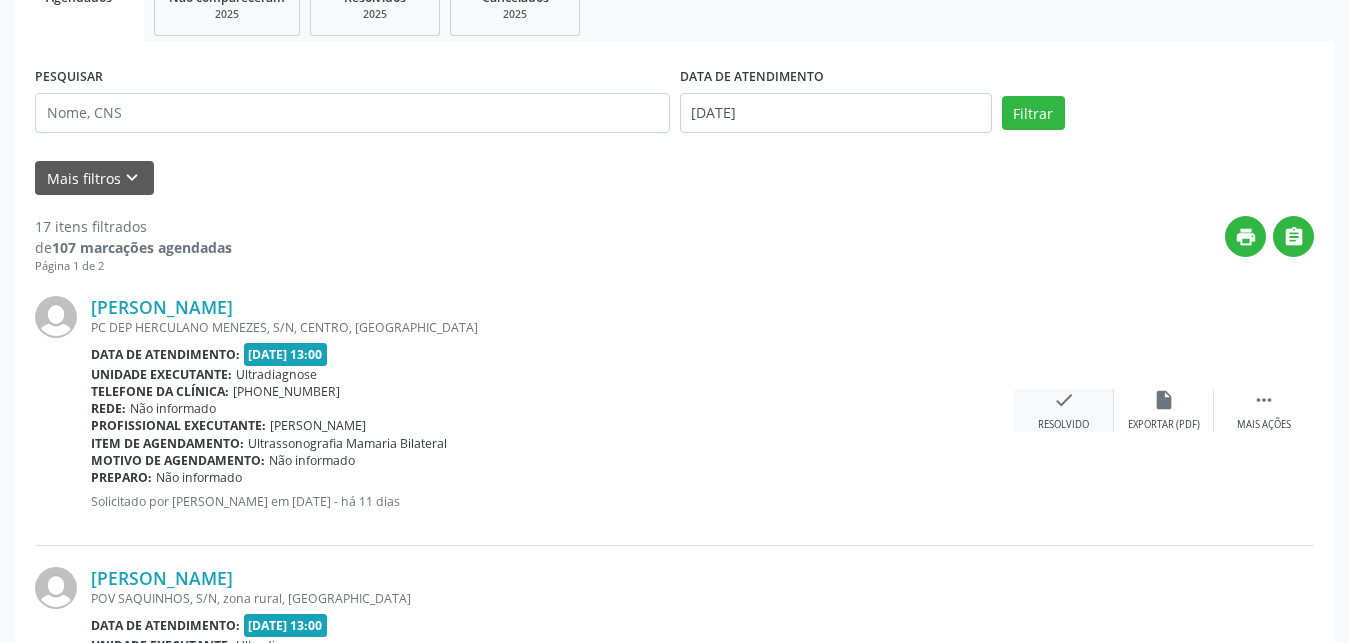 click on "check" at bounding box center [1064, 400] 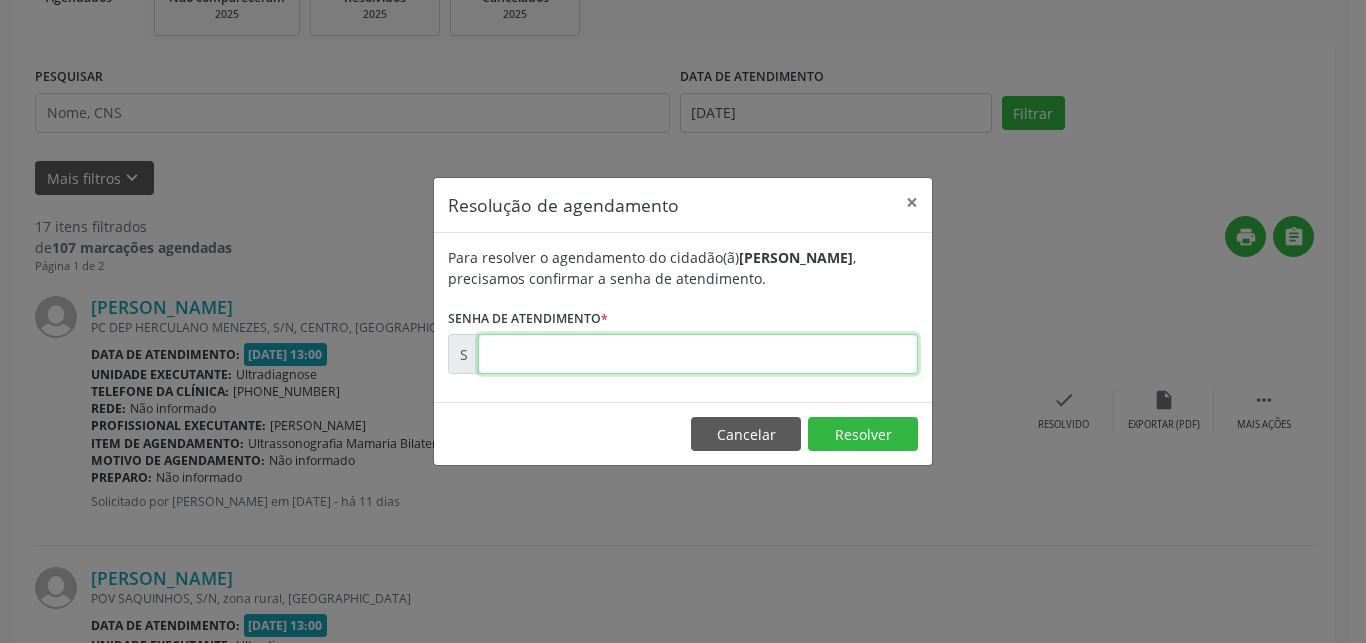 click at bounding box center [698, 354] 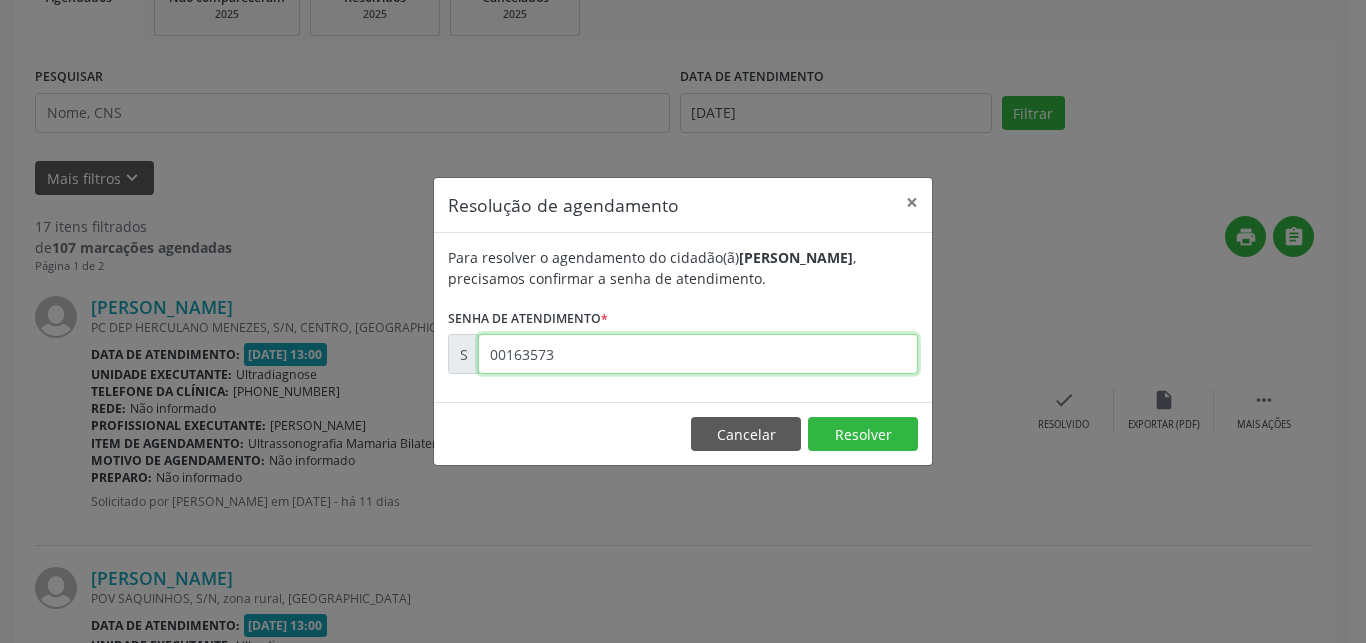 type on "00163573" 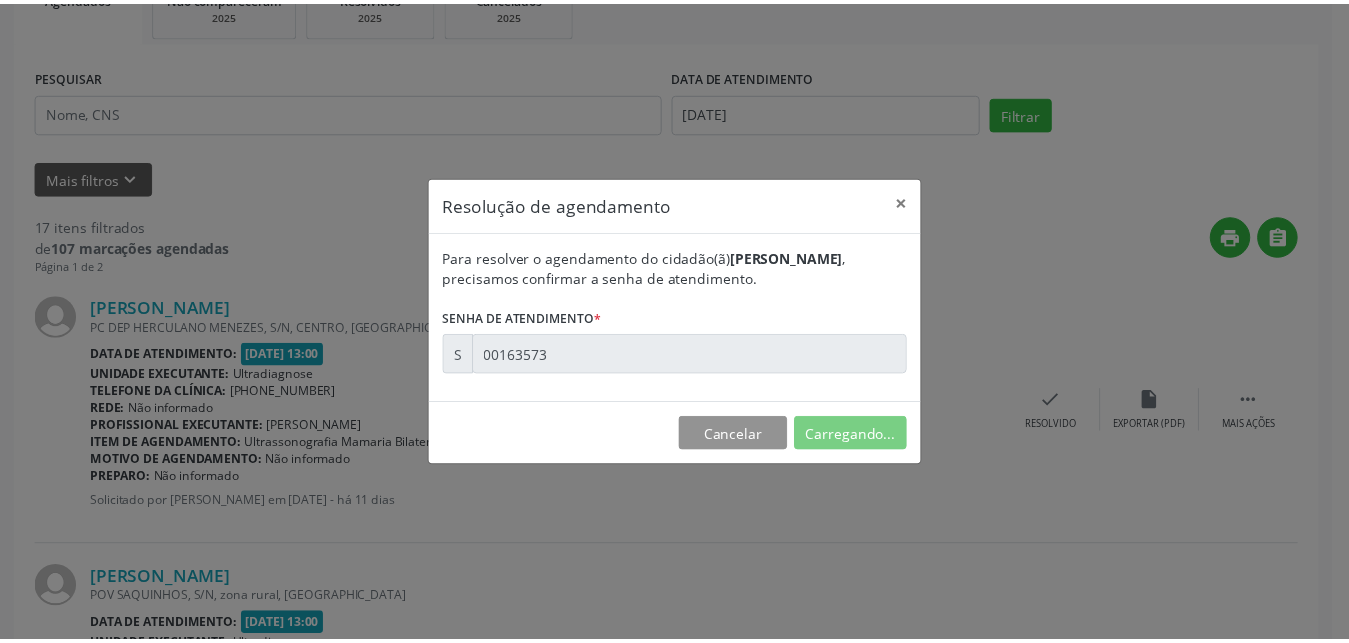 scroll, scrollTop: 19, scrollLeft: 0, axis: vertical 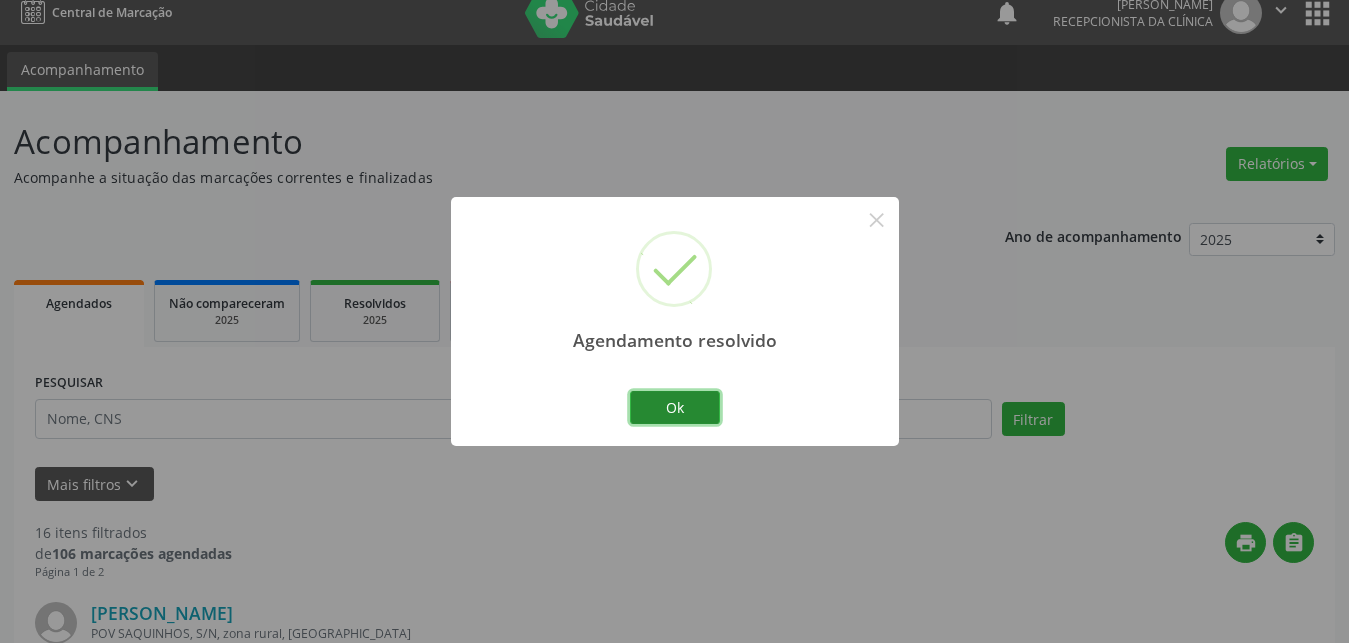 click on "Ok" at bounding box center [675, 408] 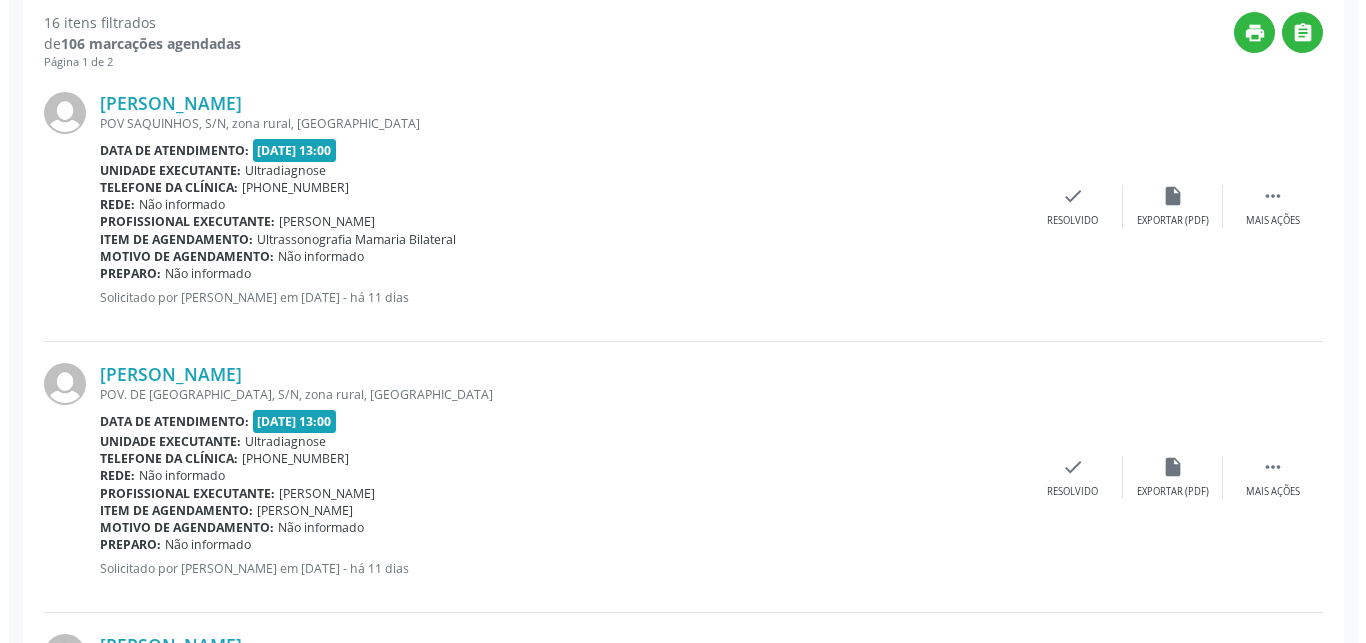 scroll, scrollTop: 631, scrollLeft: 0, axis: vertical 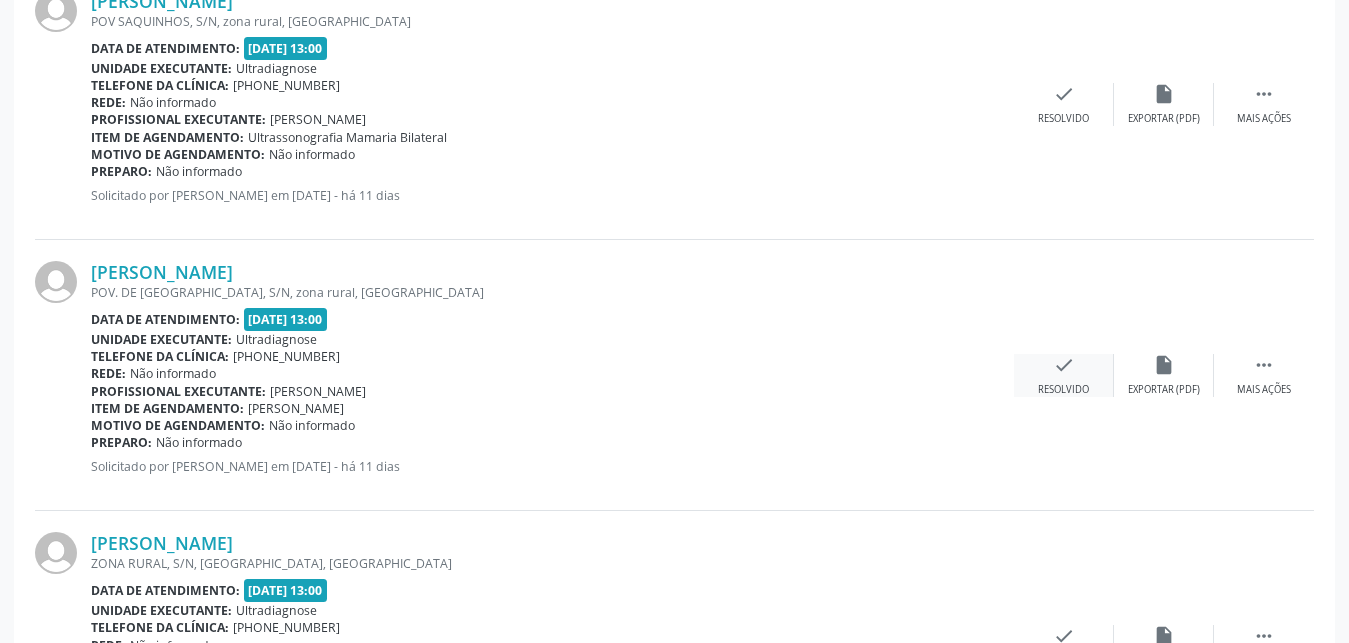 click on "check" at bounding box center (1064, 365) 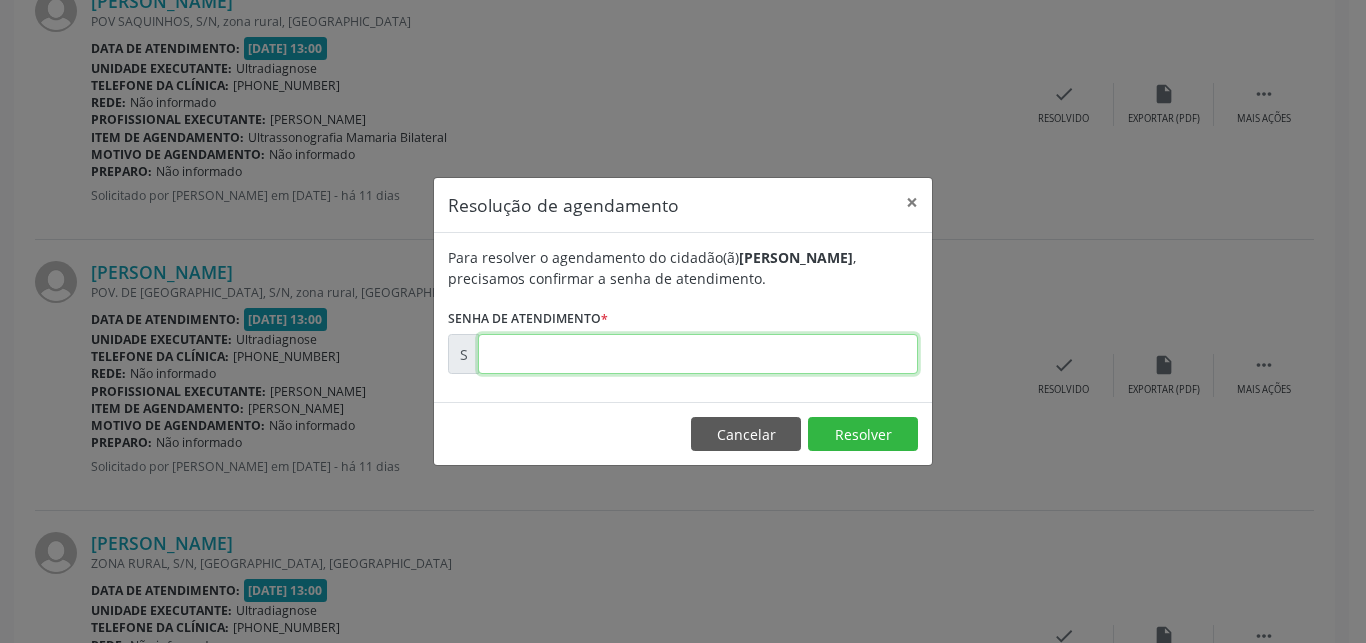 click at bounding box center (698, 354) 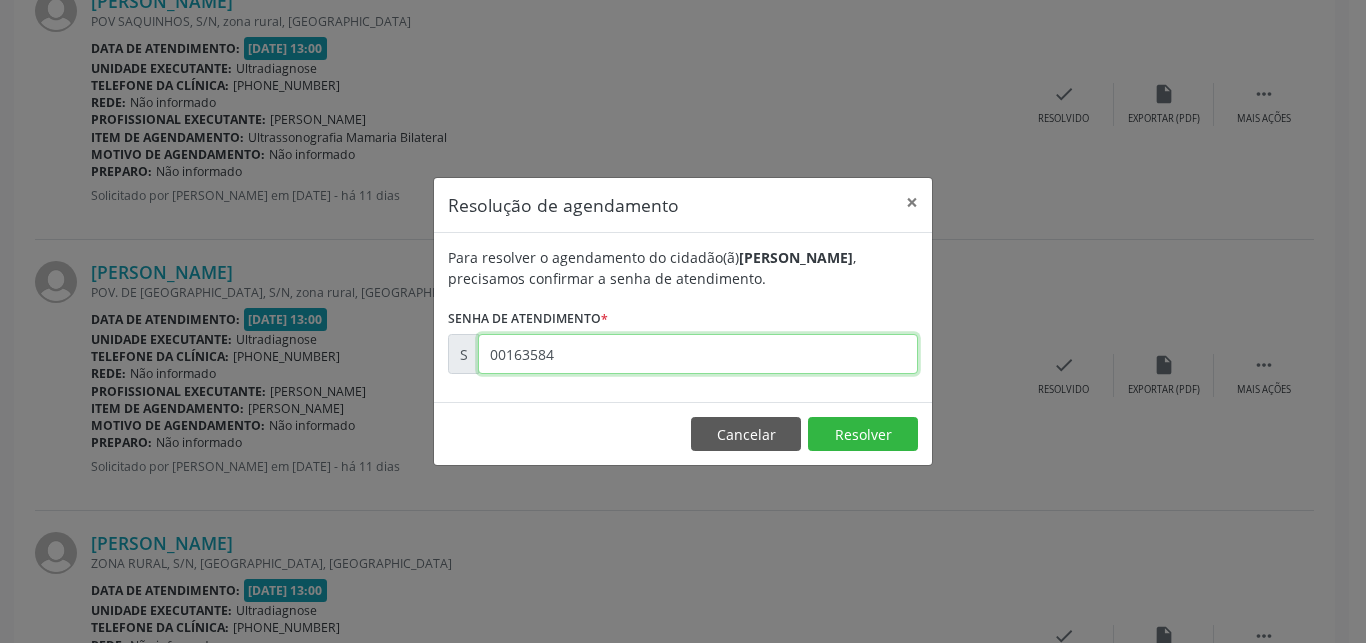 type on "00163584" 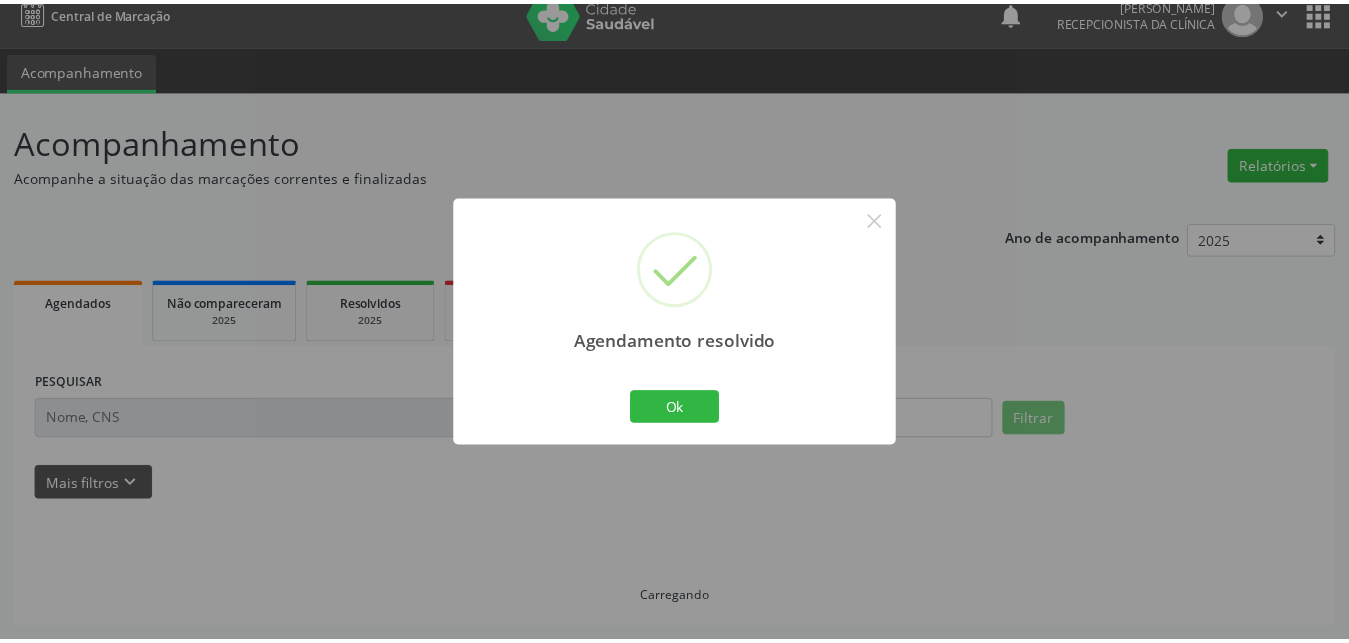 scroll, scrollTop: 19, scrollLeft: 0, axis: vertical 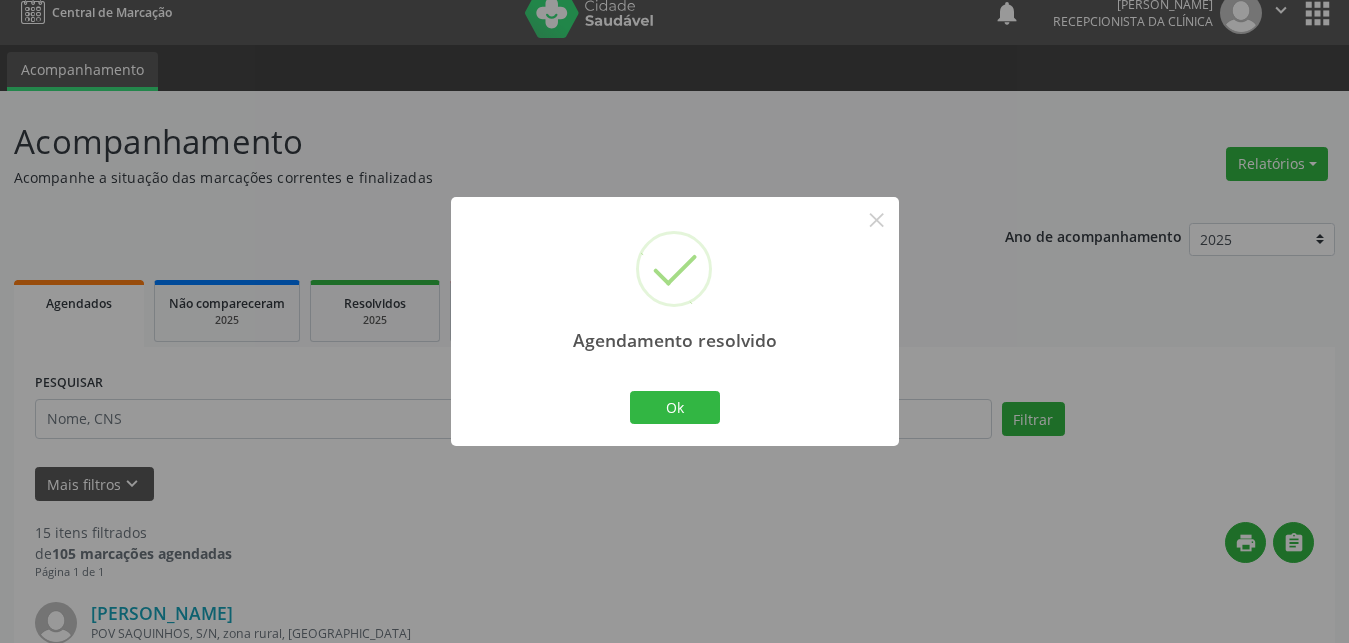 click on "Ok Cancel" at bounding box center [674, 407] 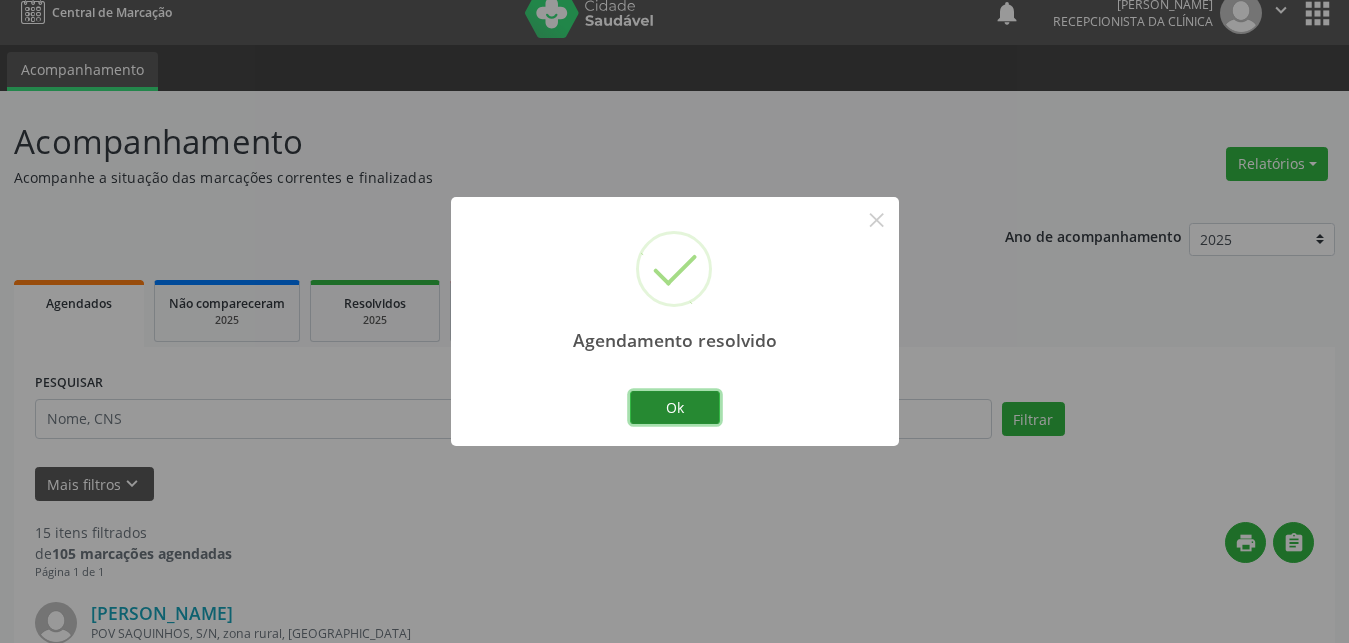 click on "Ok" at bounding box center (675, 408) 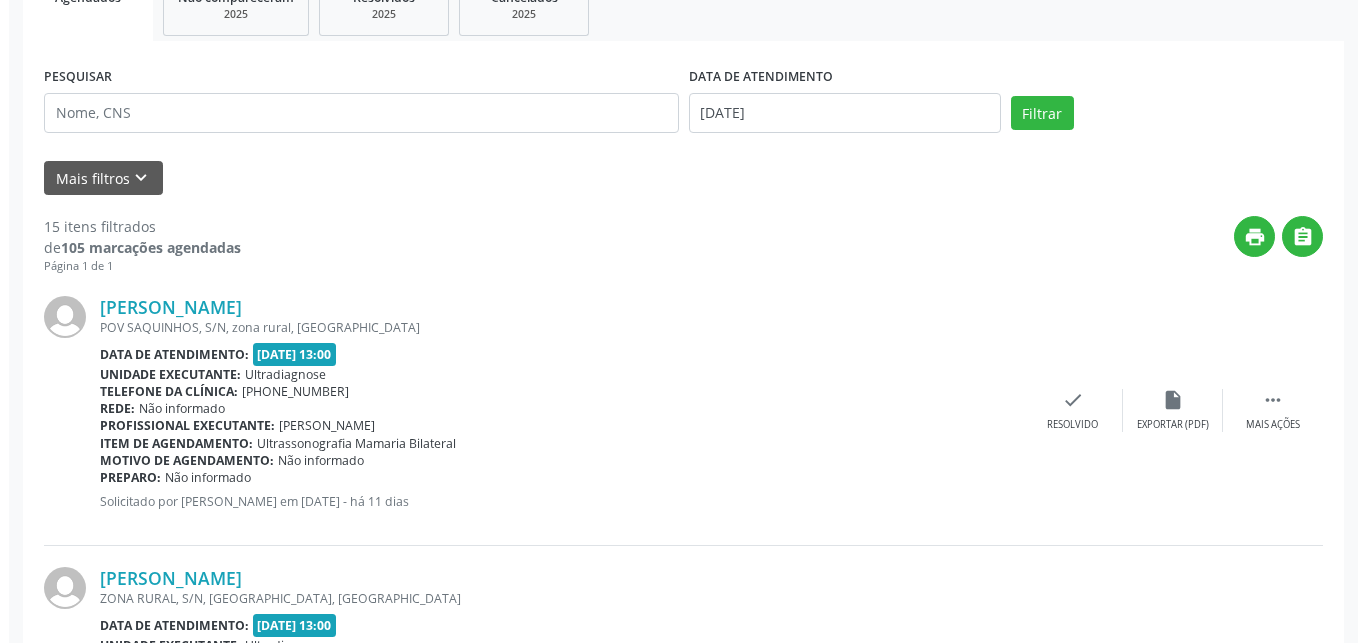 scroll, scrollTop: 529, scrollLeft: 0, axis: vertical 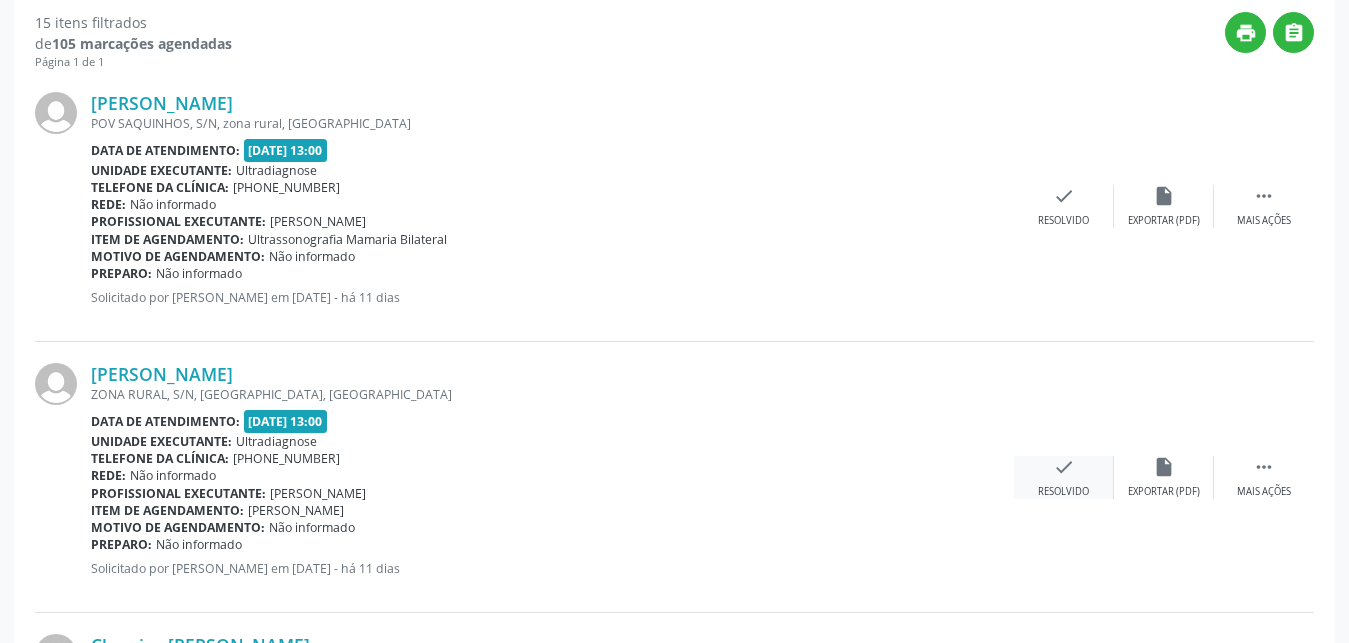 click on "check" at bounding box center [1064, 467] 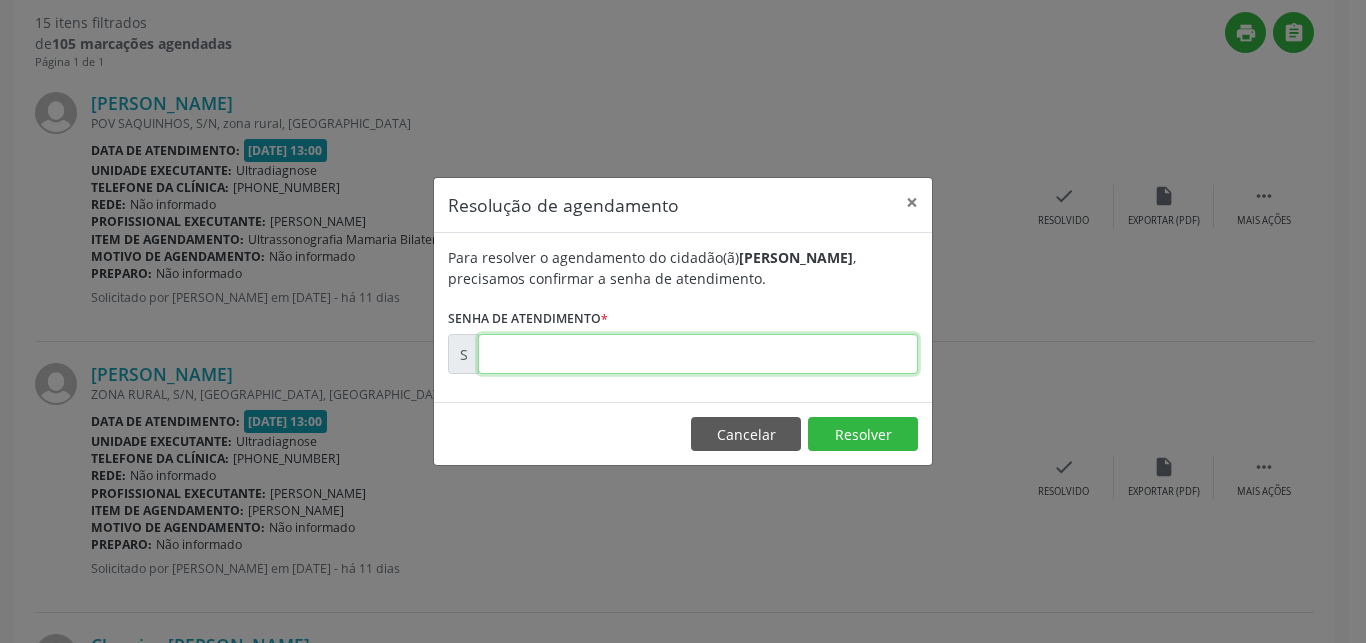 click at bounding box center (698, 354) 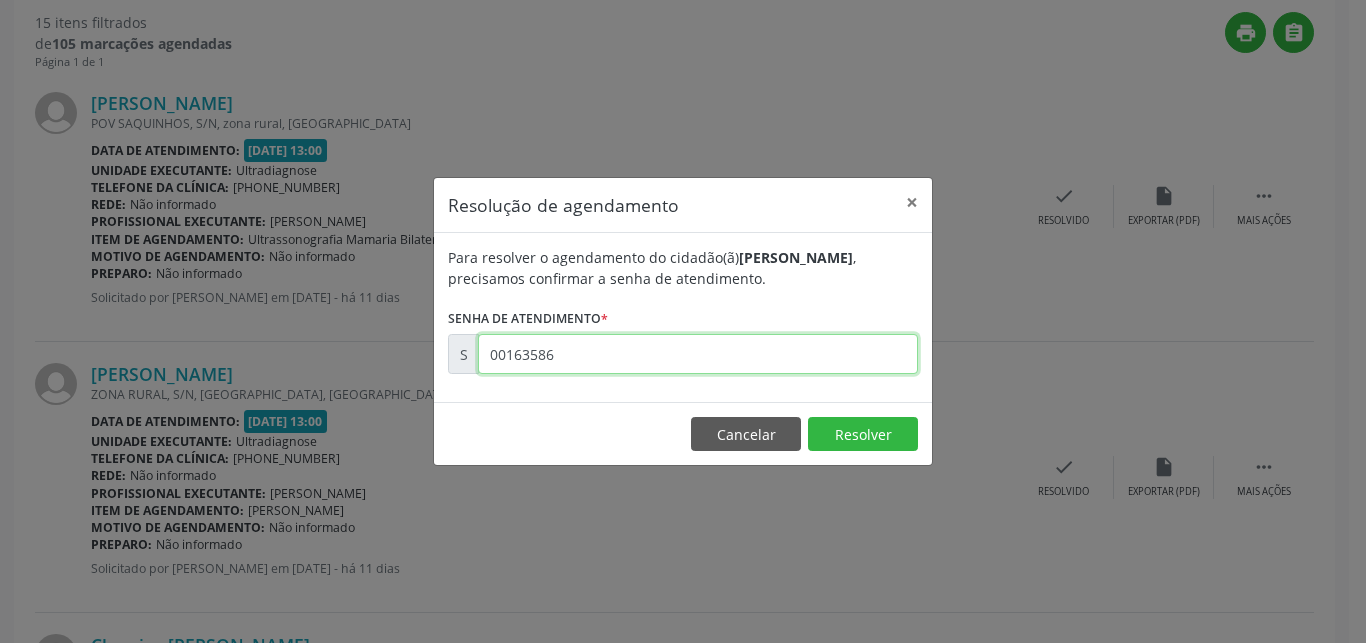 type on "00163586" 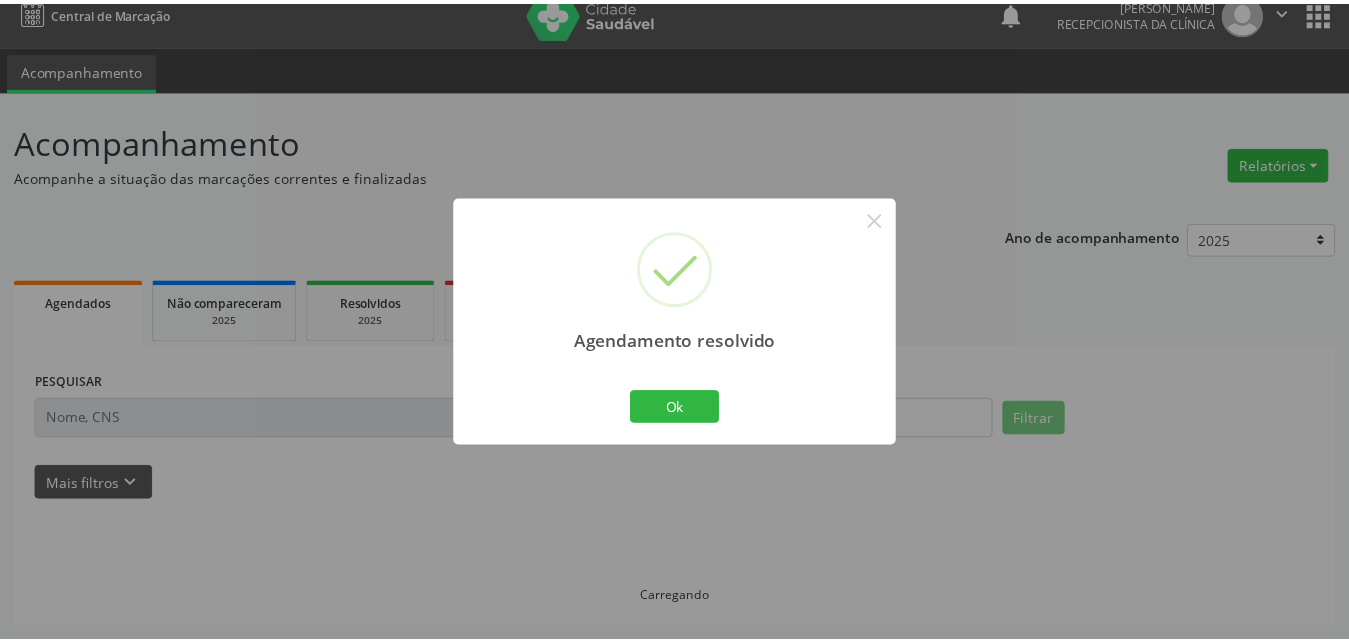 scroll, scrollTop: 19, scrollLeft: 0, axis: vertical 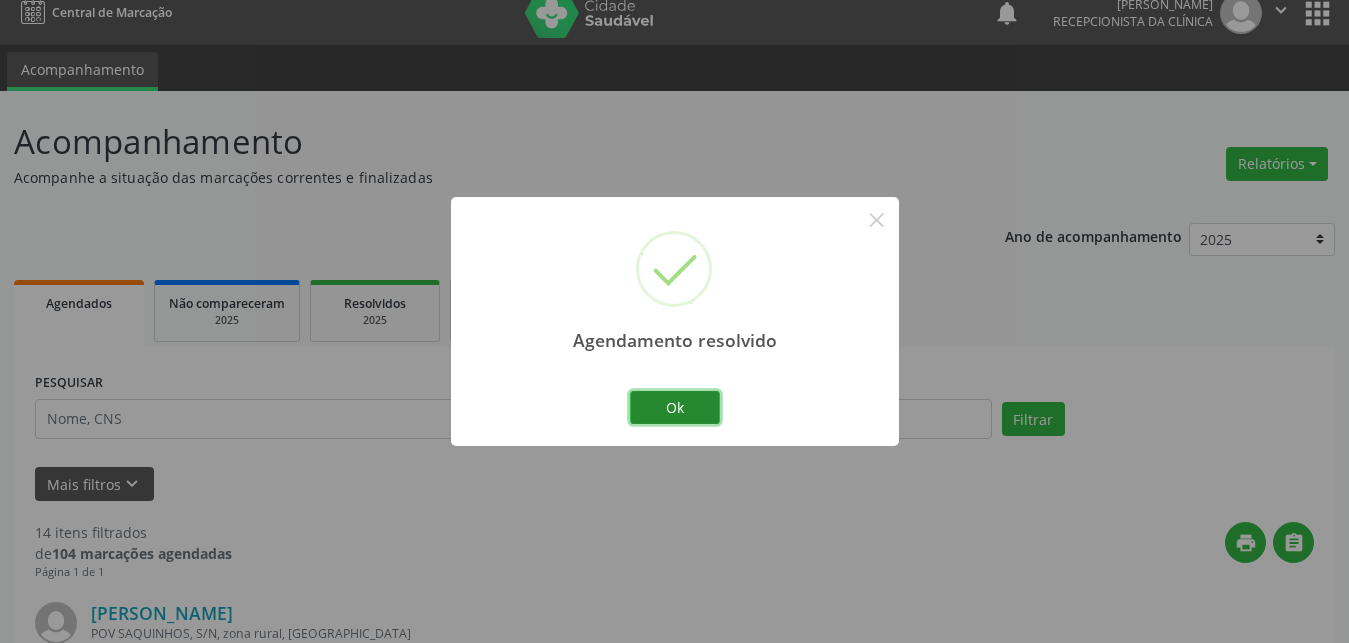 click on "Ok" at bounding box center (675, 408) 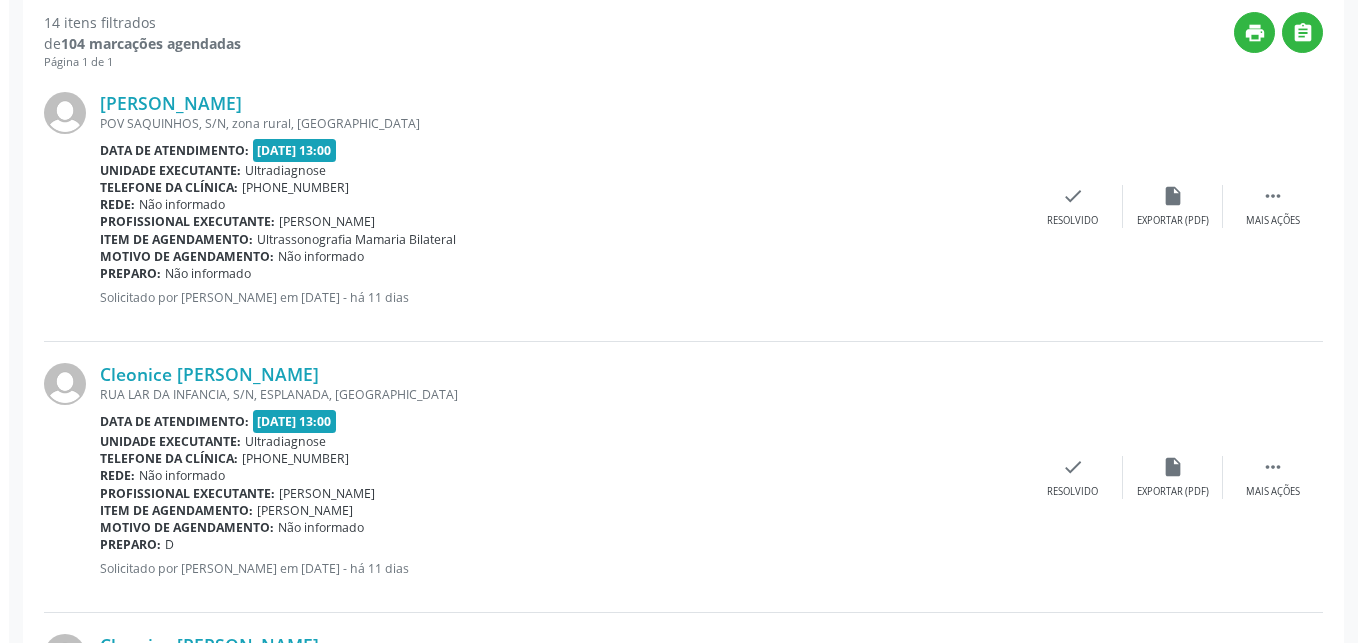 scroll, scrollTop: 631, scrollLeft: 0, axis: vertical 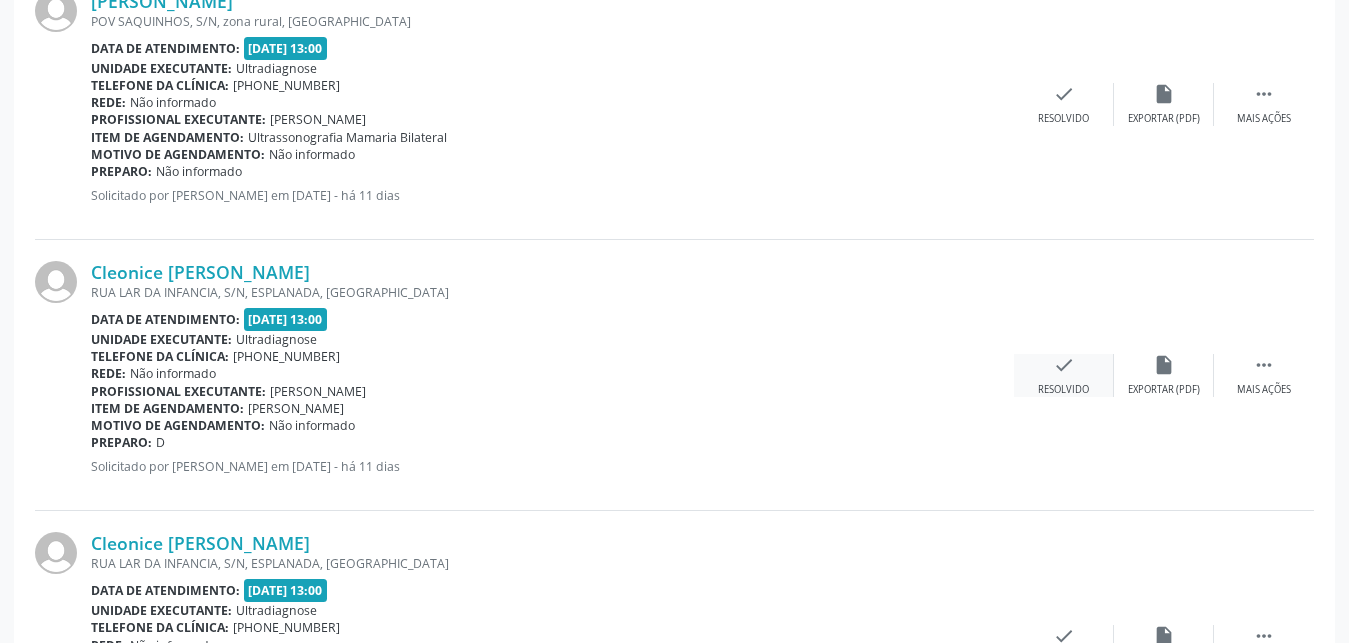click on "Resolvido" at bounding box center [1063, 390] 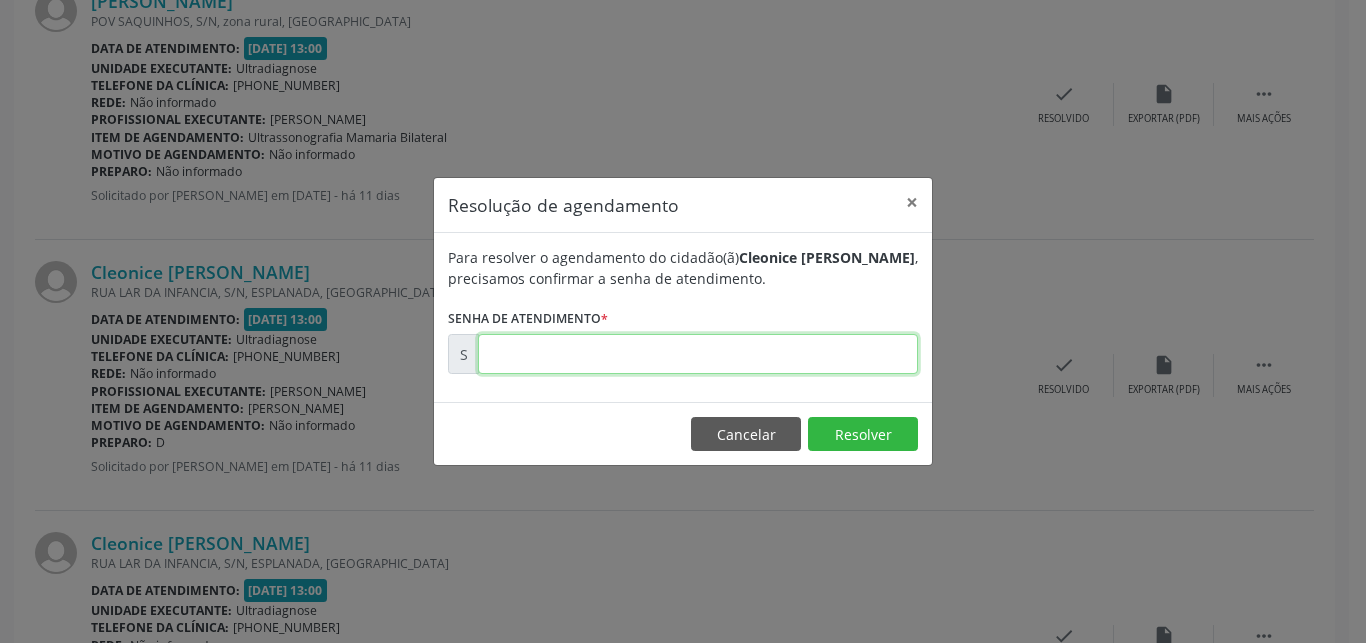 click at bounding box center [698, 354] 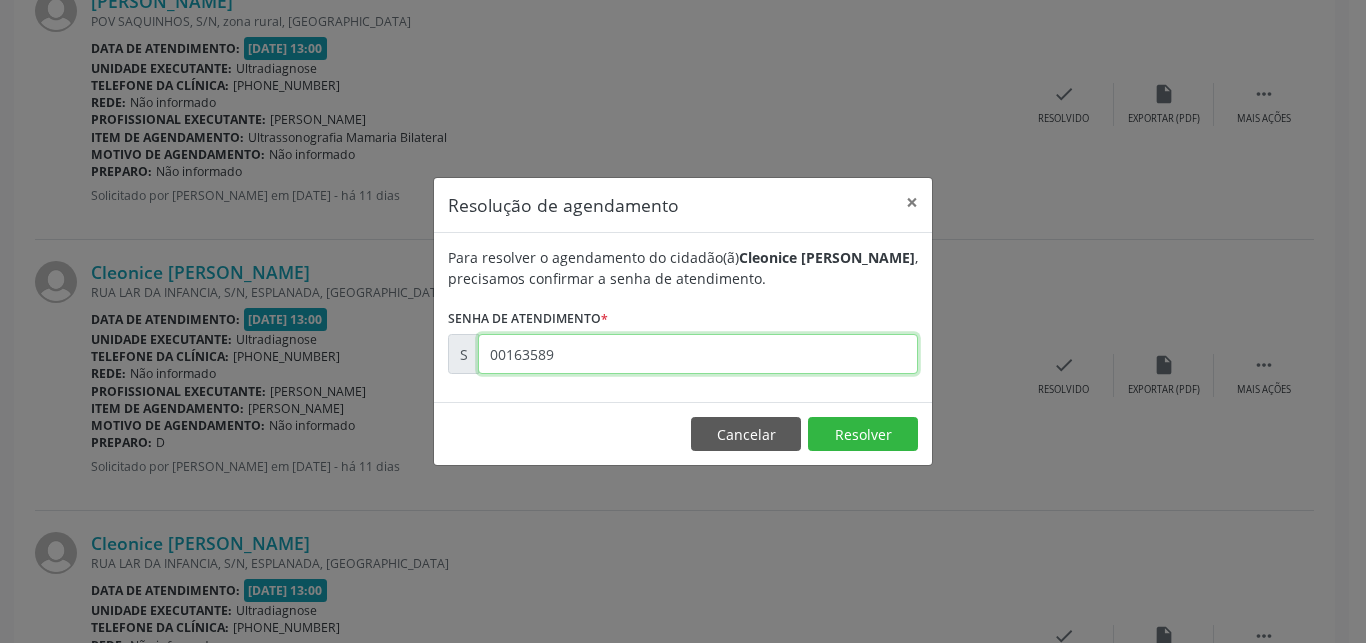 type on "00163589" 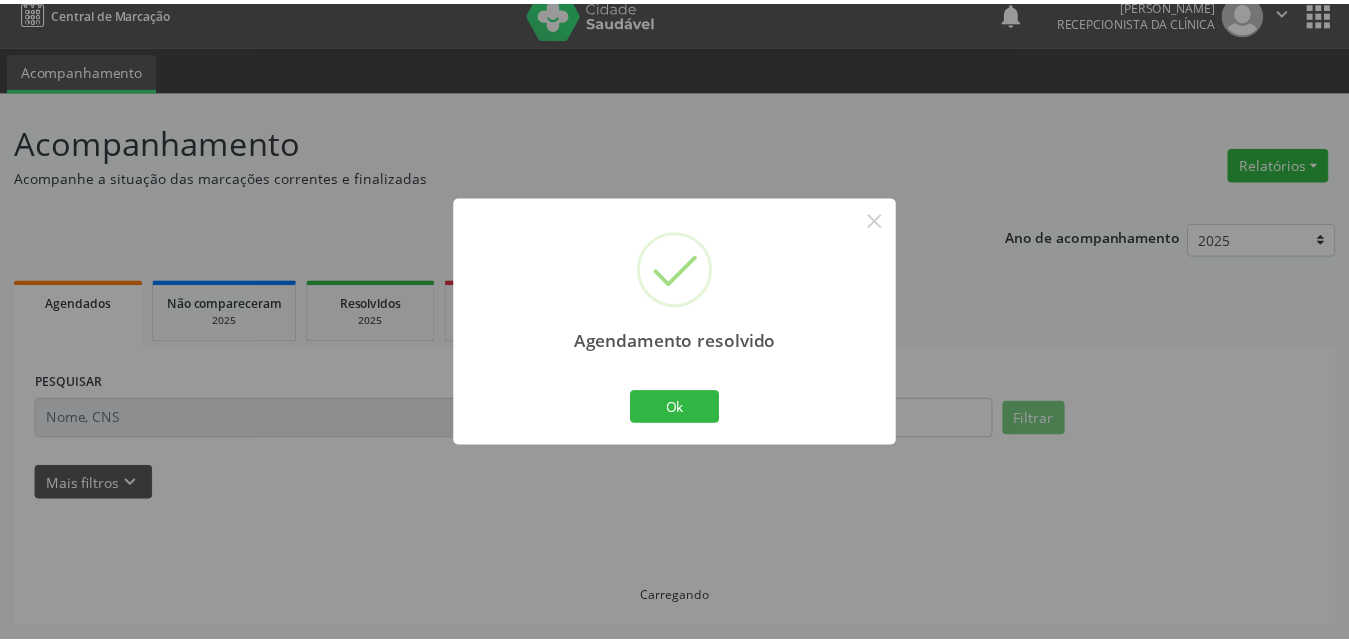 scroll, scrollTop: 19, scrollLeft: 0, axis: vertical 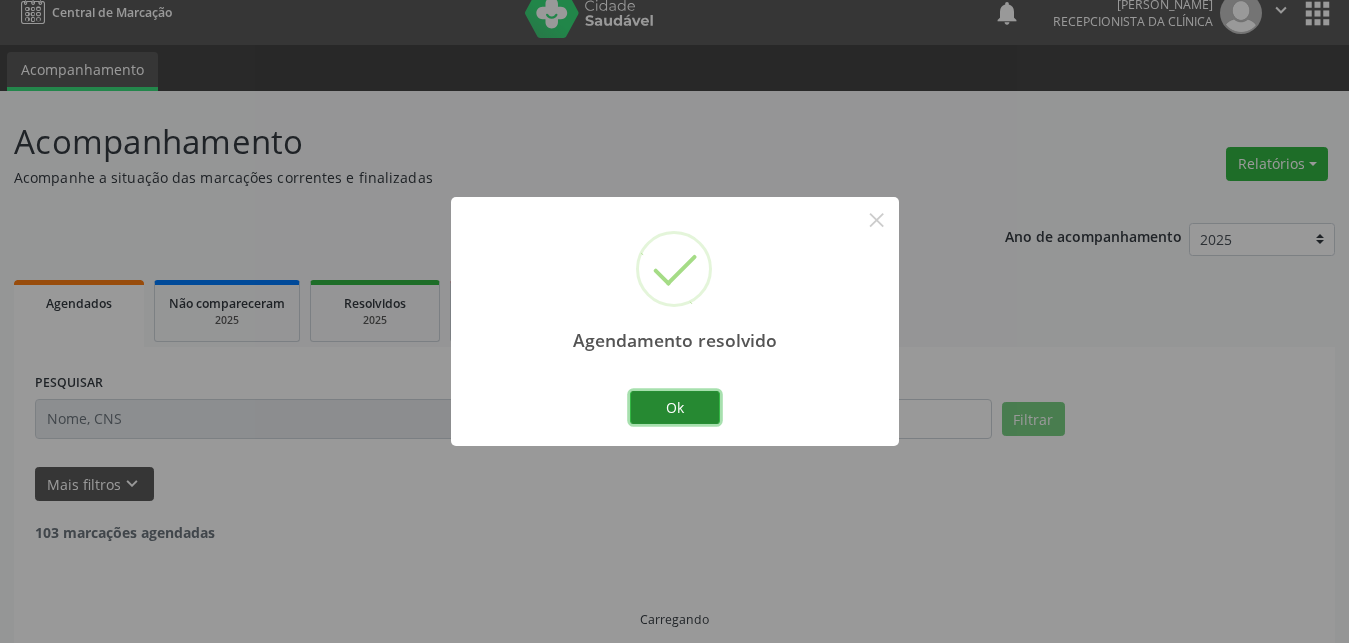 click on "Ok" at bounding box center [675, 408] 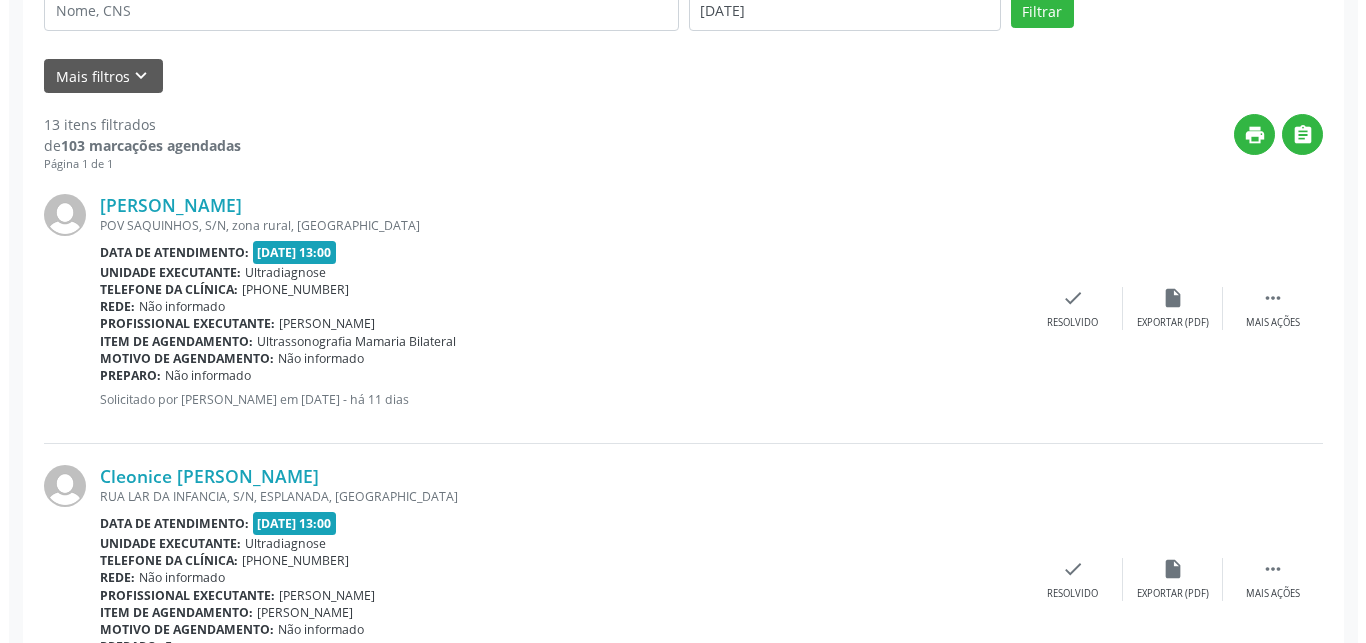 scroll, scrollTop: 529, scrollLeft: 0, axis: vertical 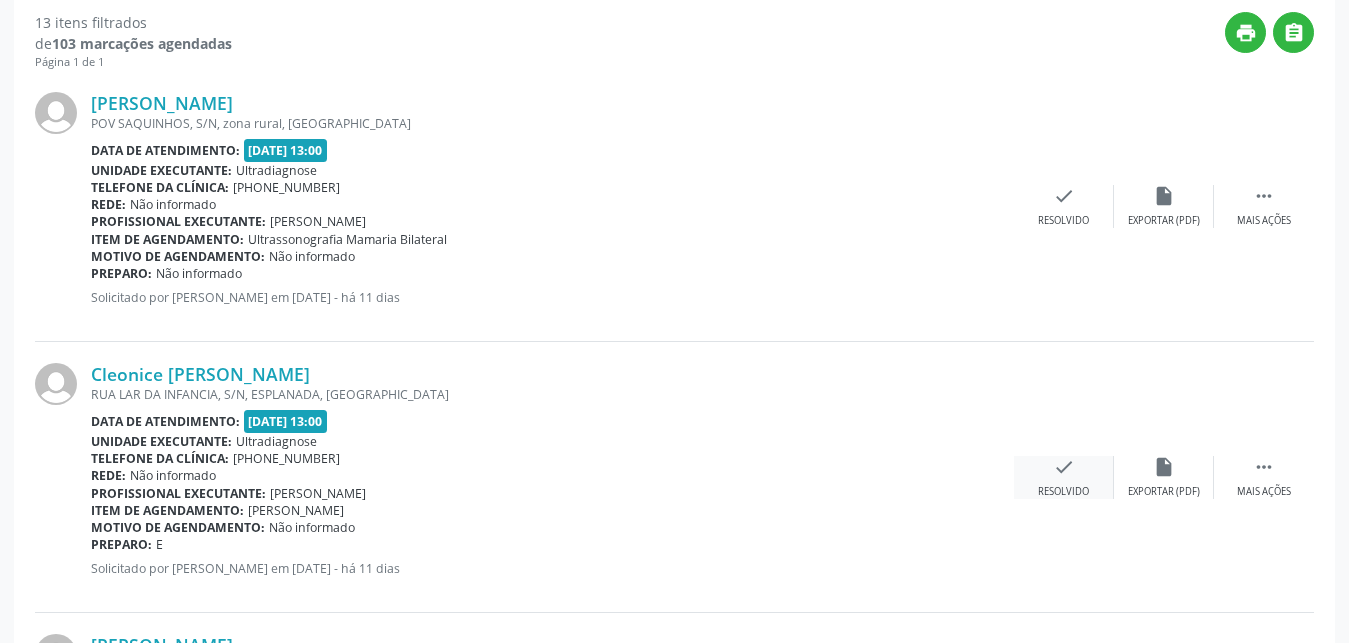 click on "check" at bounding box center [1064, 467] 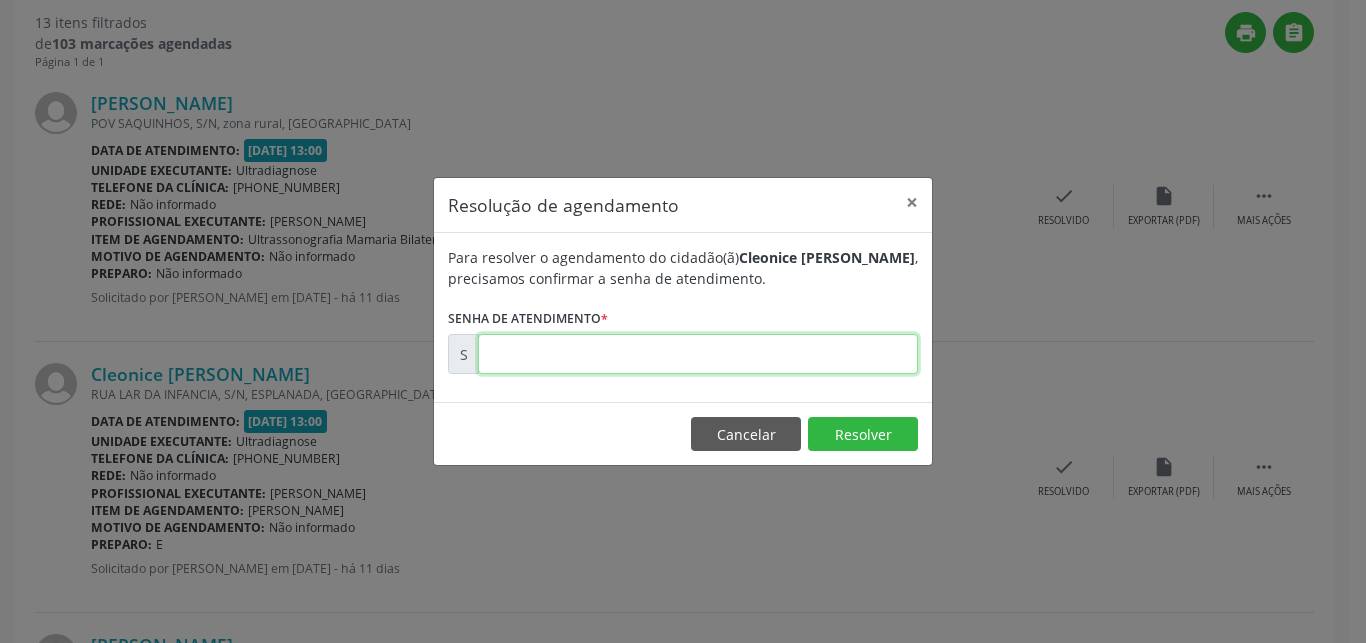 click at bounding box center [698, 354] 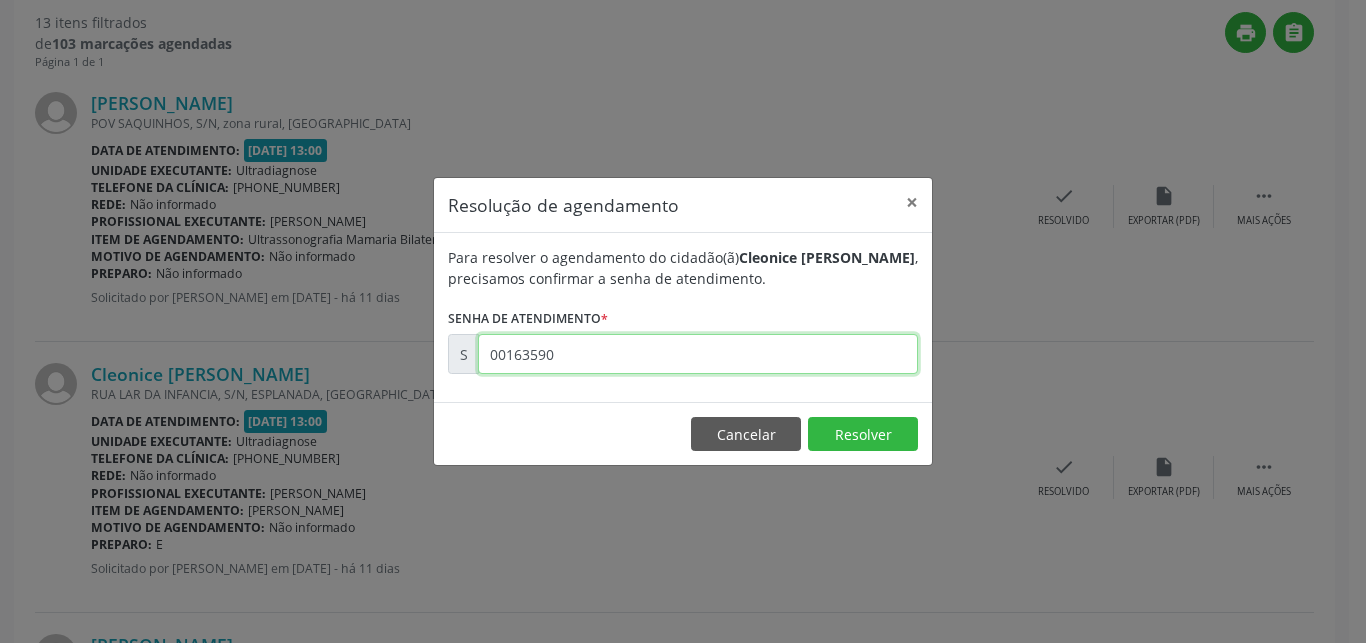 type on "00163590" 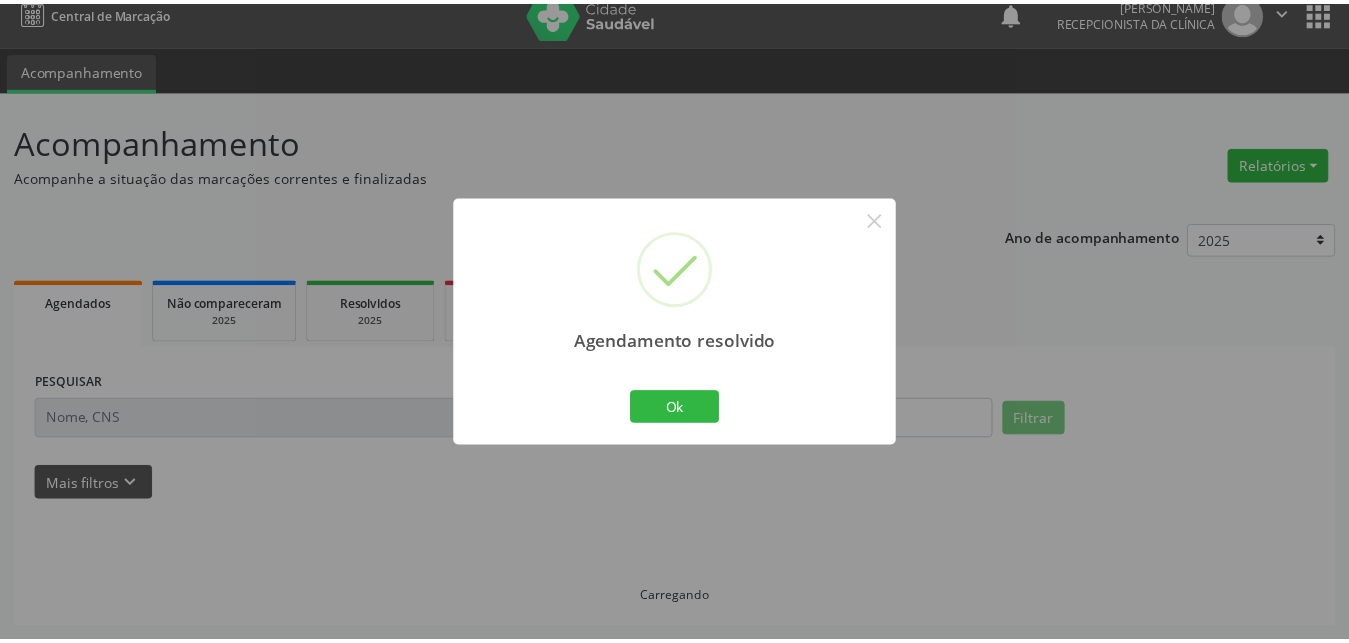 scroll, scrollTop: 19, scrollLeft: 0, axis: vertical 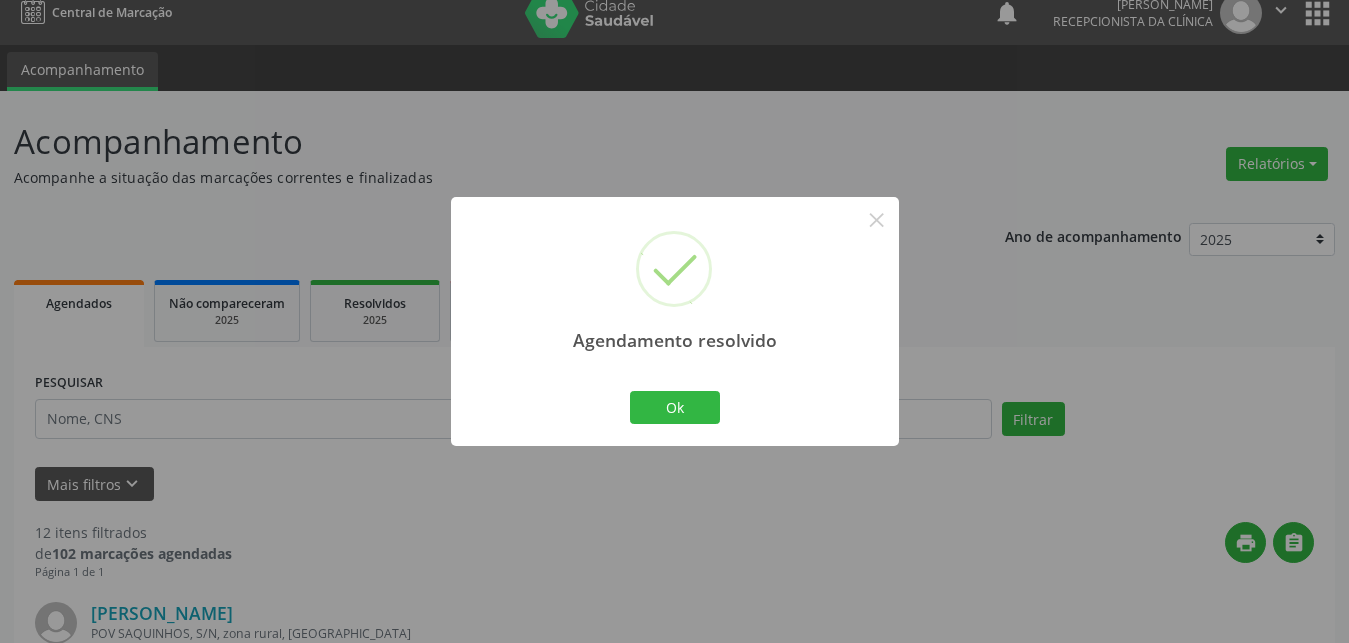click at bounding box center (675, 445) 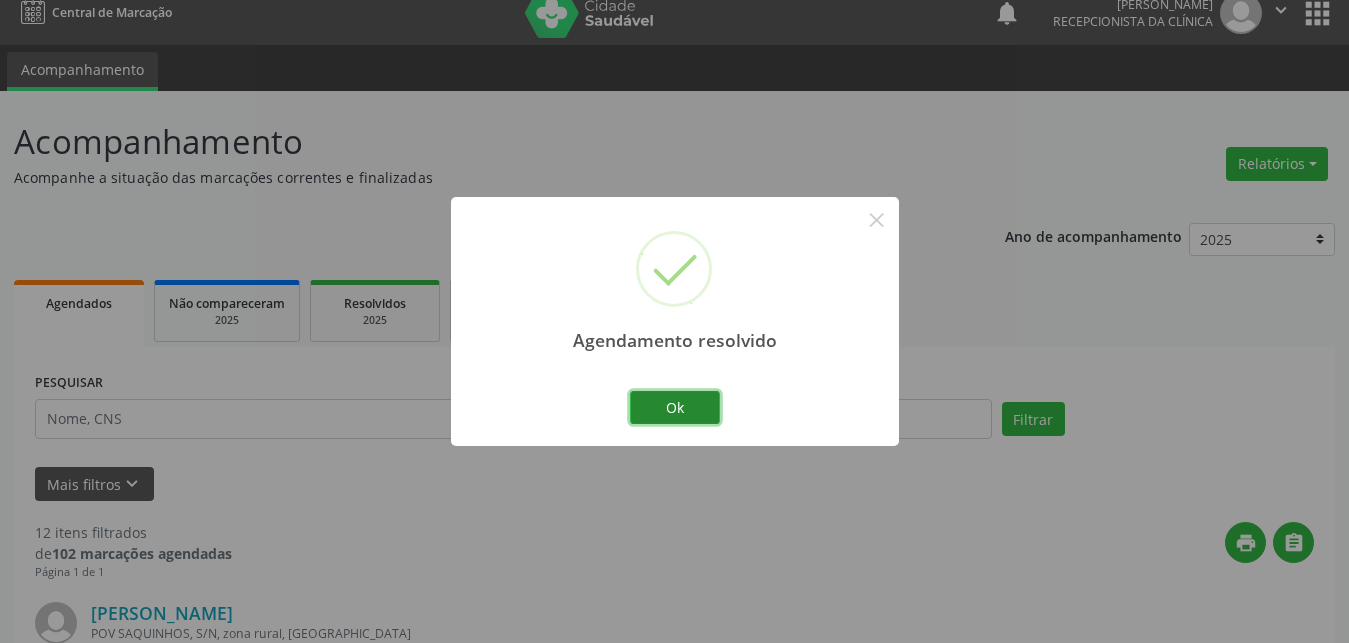 click on "Ok" at bounding box center [675, 408] 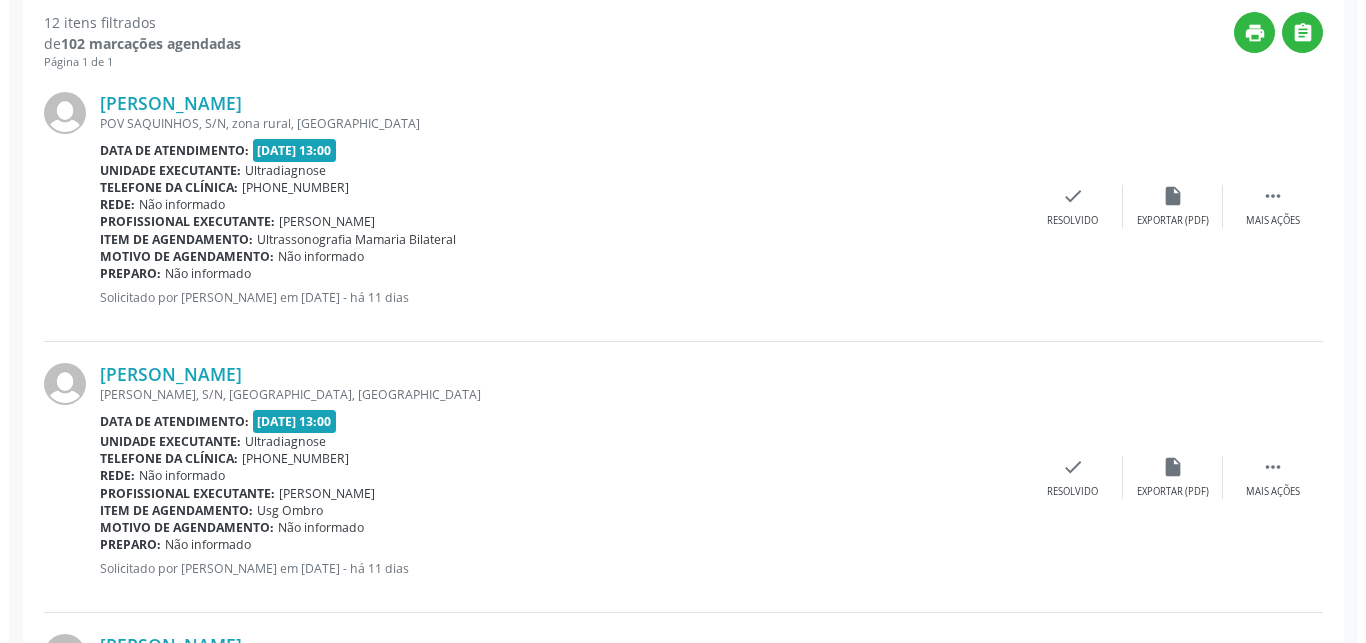 scroll, scrollTop: 631, scrollLeft: 0, axis: vertical 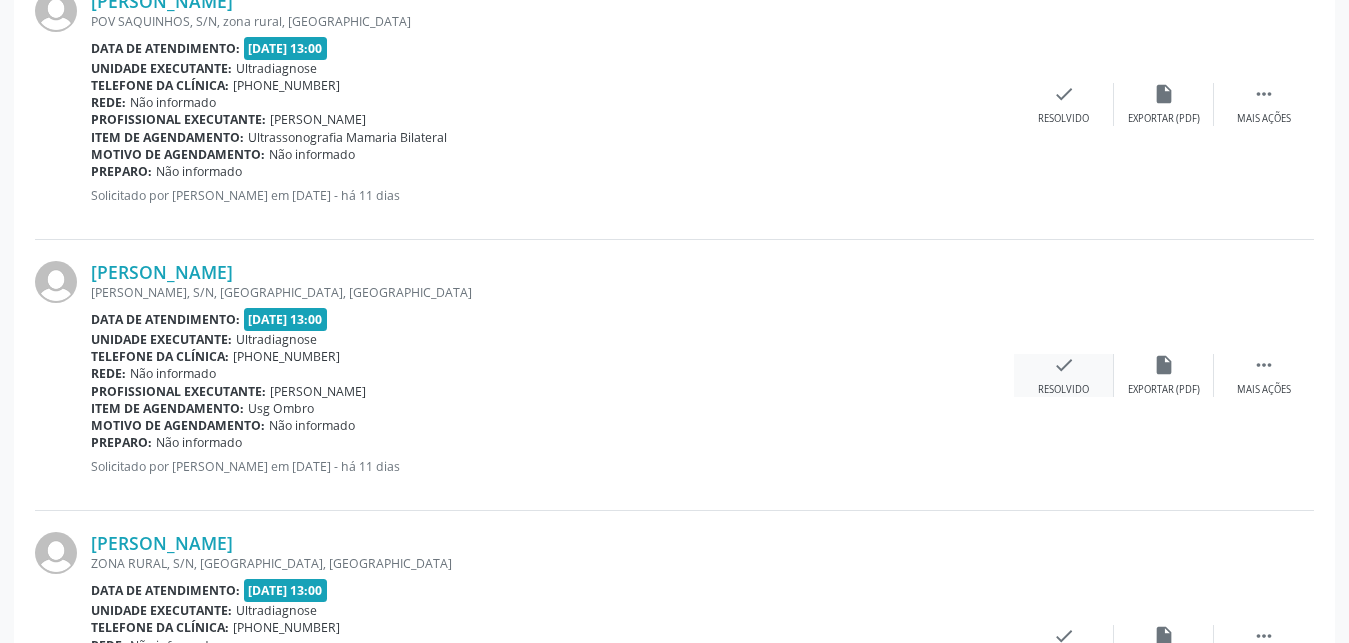 click on "check" at bounding box center (1064, 365) 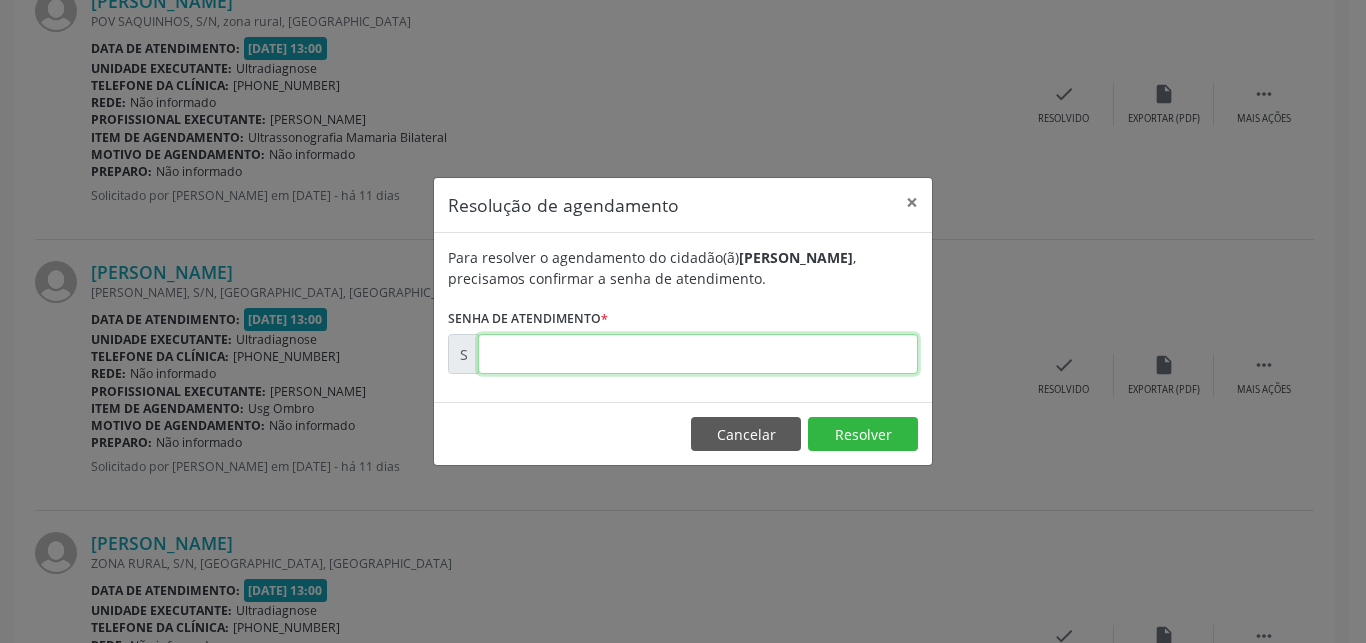 click at bounding box center (698, 354) 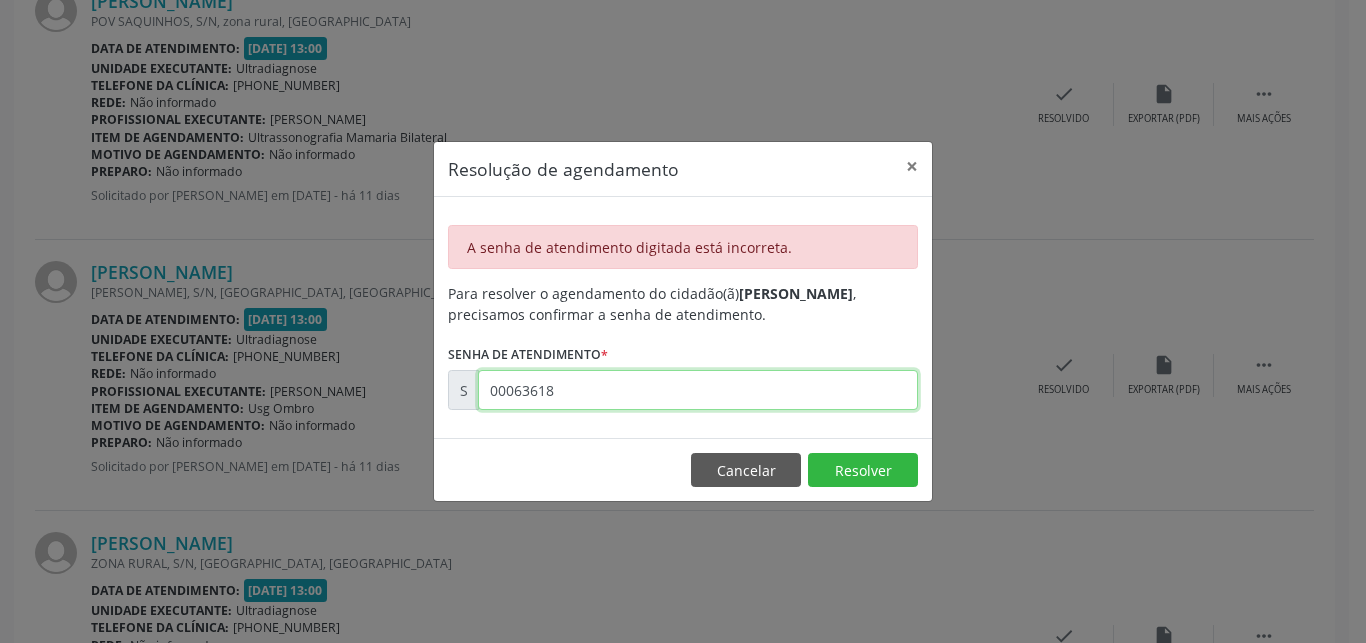 drag, startPoint x: 489, startPoint y: 399, endPoint x: 626, endPoint y: 399, distance: 137 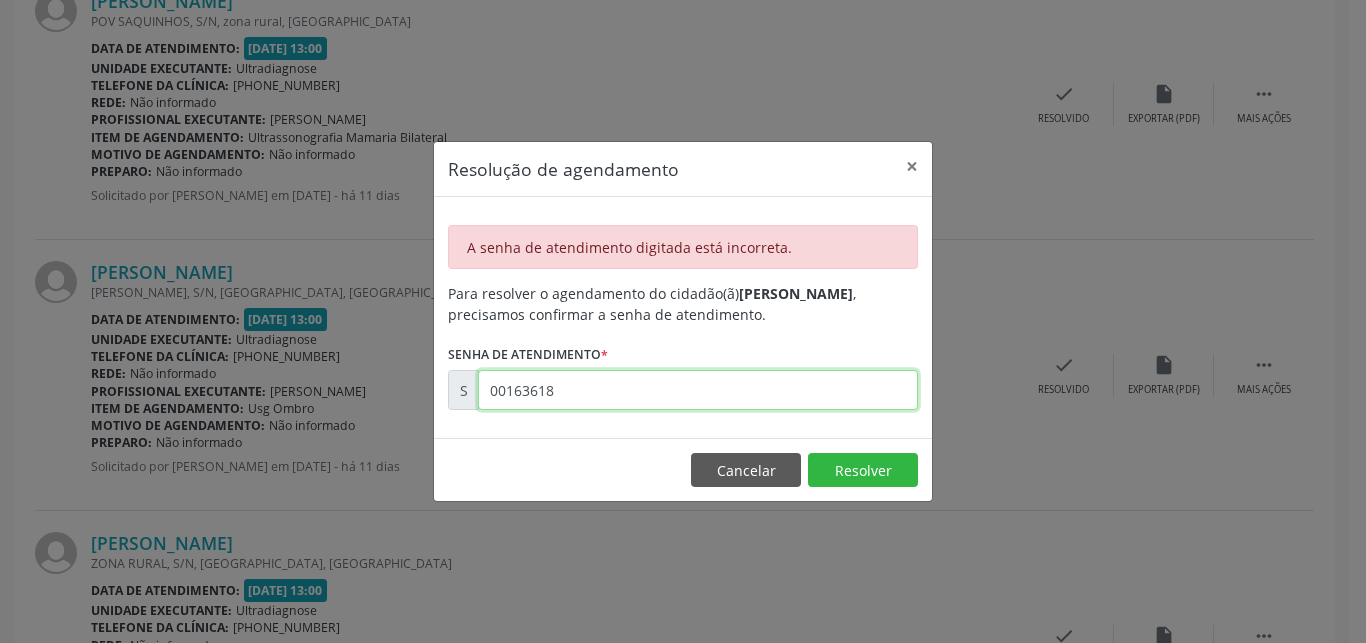type on "00163618" 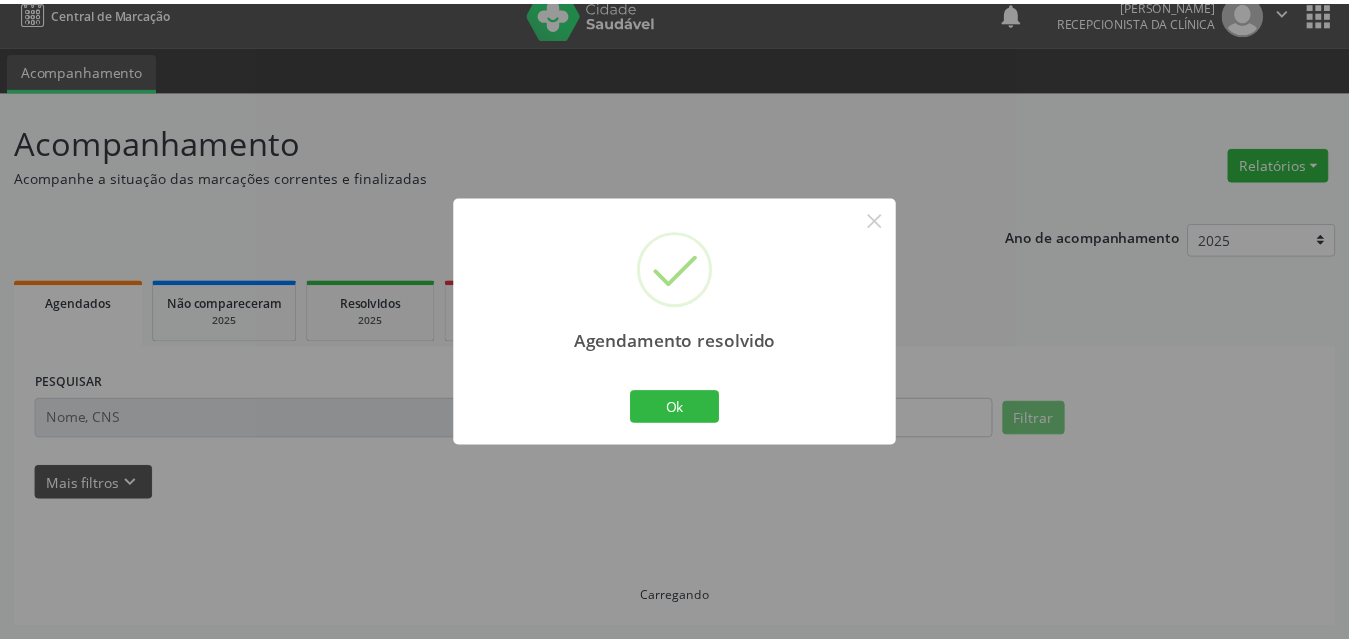 scroll, scrollTop: 19, scrollLeft: 0, axis: vertical 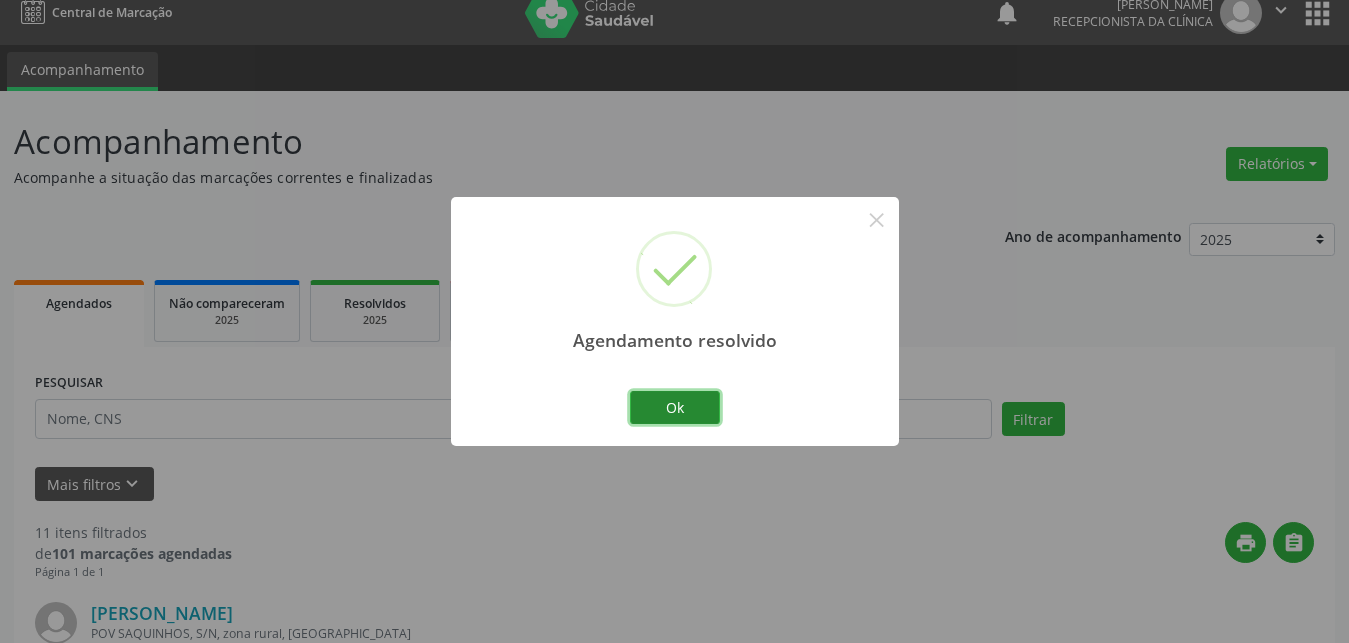 click on "Ok" at bounding box center [675, 408] 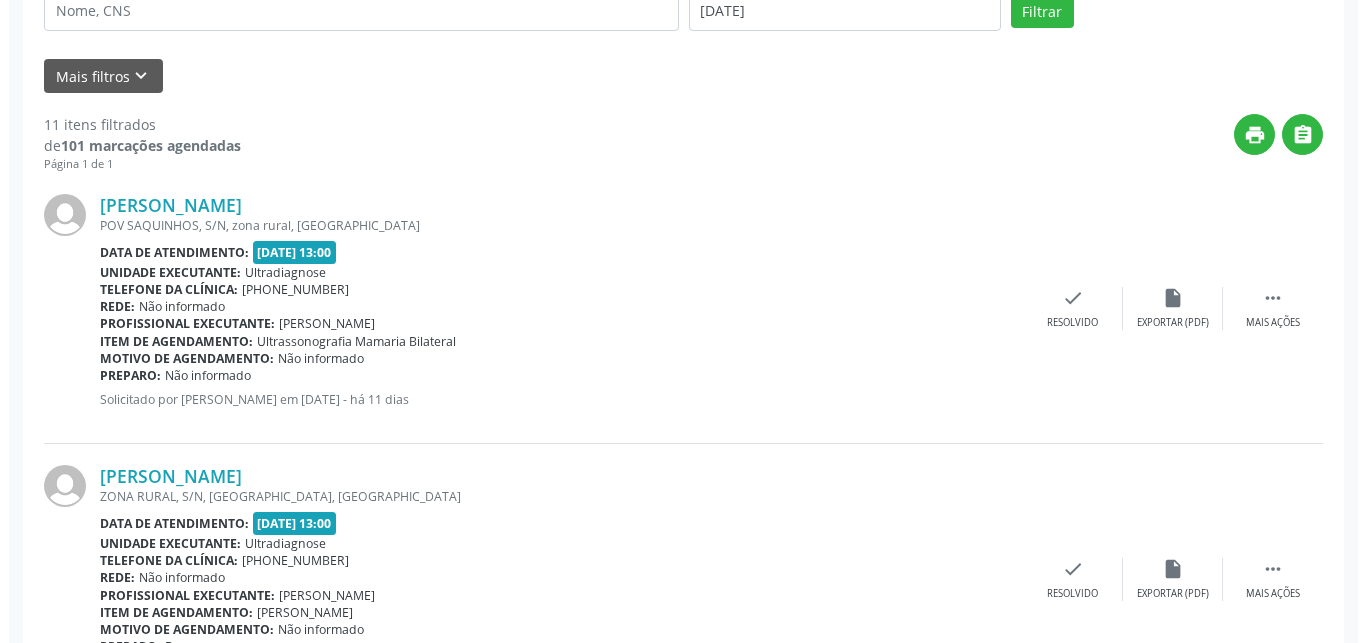 scroll, scrollTop: 529, scrollLeft: 0, axis: vertical 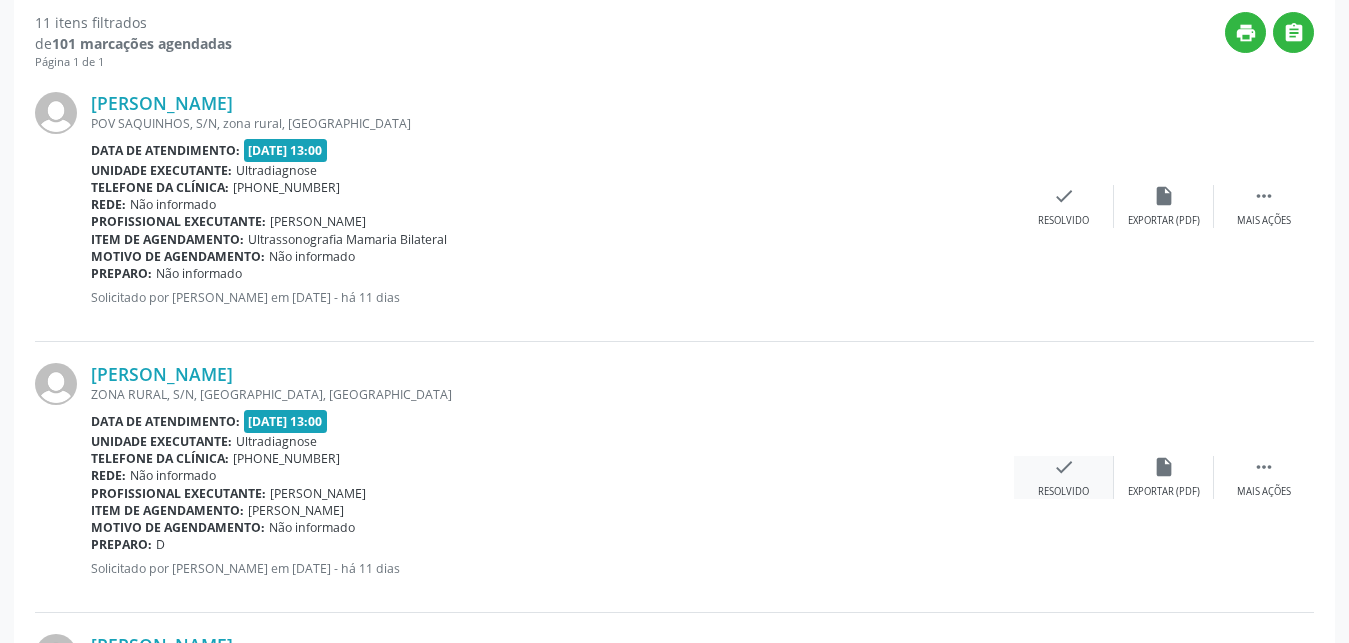 click on "check" at bounding box center [1064, 467] 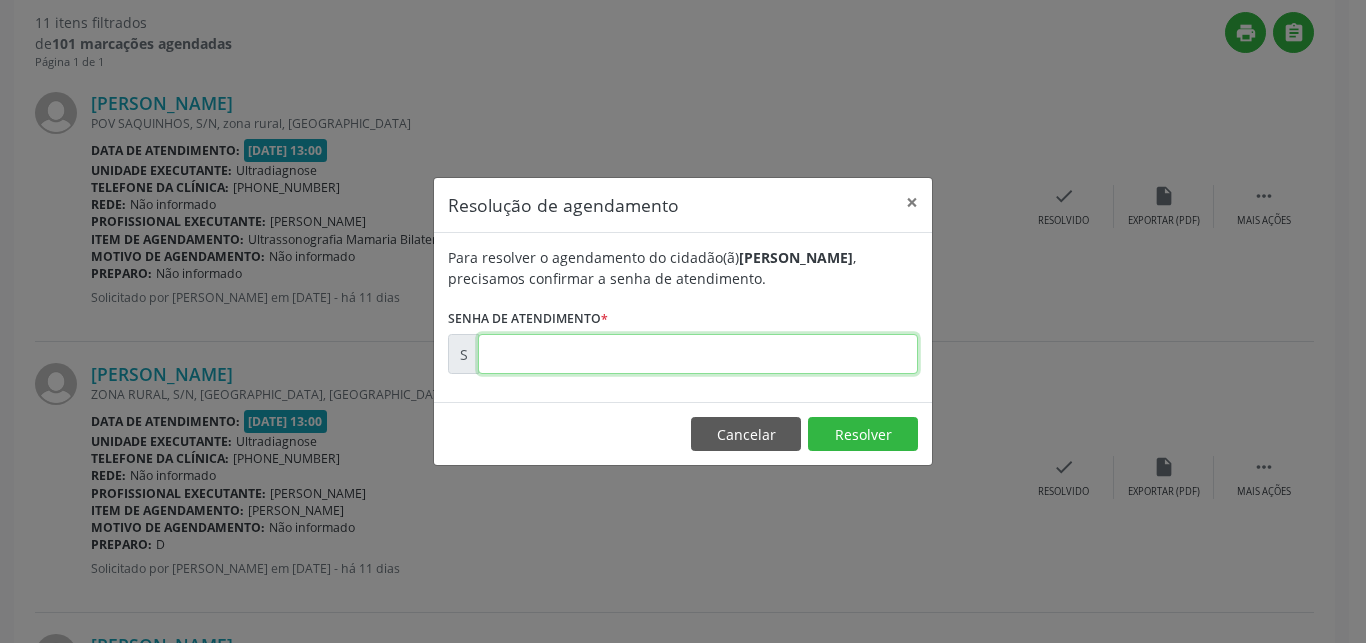click at bounding box center (698, 354) 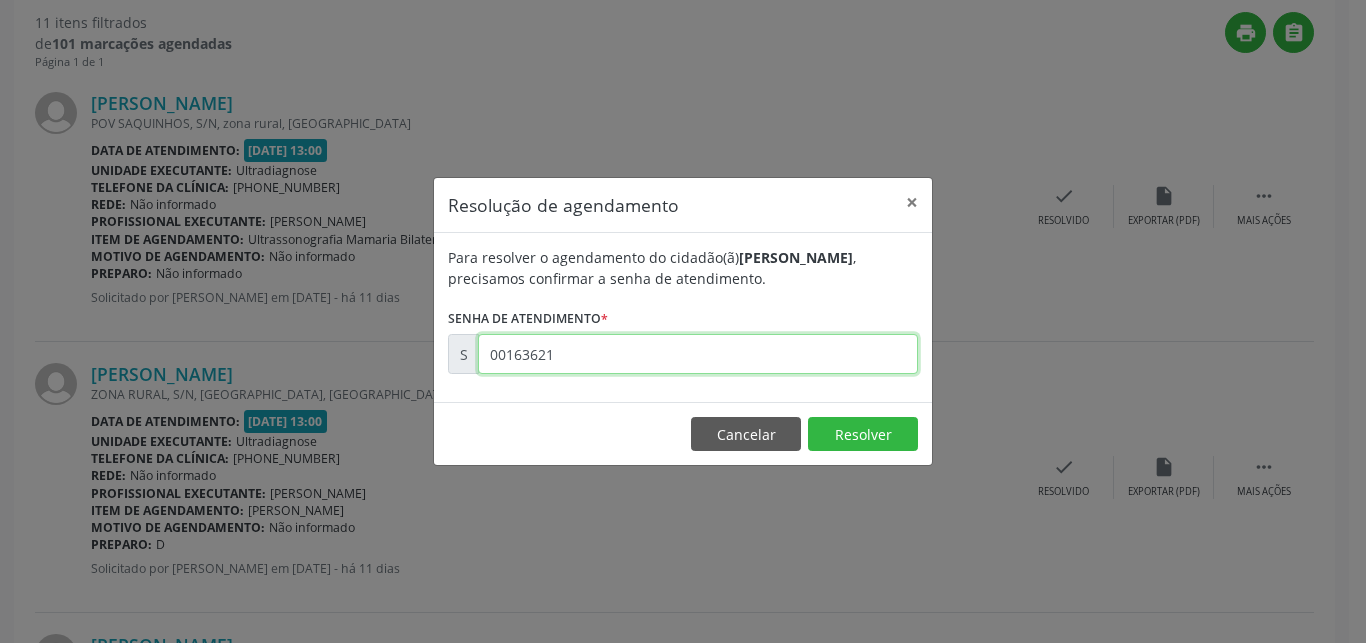 type on "00163621" 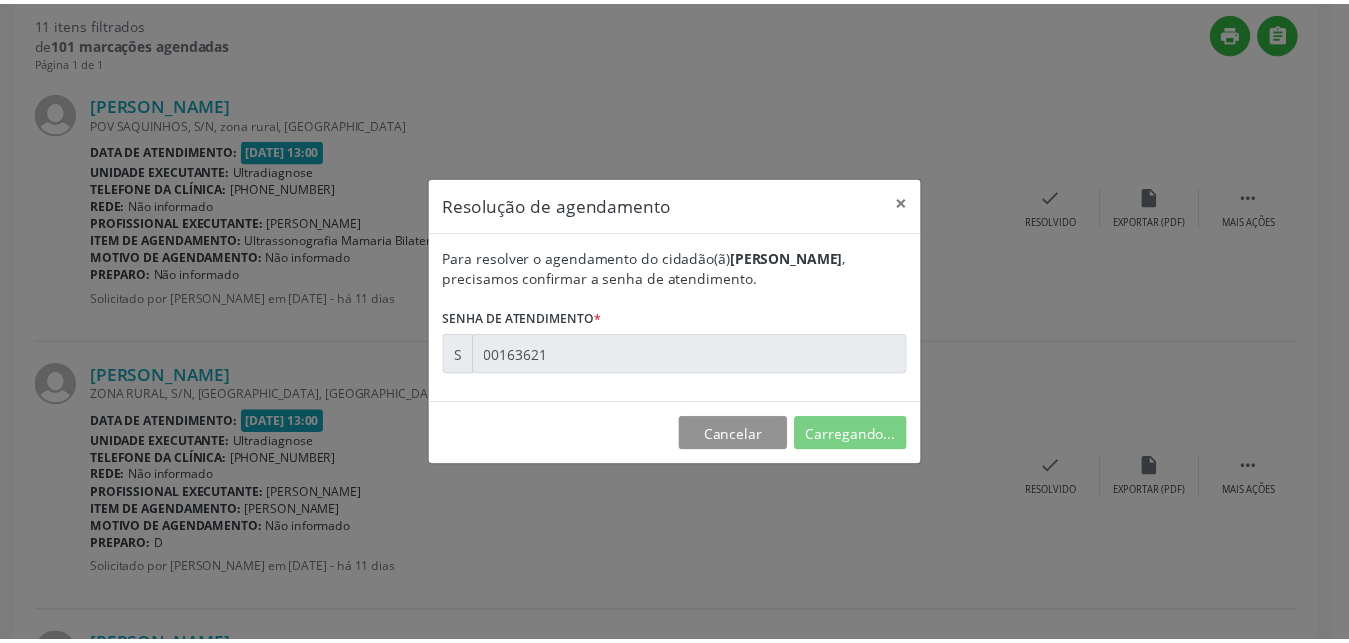scroll, scrollTop: 19, scrollLeft: 0, axis: vertical 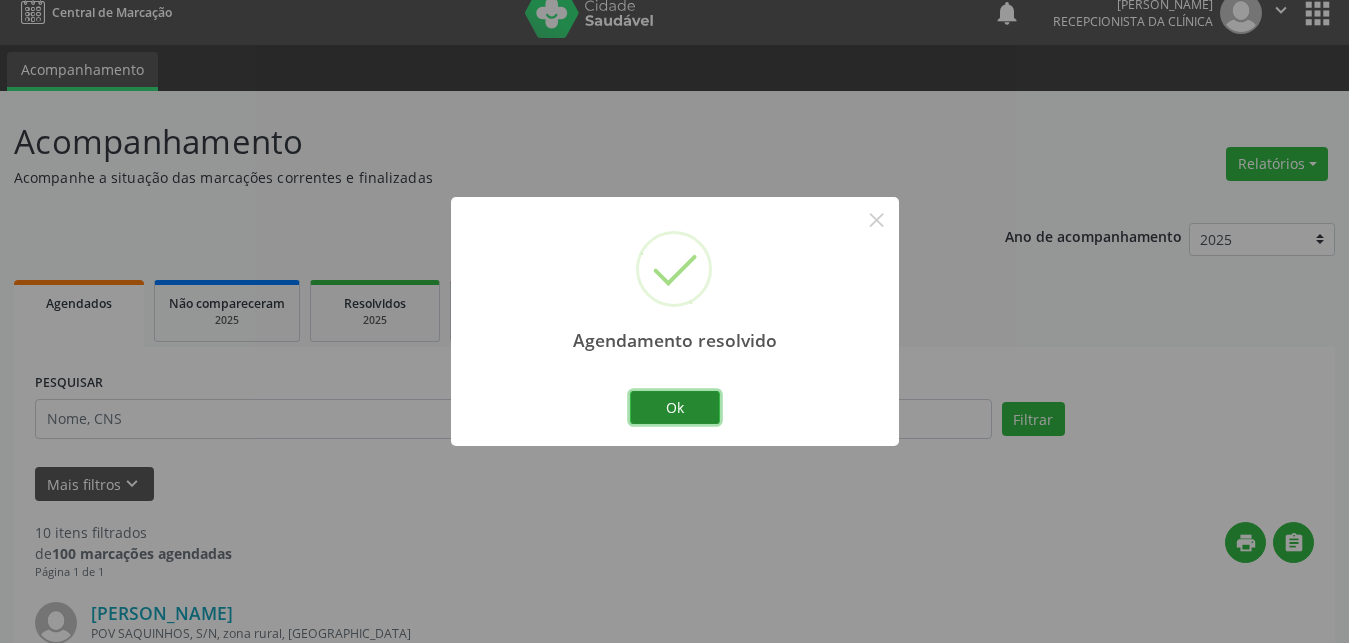 click on "Ok" at bounding box center [675, 408] 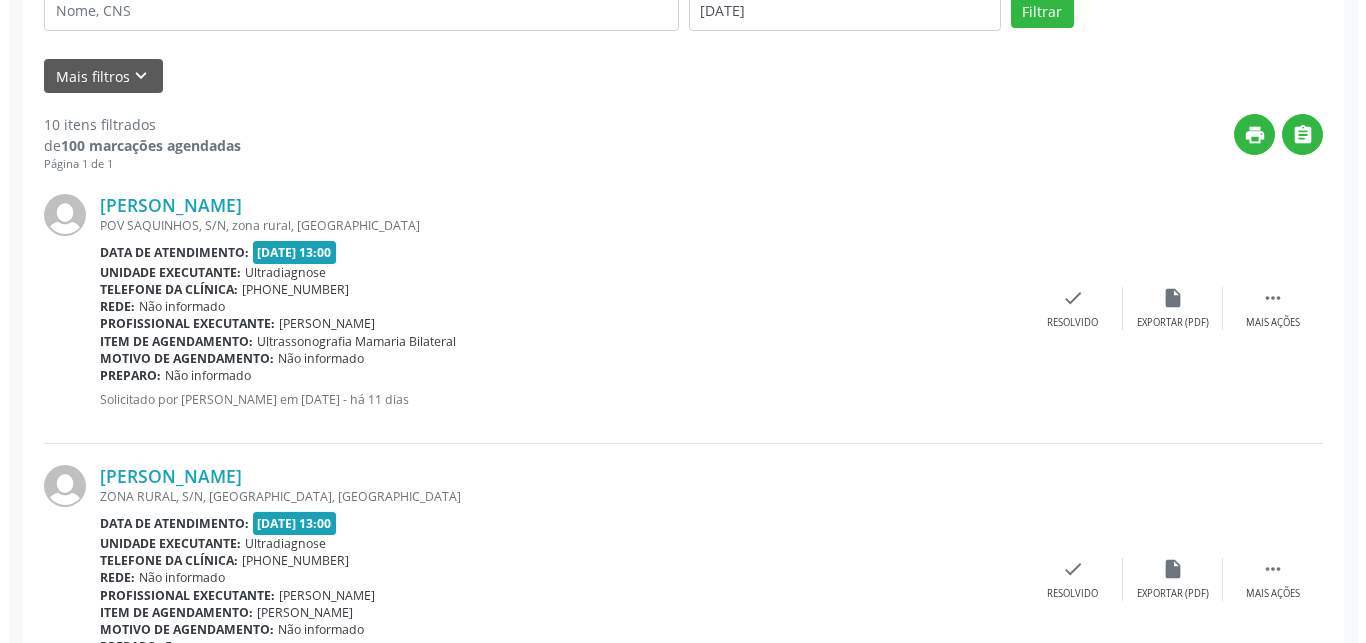 scroll, scrollTop: 631, scrollLeft: 0, axis: vertical 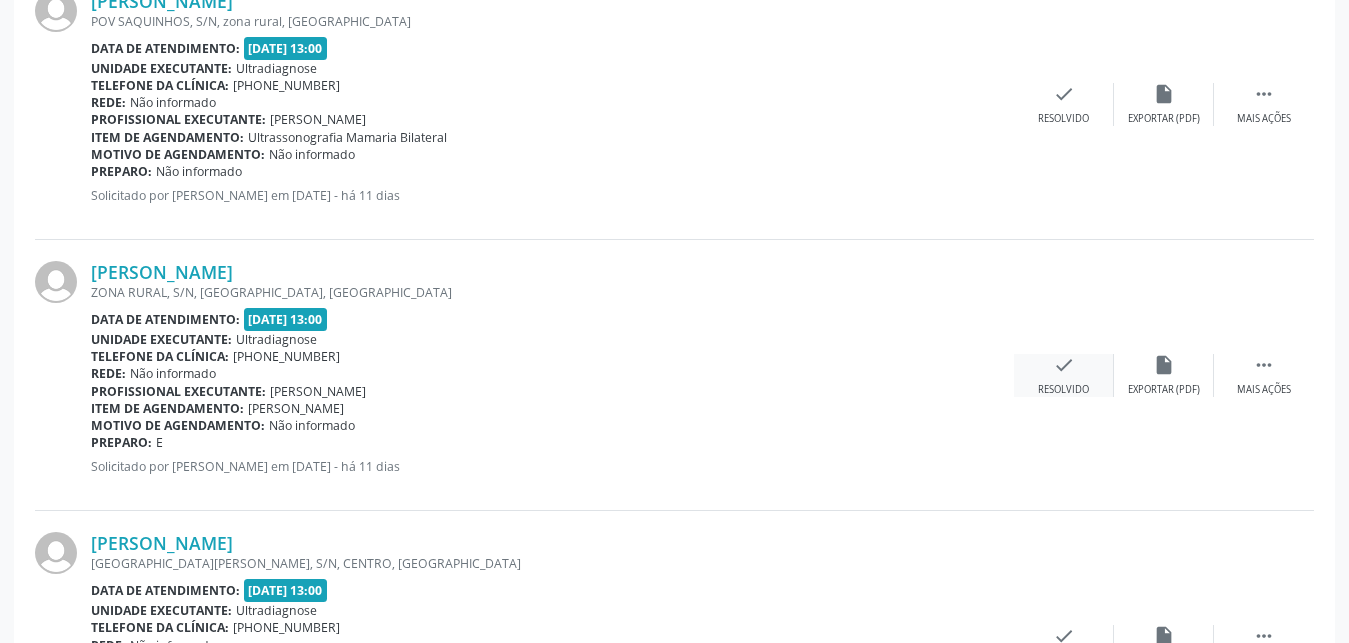click on "check" at bounding box center [1064, 365] 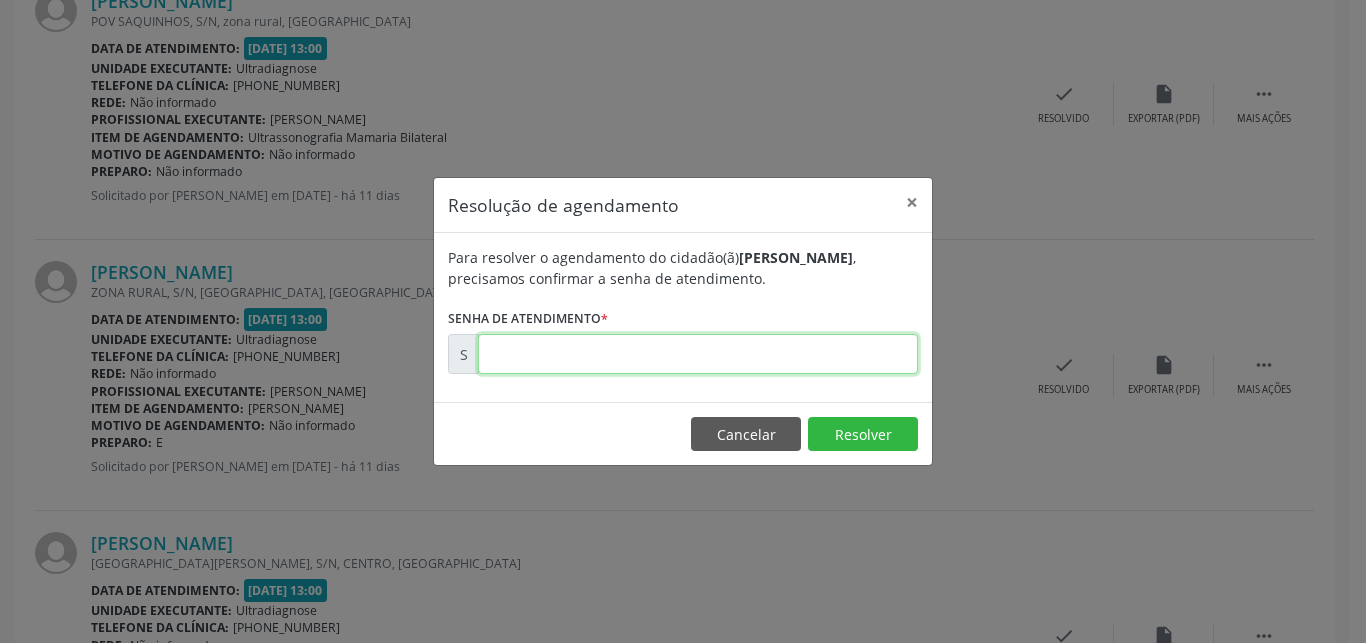 click at bounding box center [698, 354] 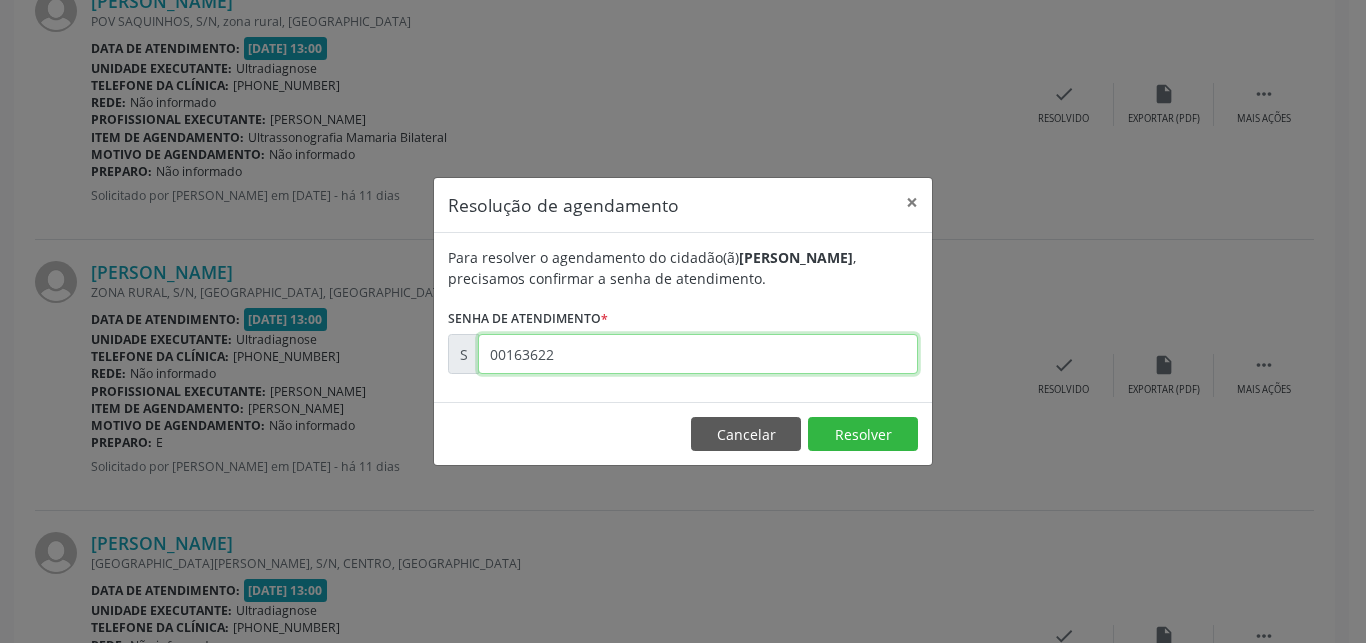 type on "00163622" 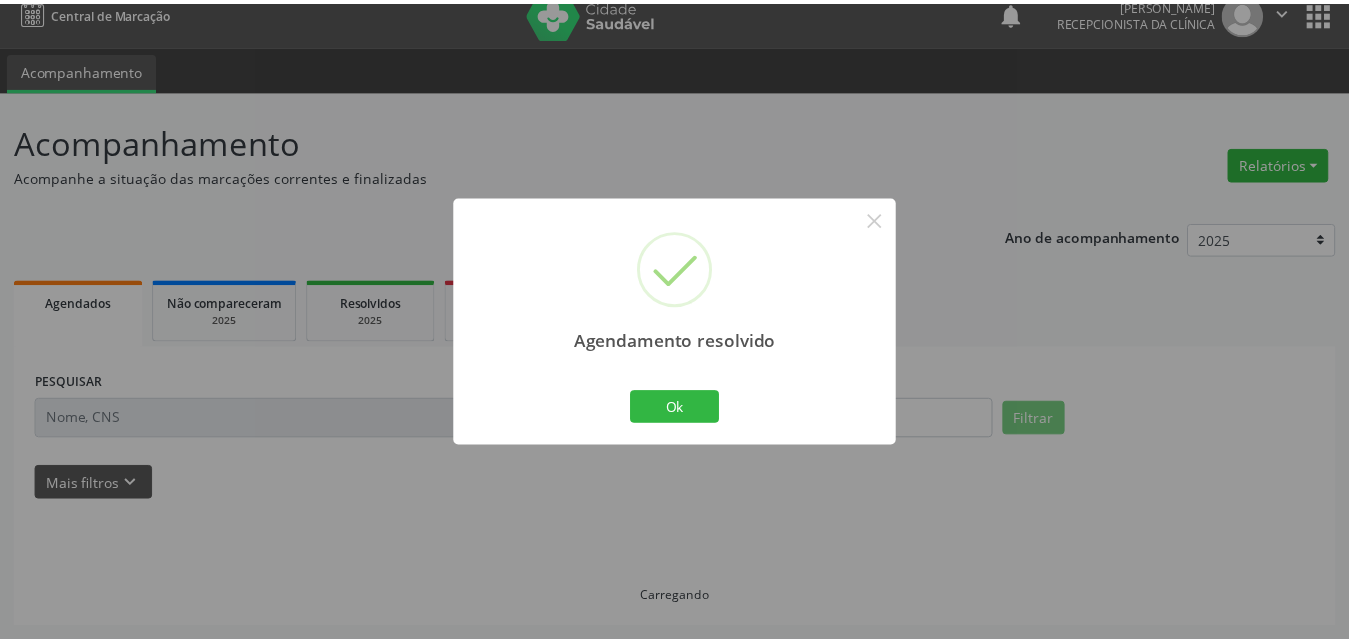 scroll, scrollTop: 19, scrollLeft: 0, axis: vertical 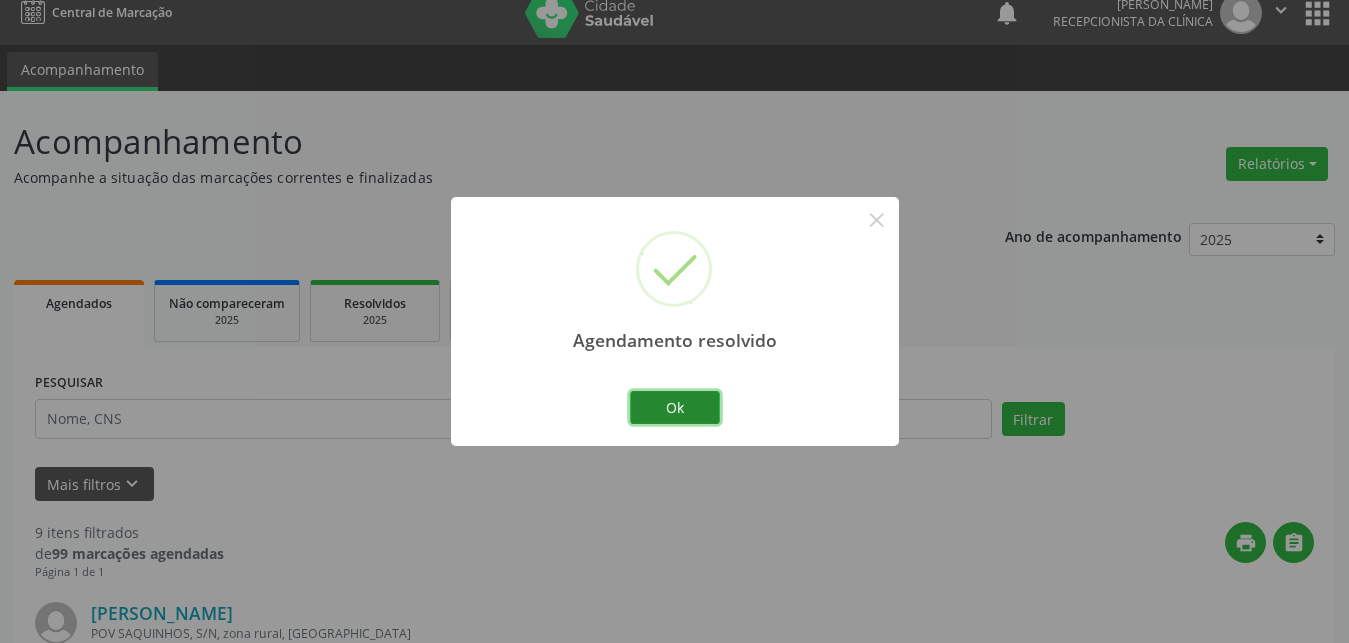 click on "Ok" at bounding box center (675, 408) 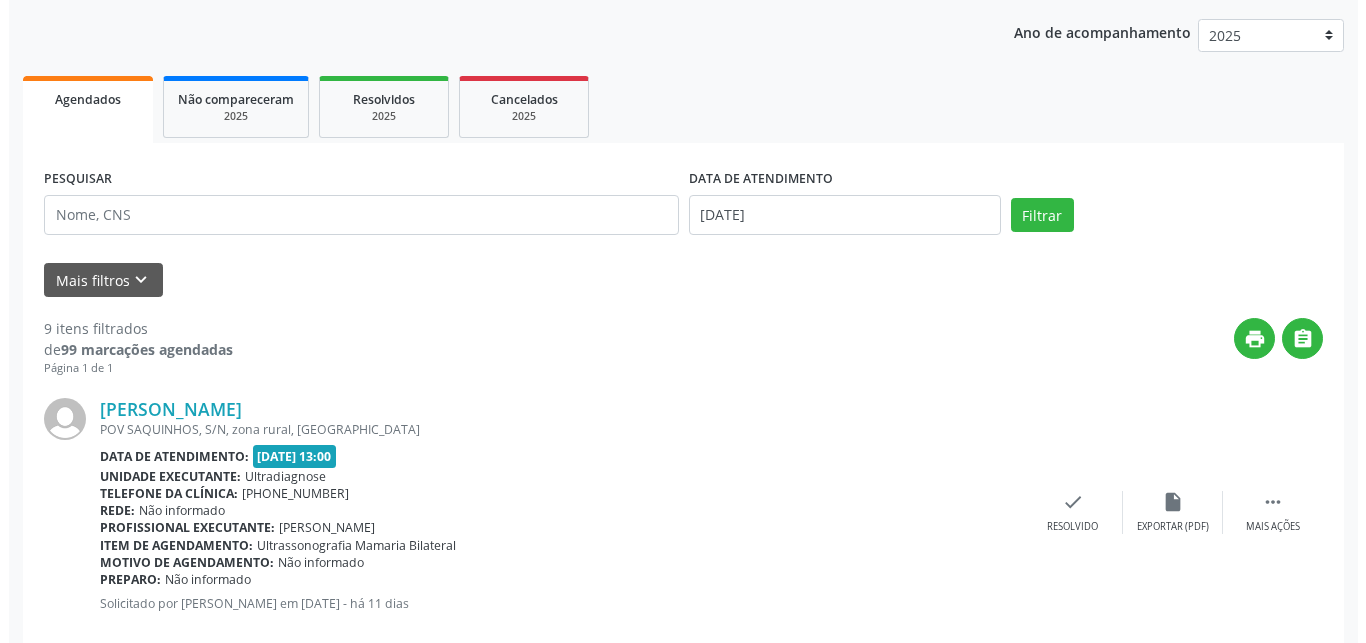 scroll, scrollTop: 427, scrollLeft: 0, axis: vertical 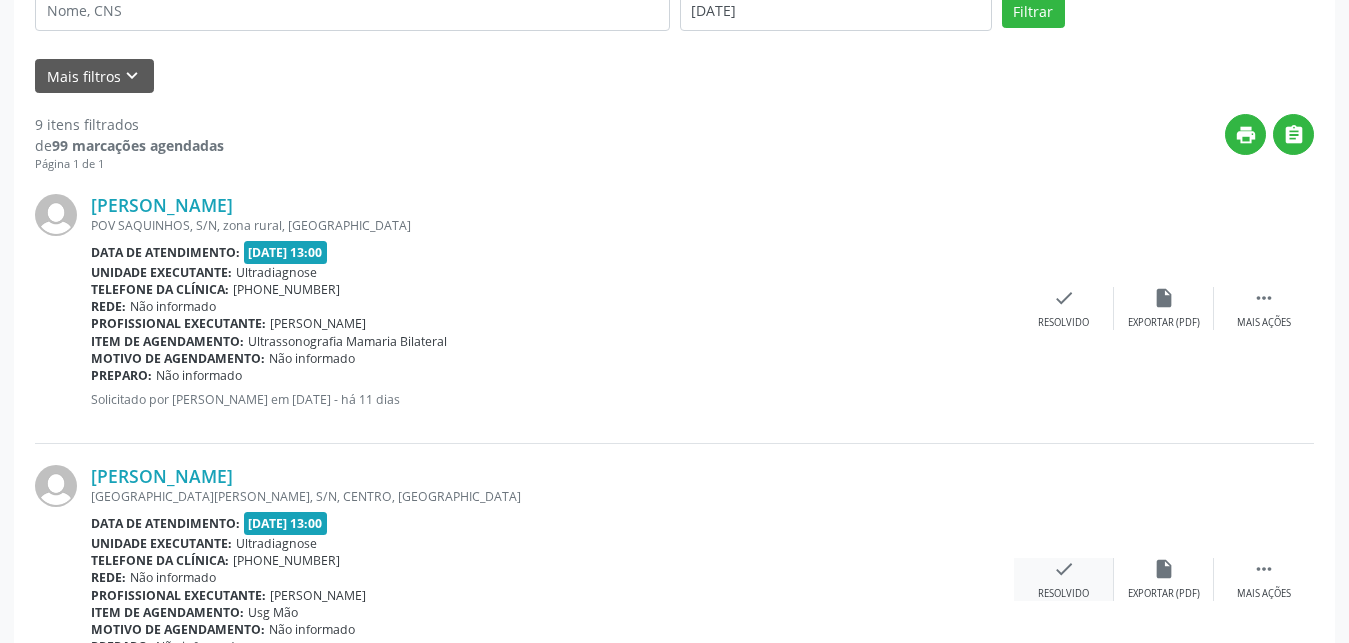 click on "check" at bounding box center [1064, 569] 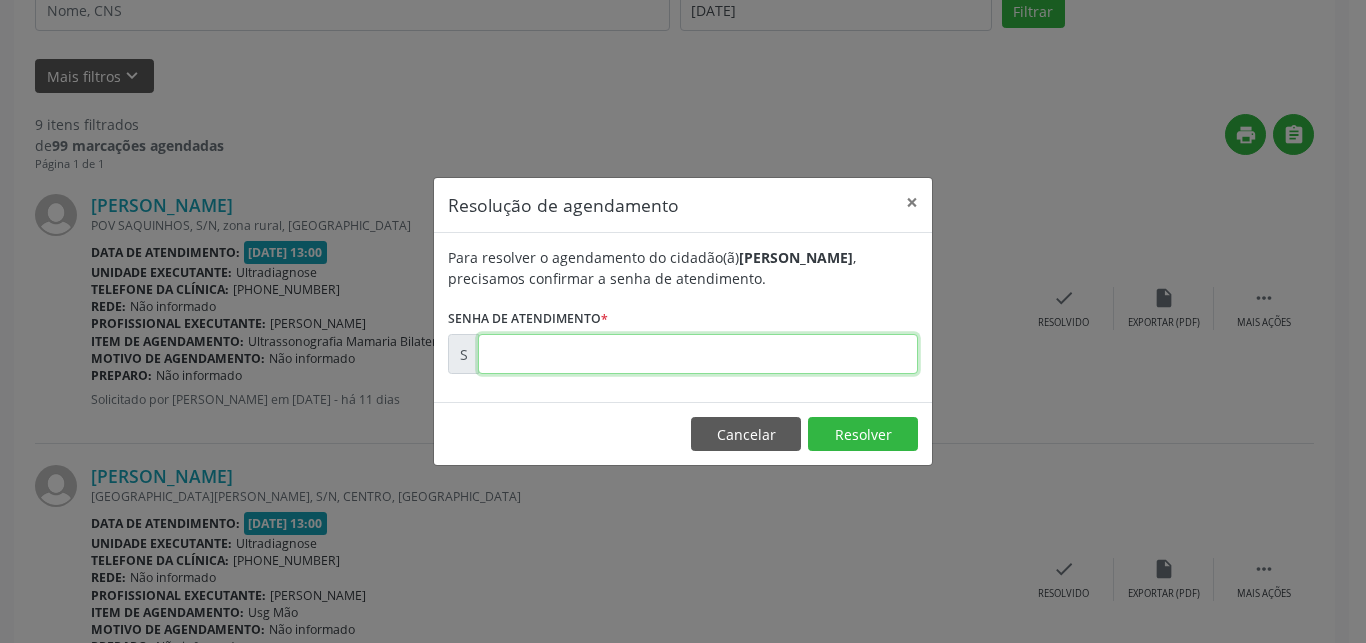 click at bounding box center (698, 354) 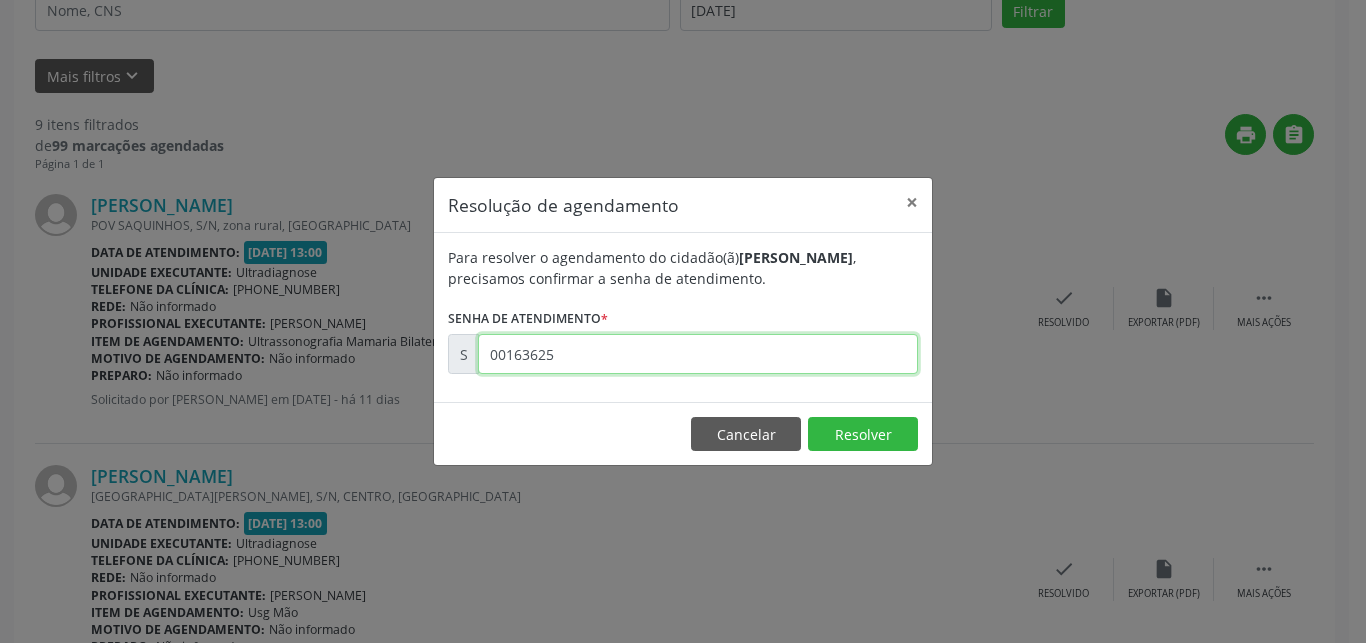 type on "00163625" 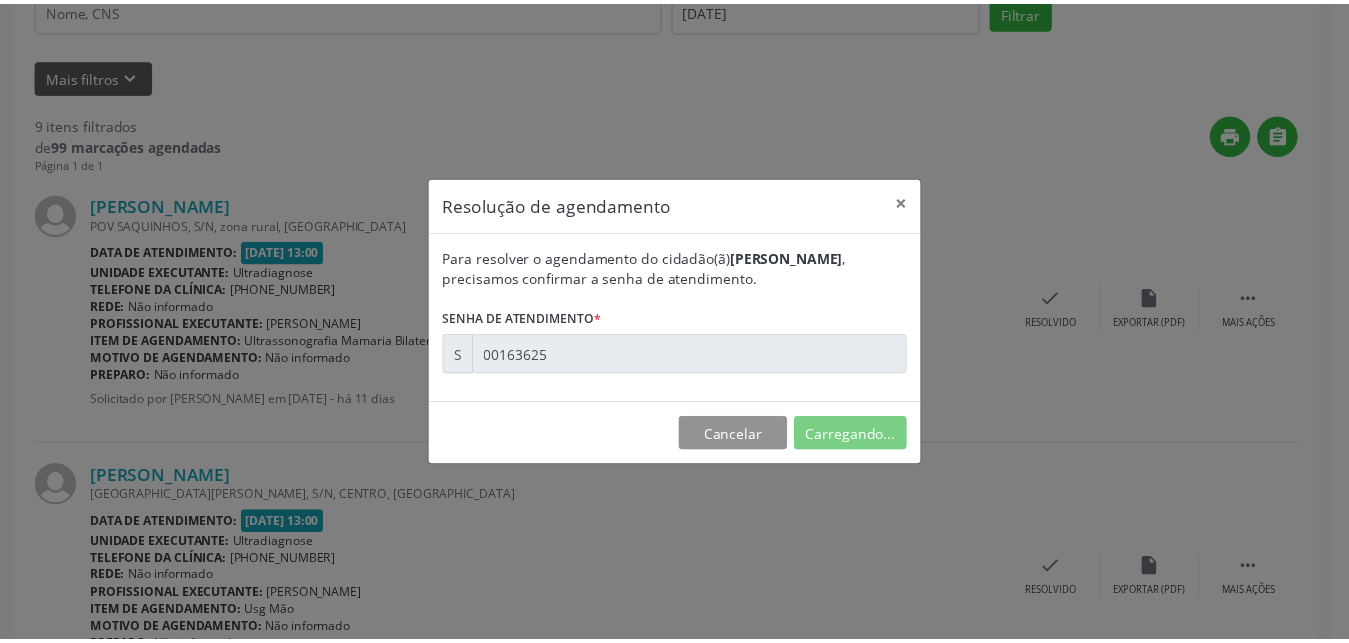 scroll, scrollTop: 19, scrollLeft: 0, axis: vertical 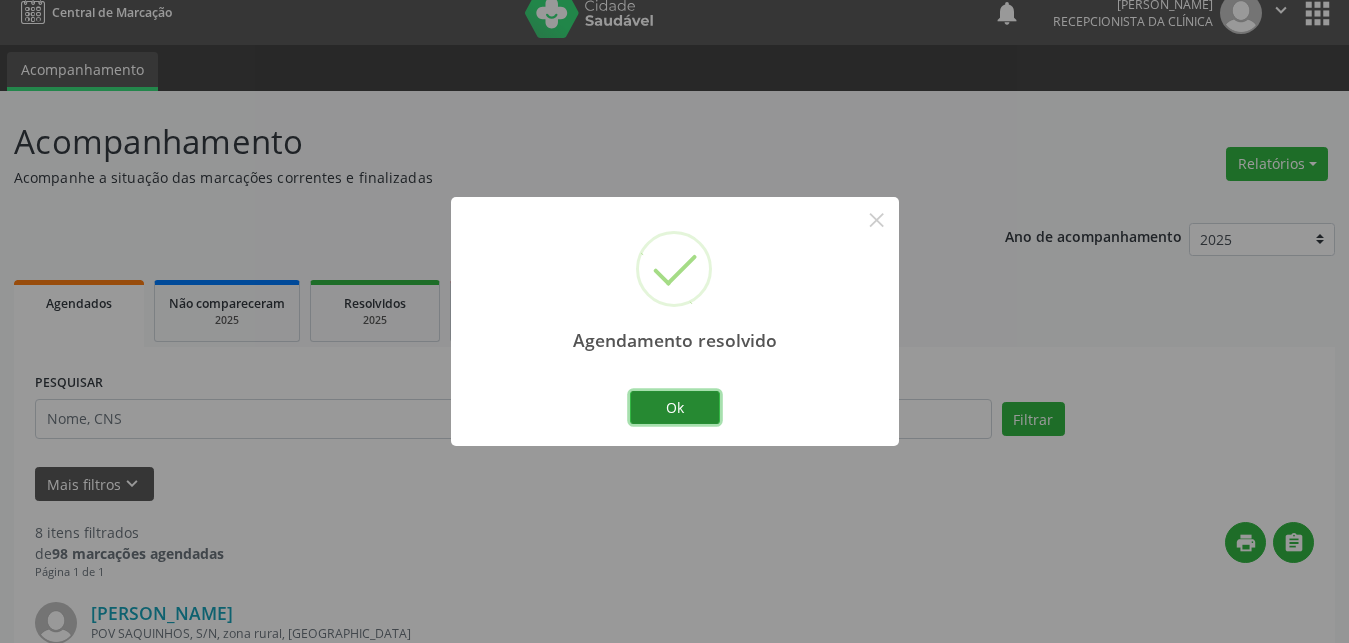 click on "Ok" at bounding box center [675, 408] 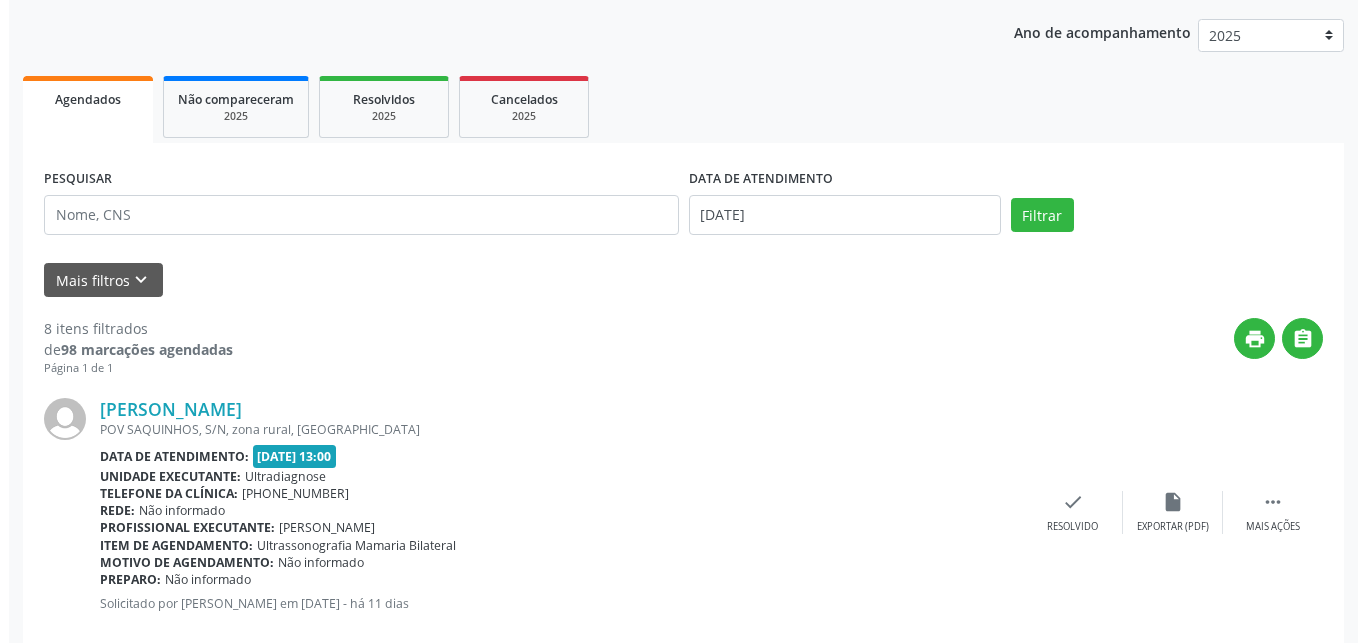 scroll, scrollTop: 529, scrollLeft: 0, axis: vertical 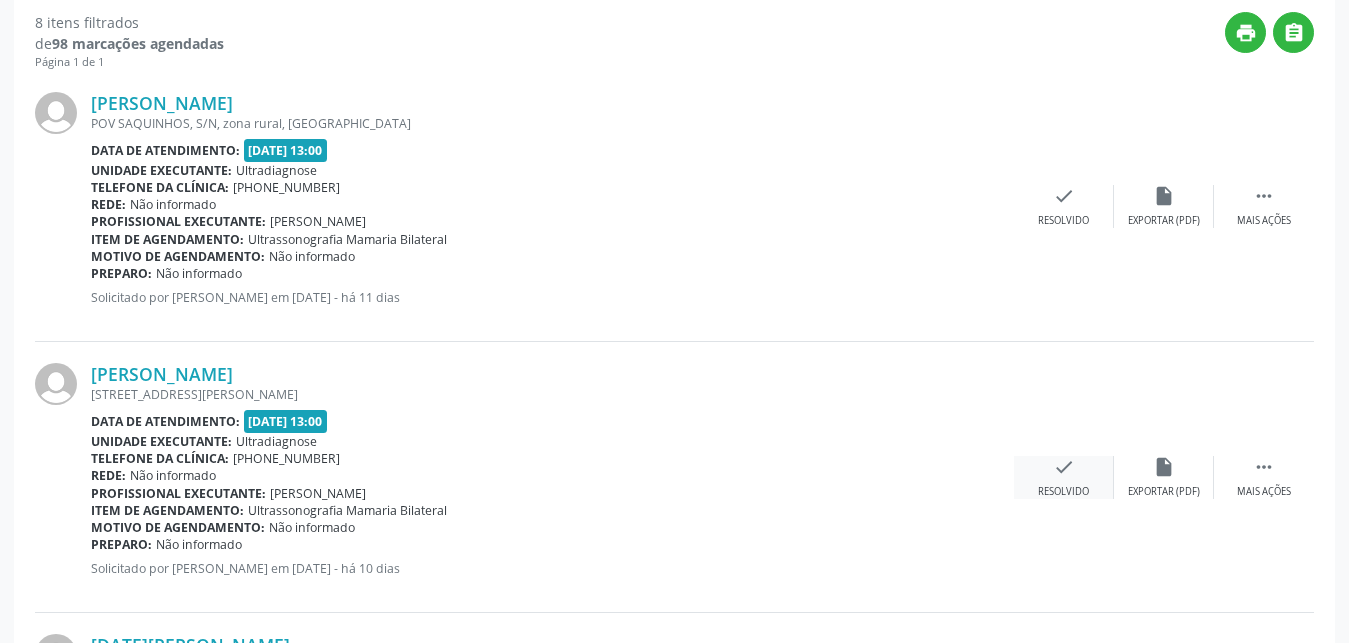 click on "check" at bounding box center [1064, 467] 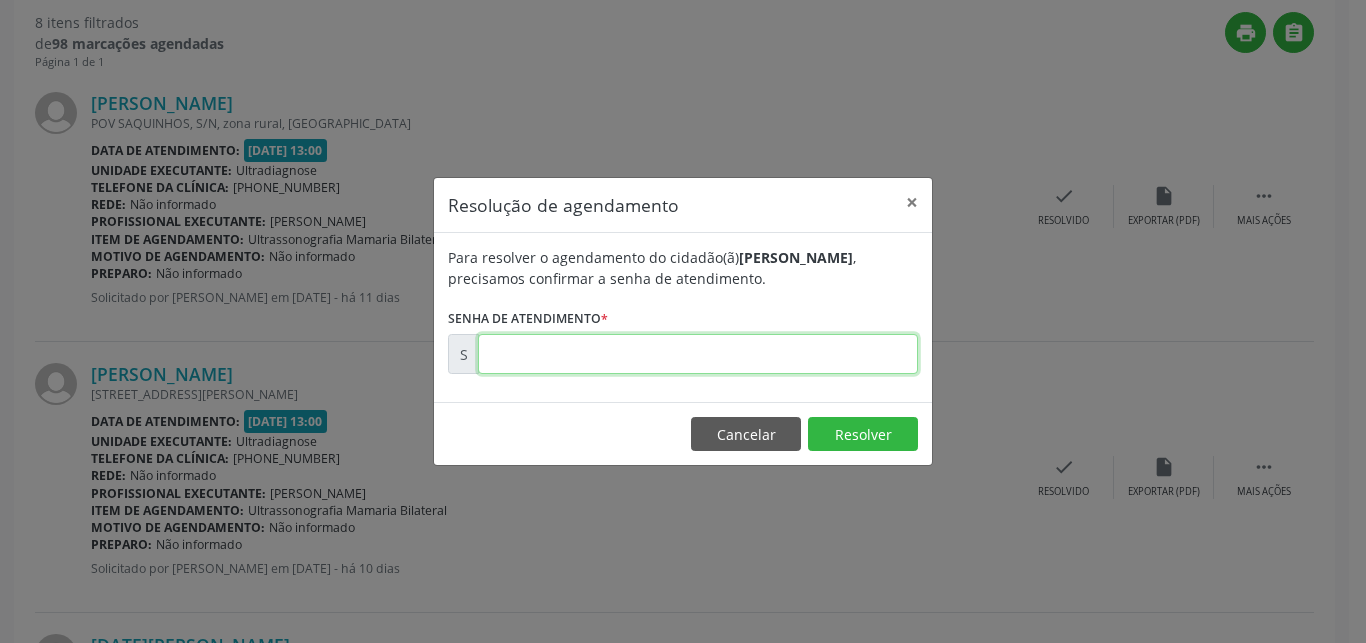 click at bounding box center (698, 354) 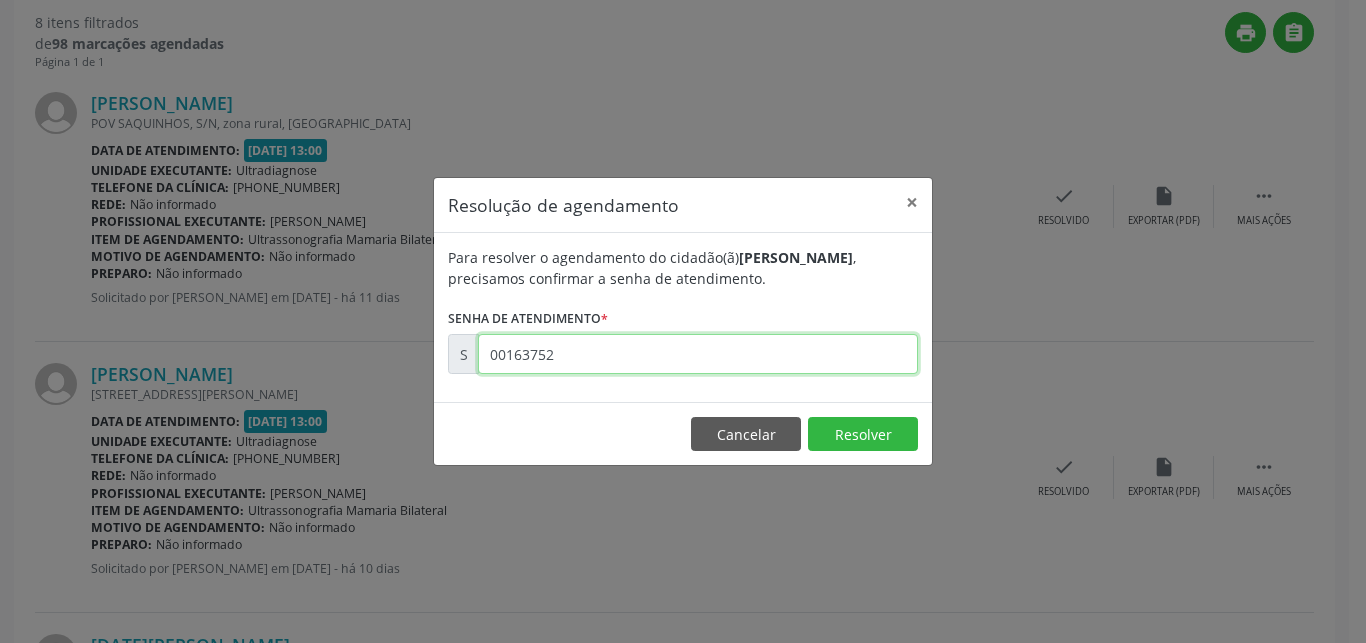 type on "00163752" 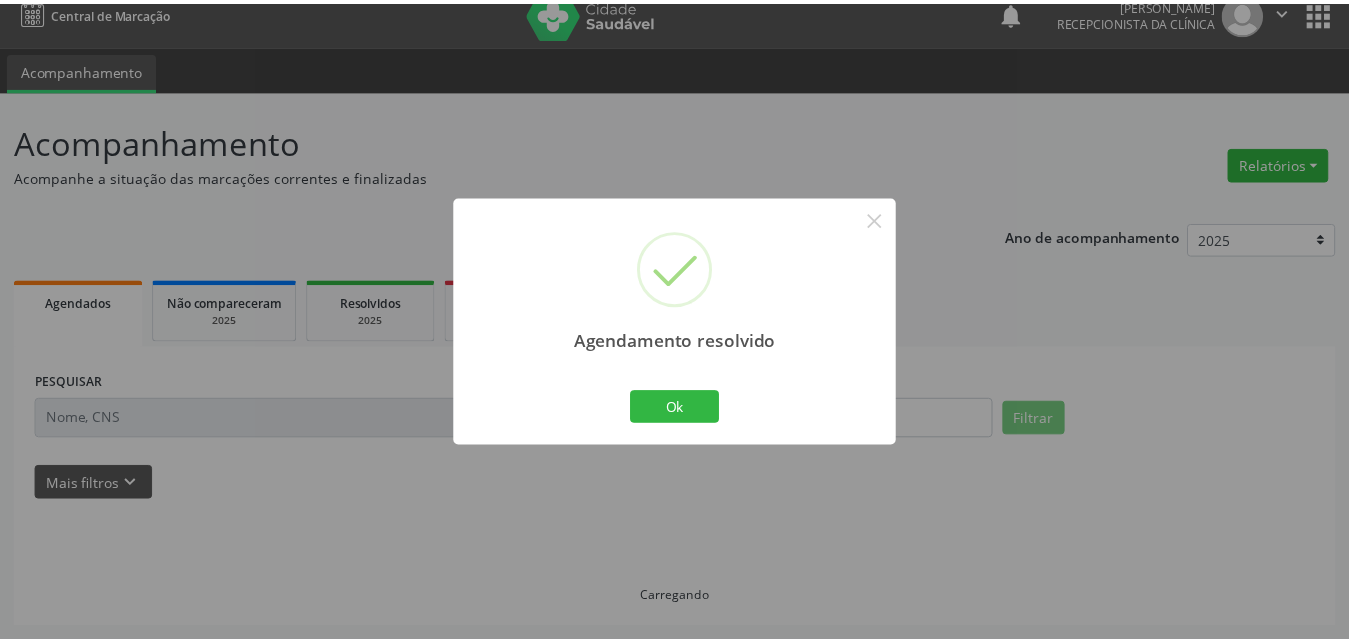 scroll, scrollTop: 19, scrollLeft: 0, axis: vertical 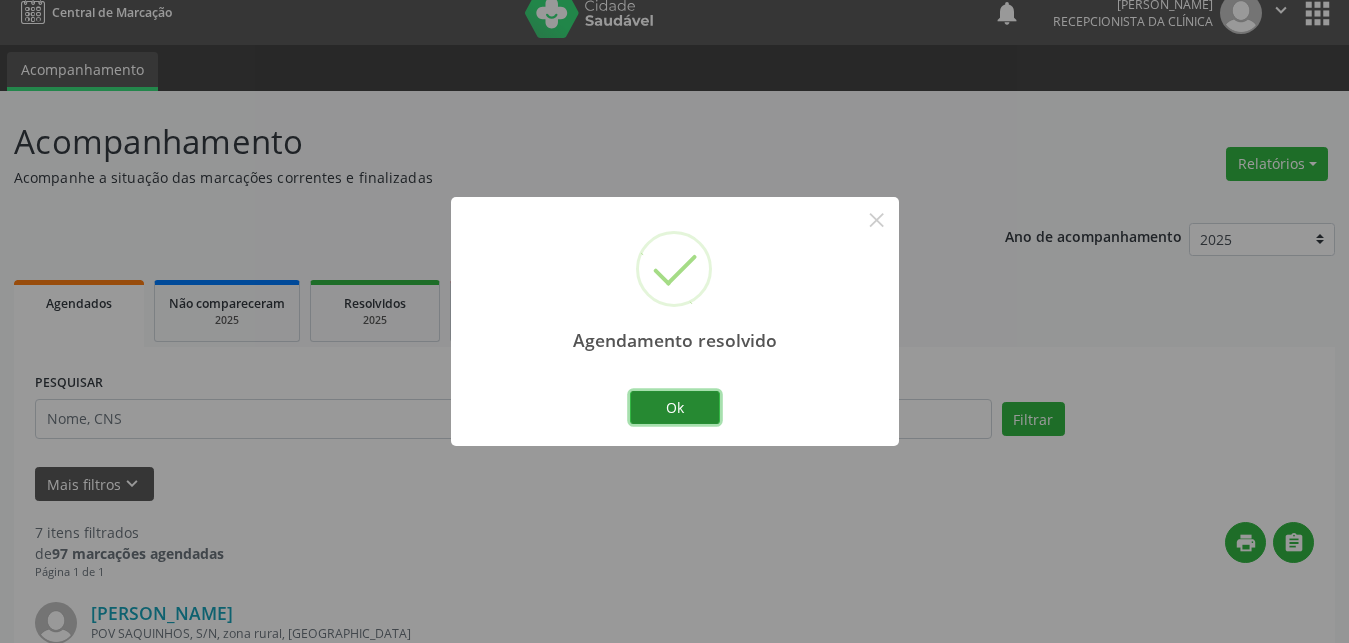 click on "Ok" at bounding box center [675, 408] 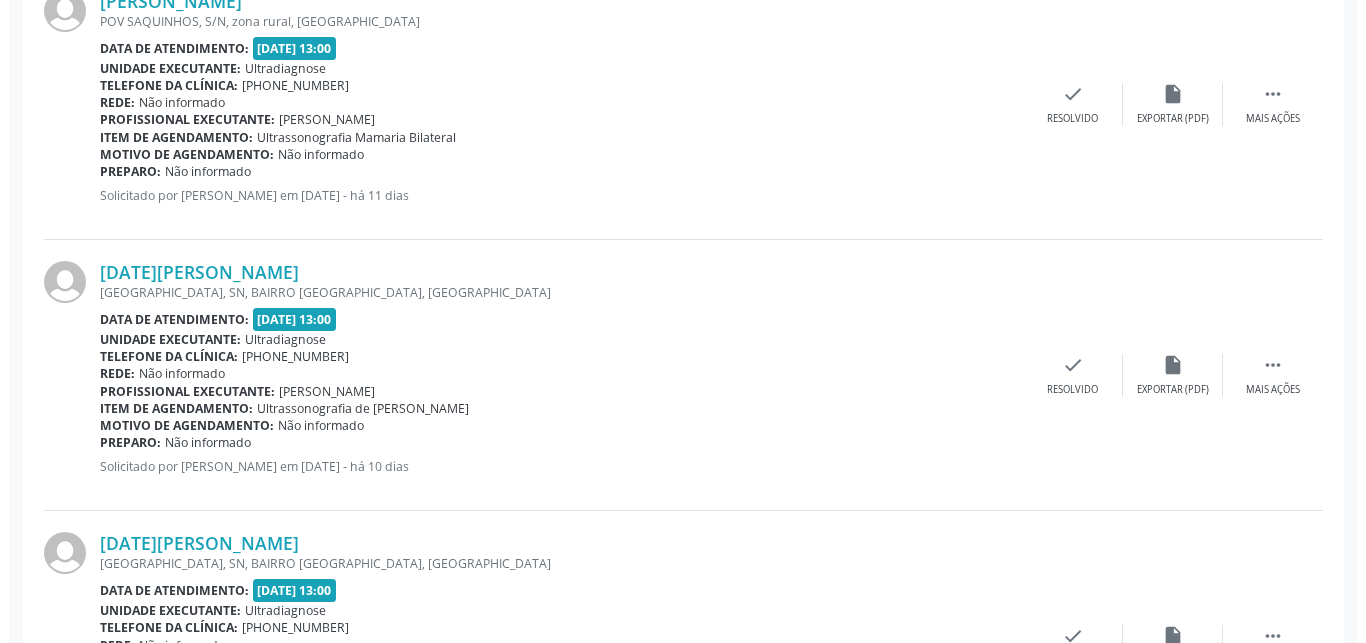 scroll, scrollTop: 733, scrollLeft: 0, axis: vertical 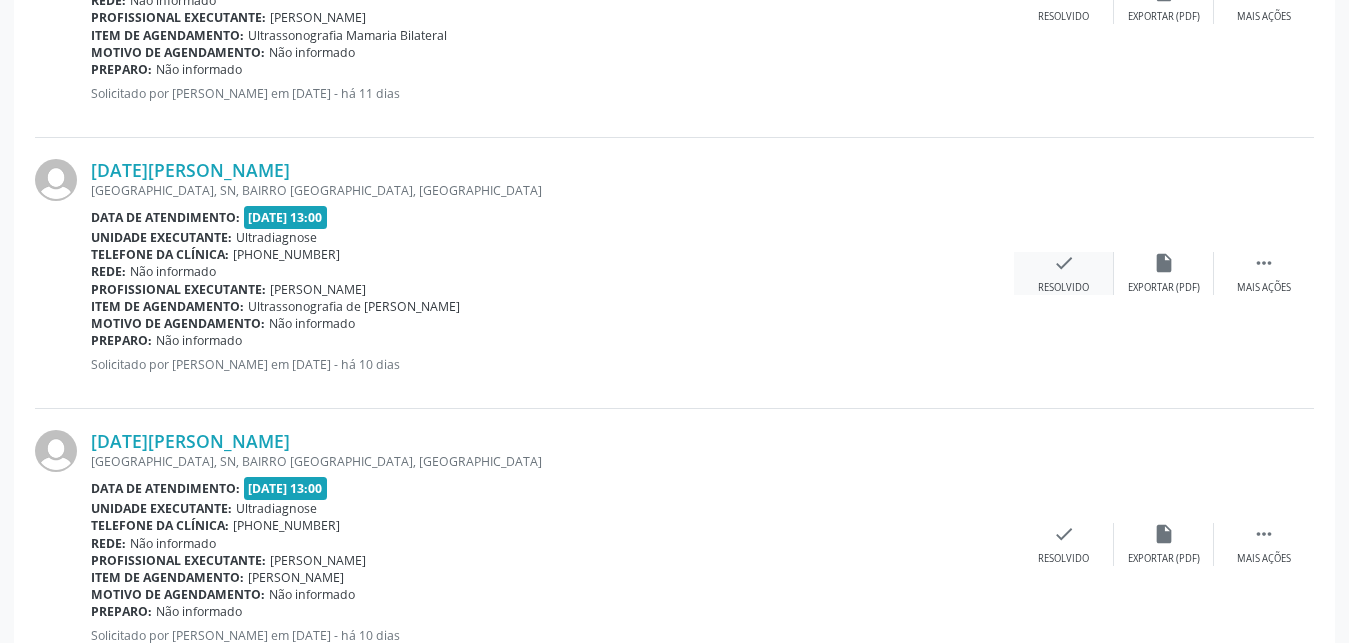 click on "check" at bounding box center (1064, 263) 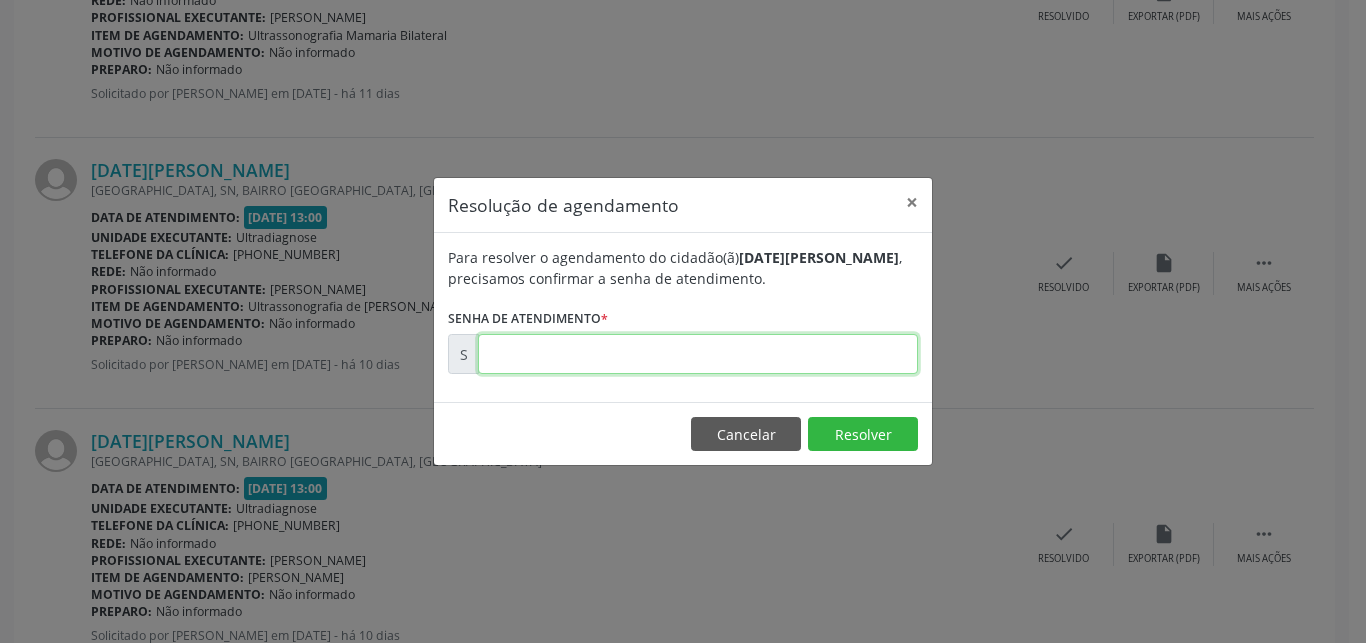 click at bounding box center [698, 354] 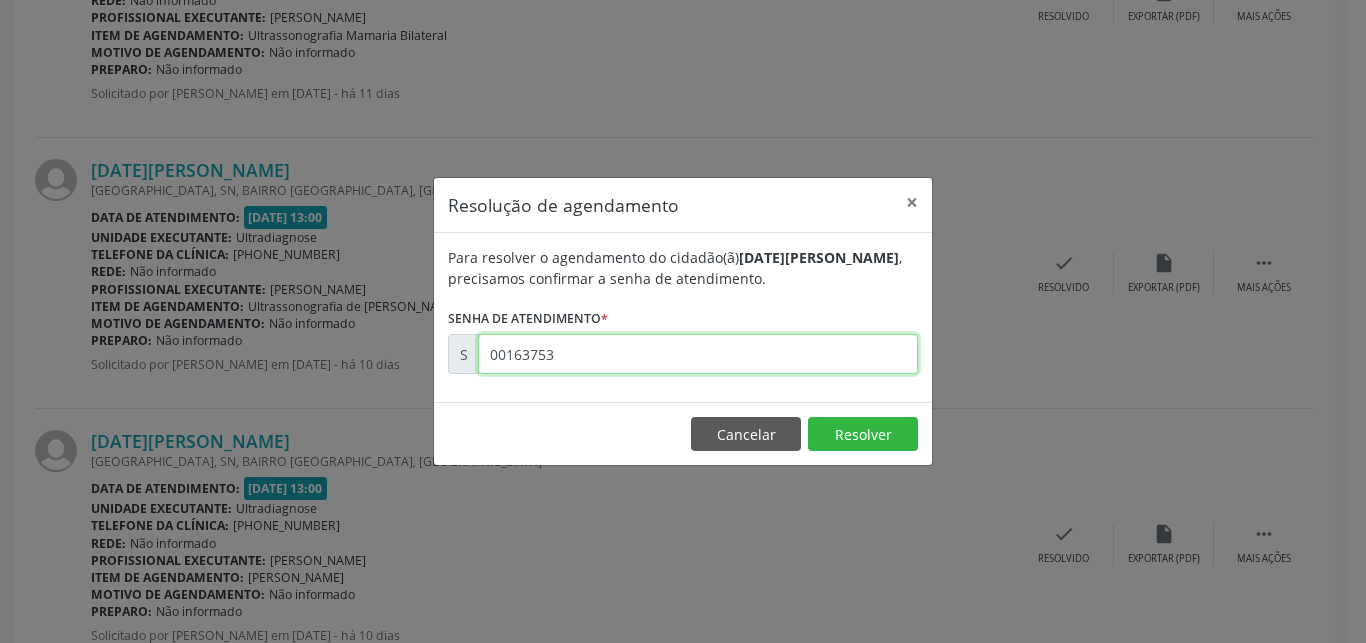 type on "00163753" 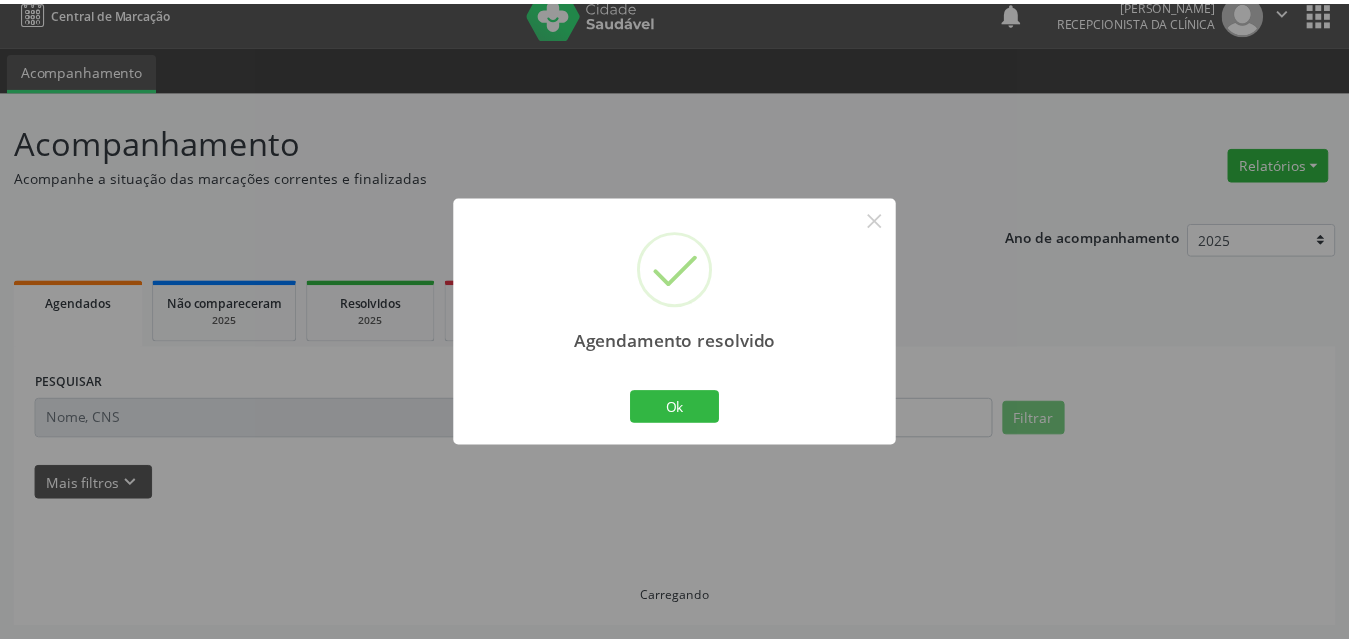 scroll, scrollTop: 19, scrollLeft: 0, axis: vertical 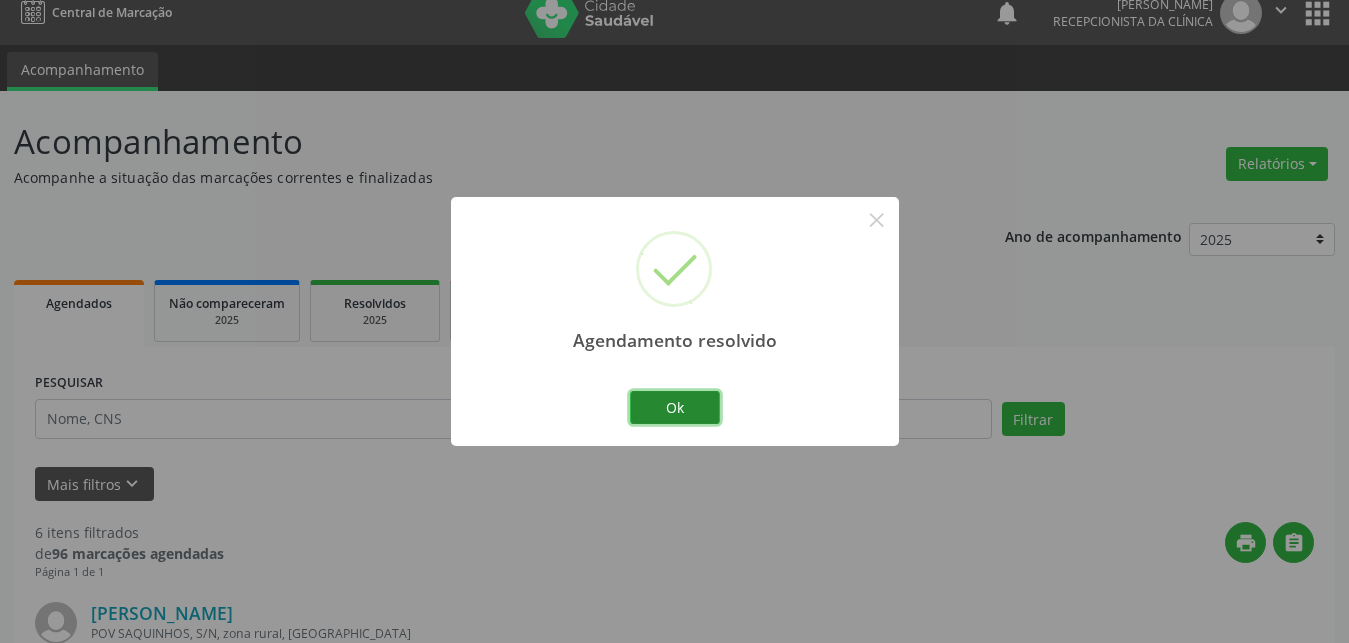 click on "Ok" at bounding box center (675, 408) 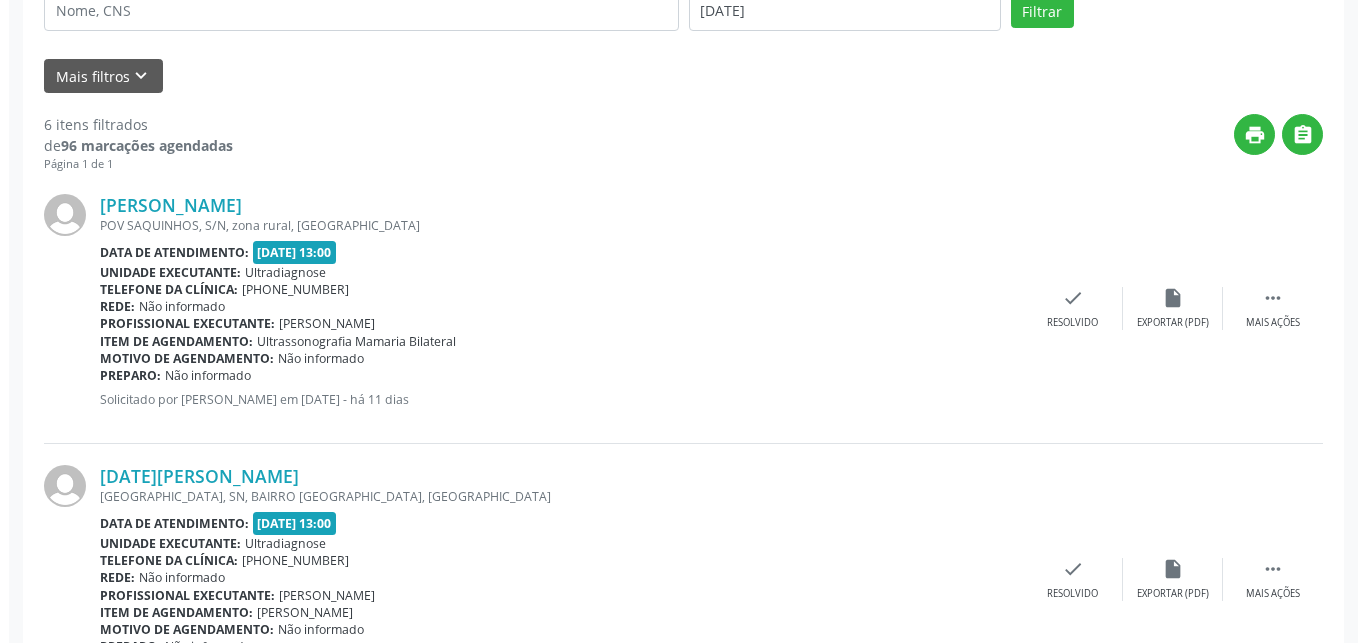 scroll, scrollTop: 631, scrollLeft: 0, axis: vertical 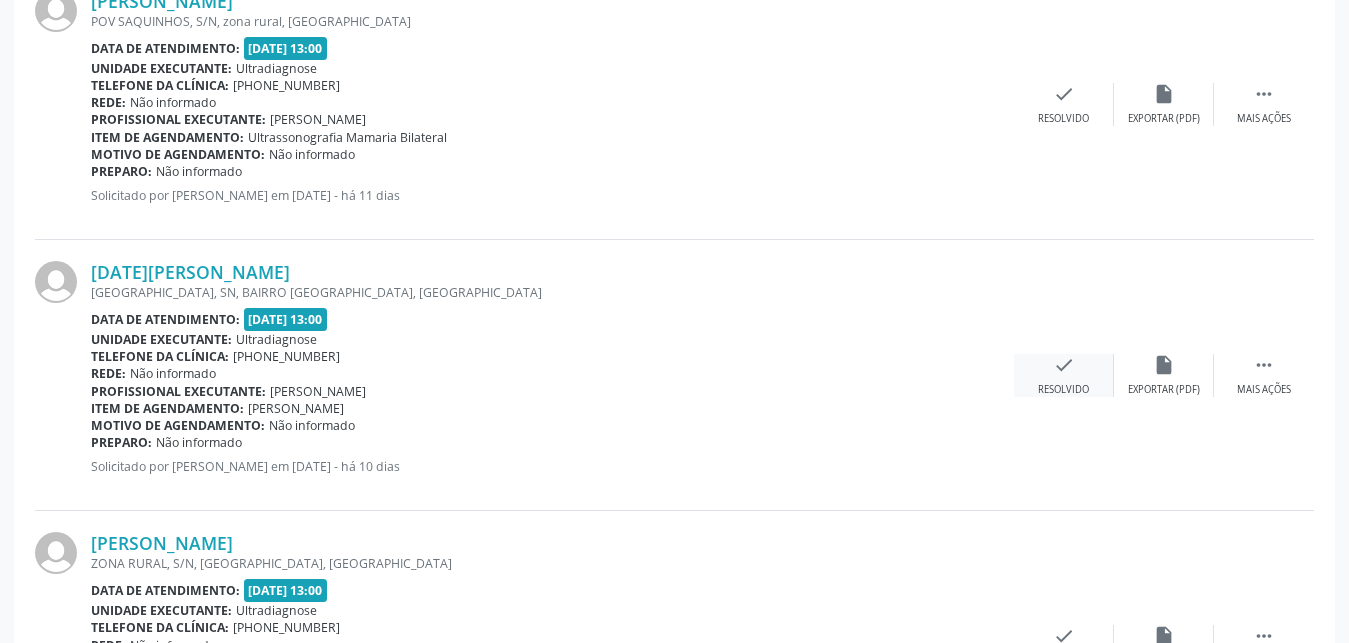 click on "check" at bounding box center [1064, 365] 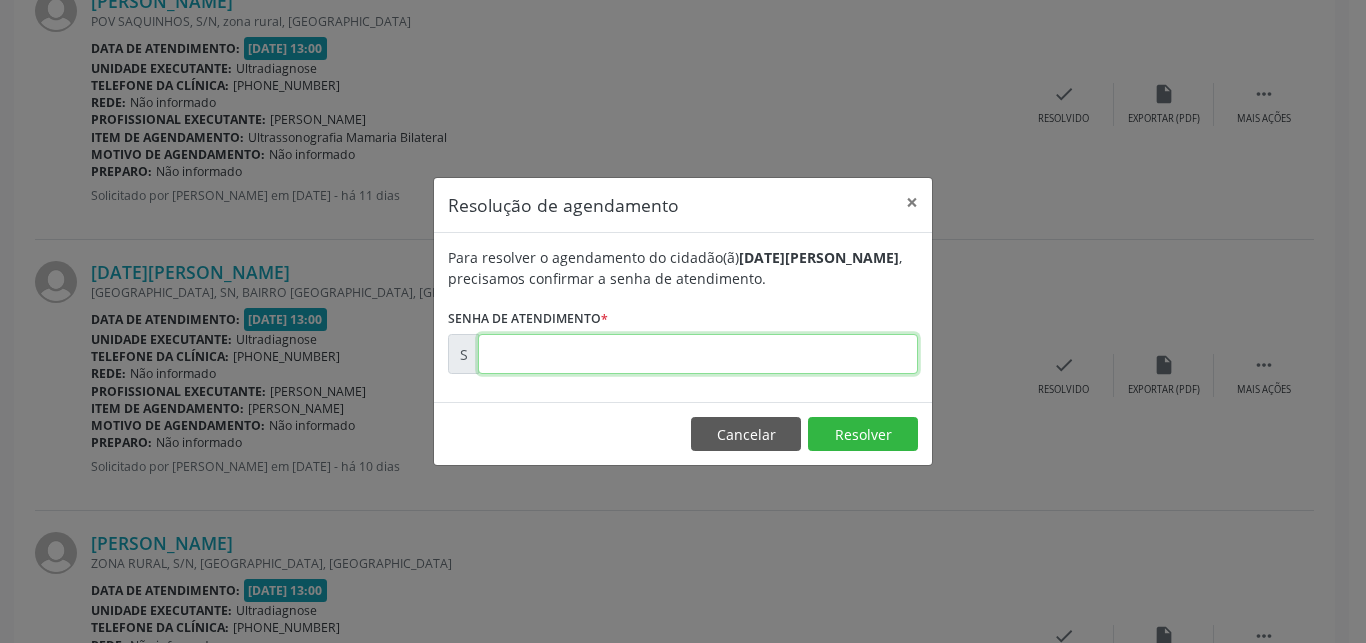 click at bounding box center [698, 354] 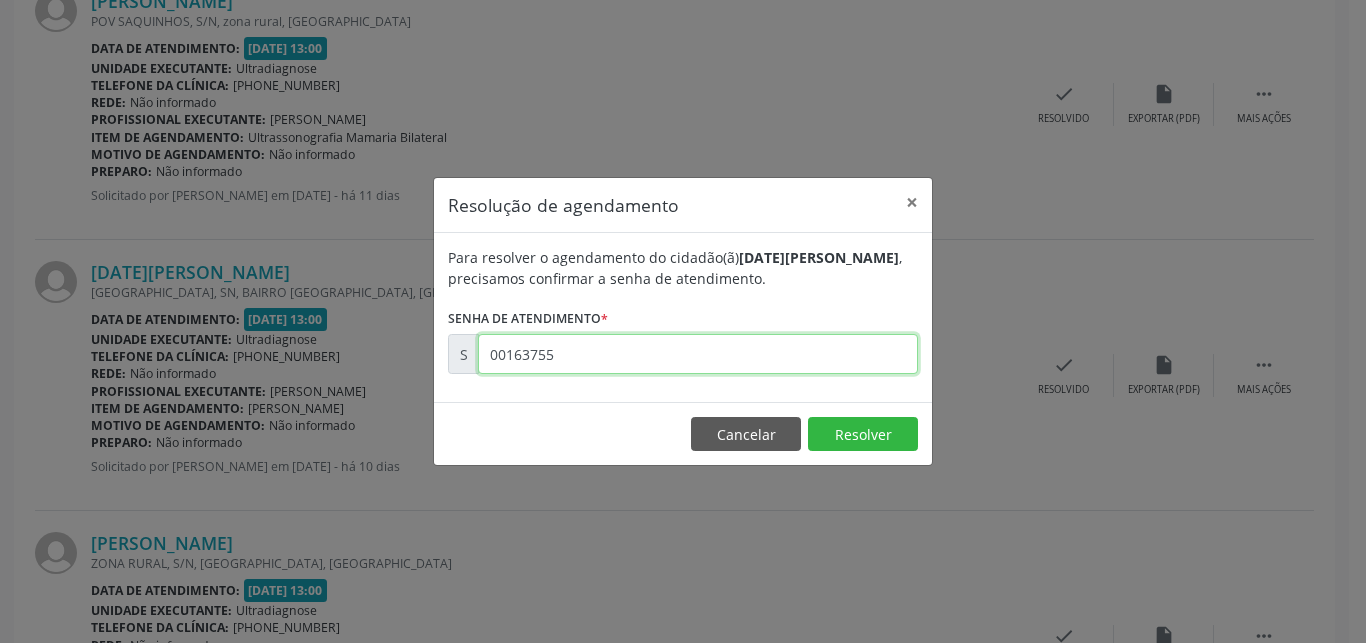 type on "00163755" 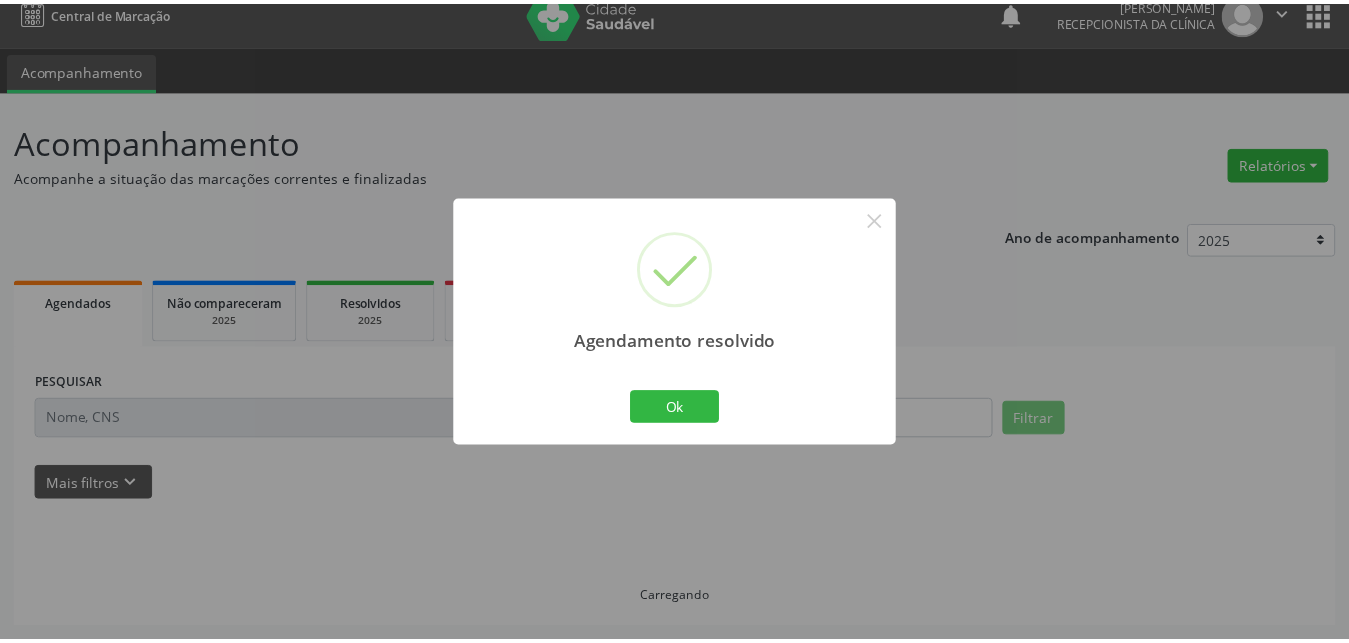 scroll, scrollTop: 19, scrollLeft: 0, axis: vertical 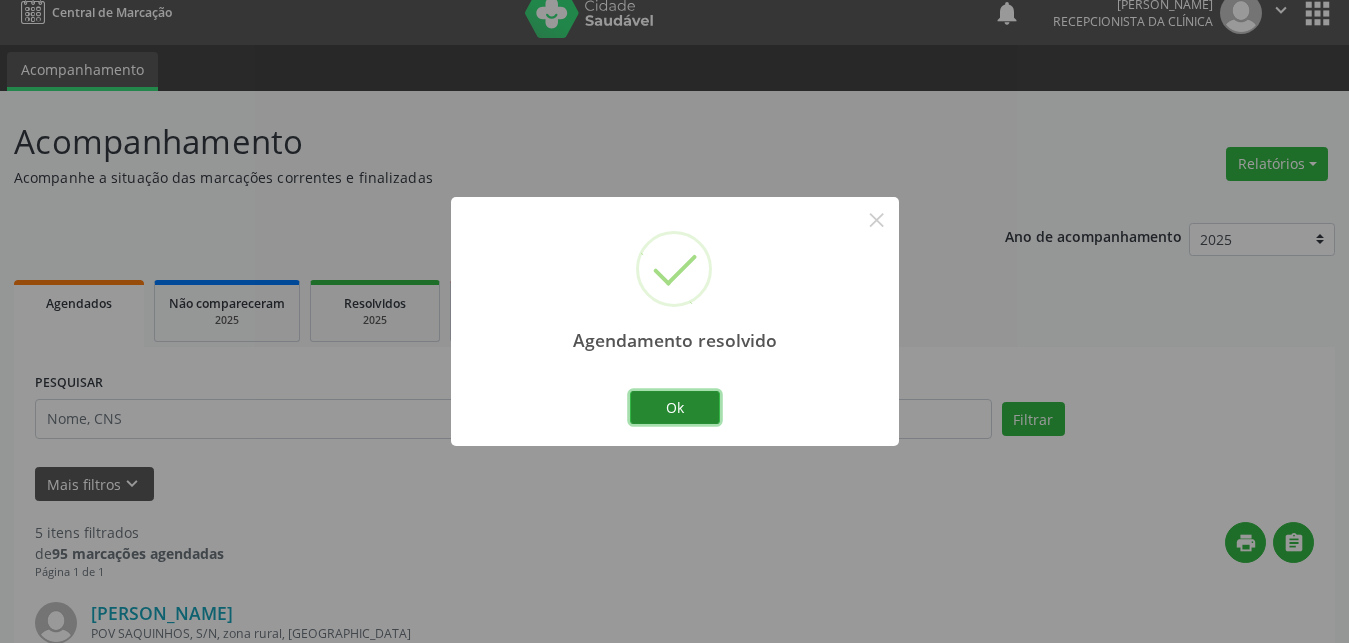 click on "Ok" at bounding box center (675, 408) 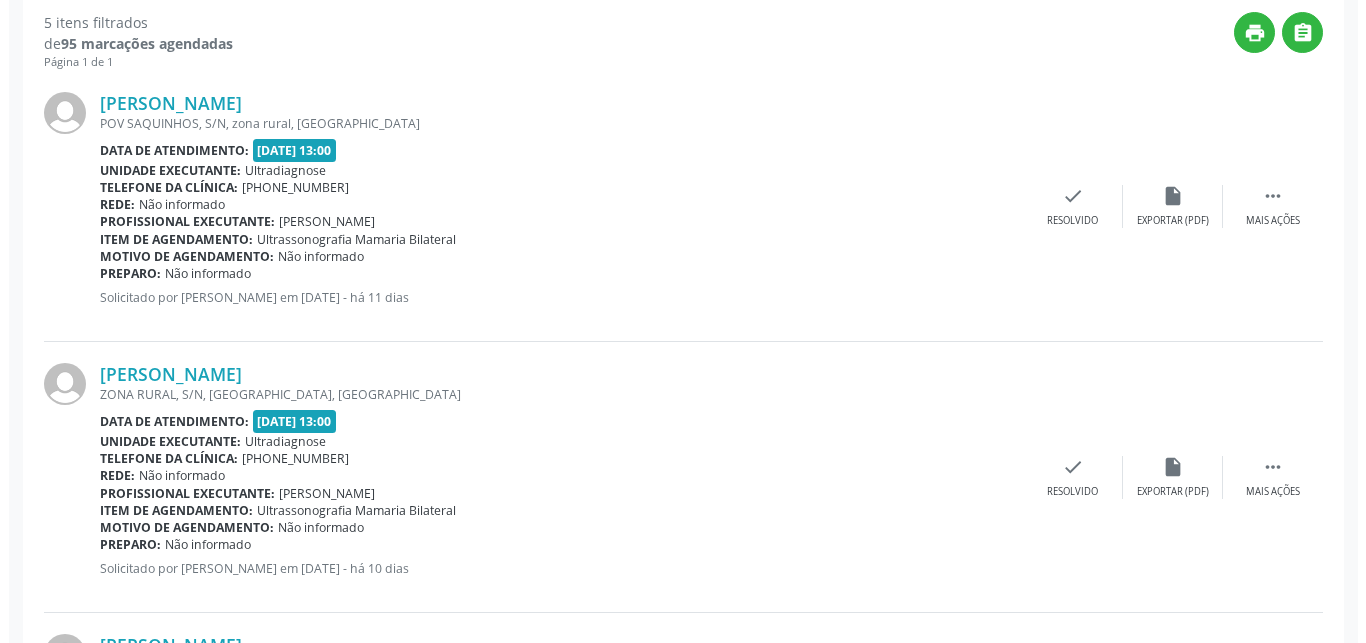 scroll, scrollTop: 631, scrollLeft: 0, axis: vertical 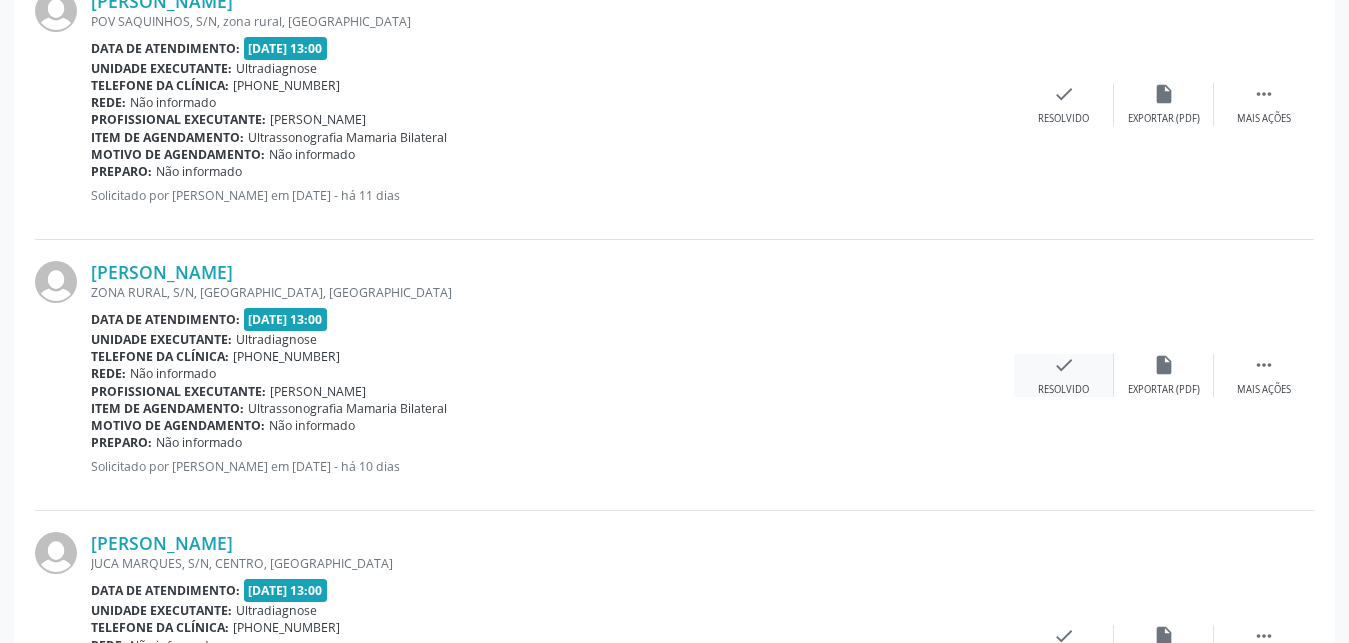 click on "check" at bounding box center (1064, 365) 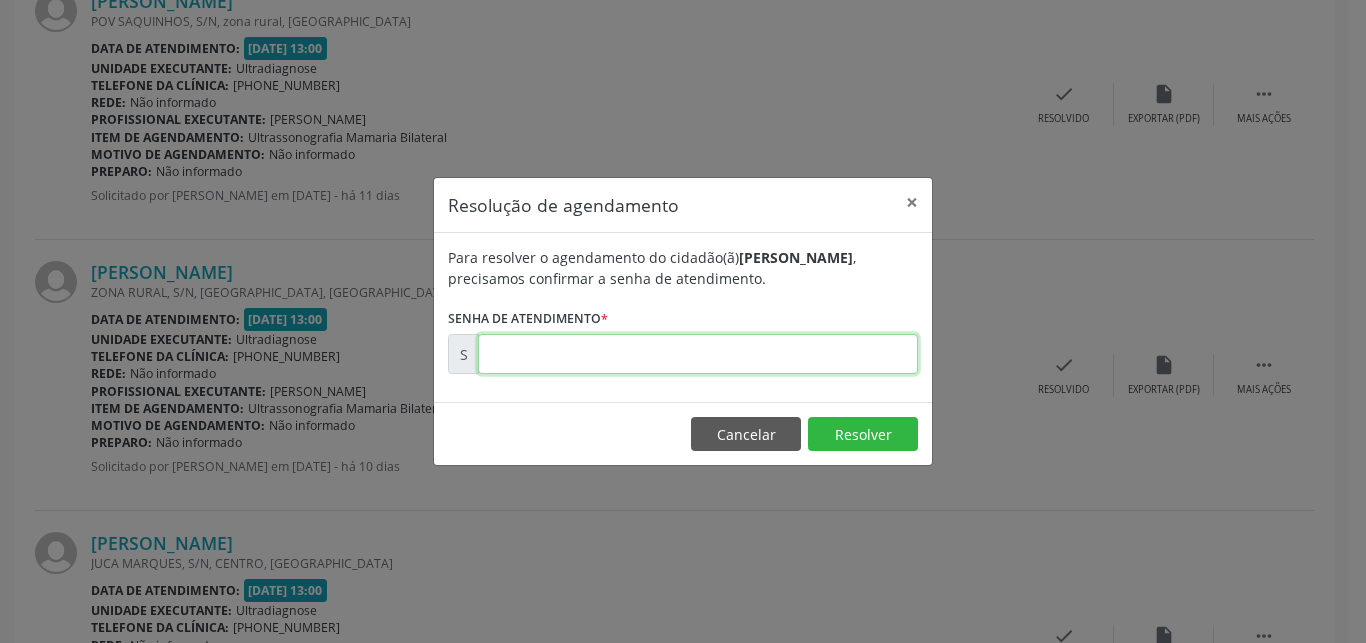 click at bounding box center (698, 354) 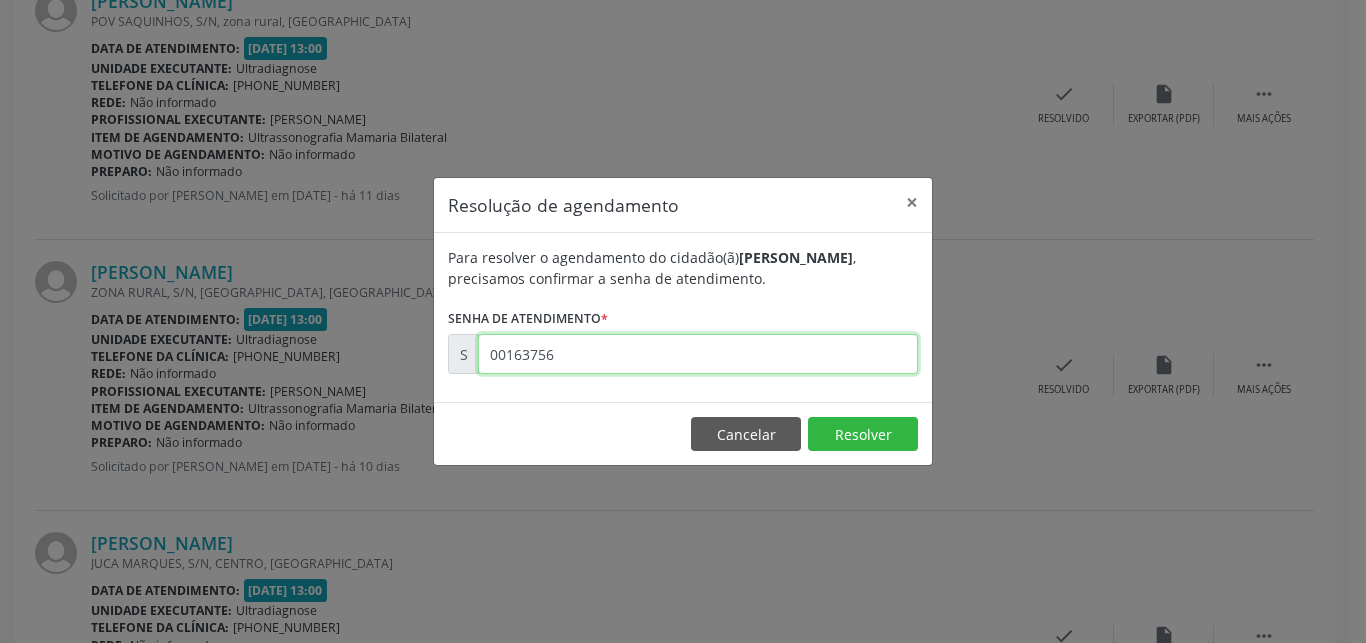 type on "00163756" 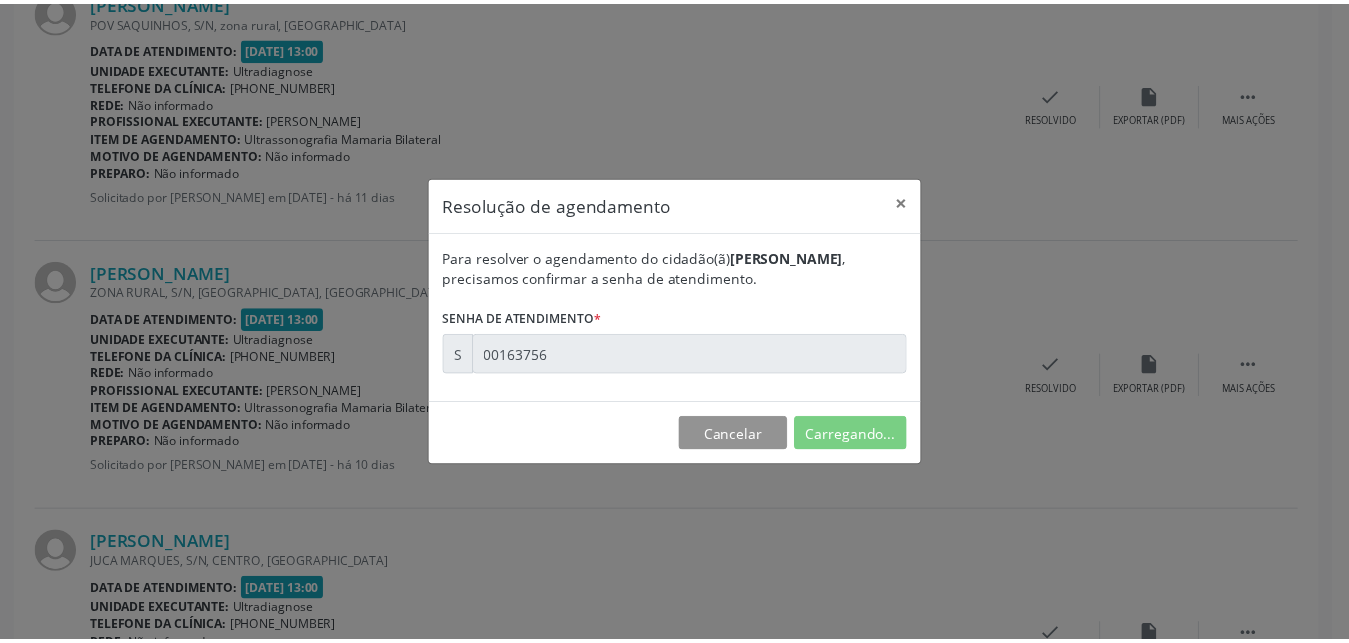 scroll, scrollTop: 19, scrollLeft: 0, axis: vertical 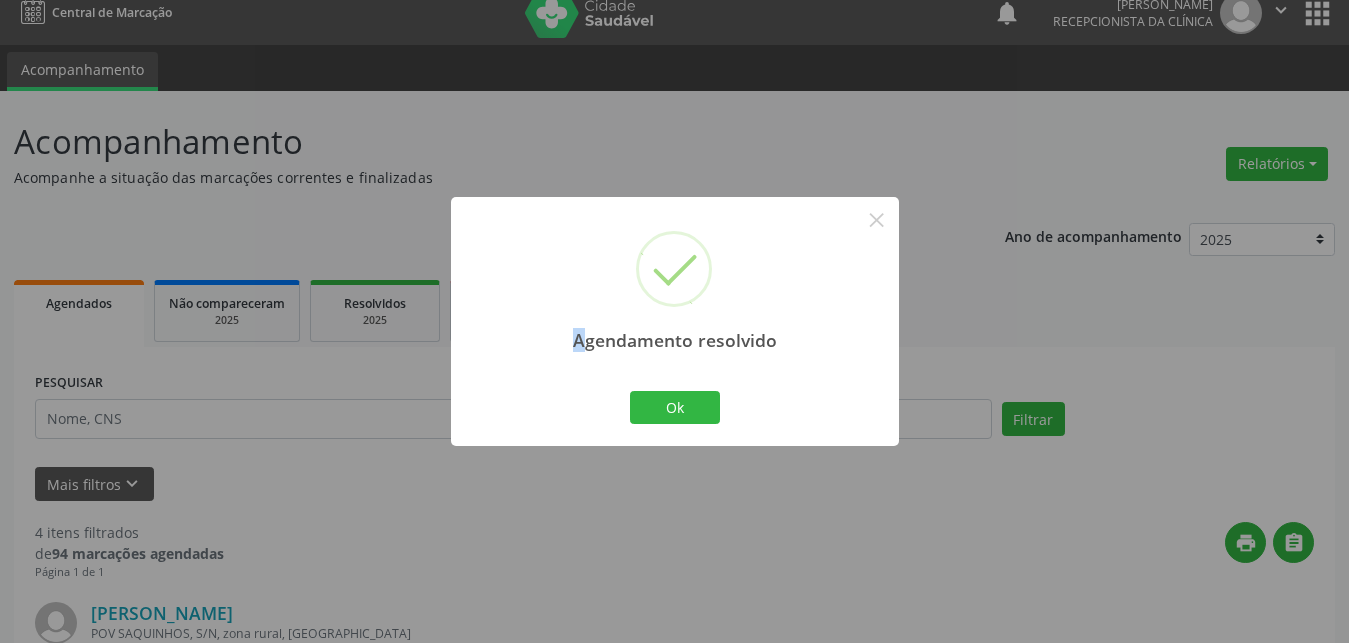 drag, startPoint x: 562, startPoint y: 290, endPoint x: 590, endPoint y: 311, distance: 35 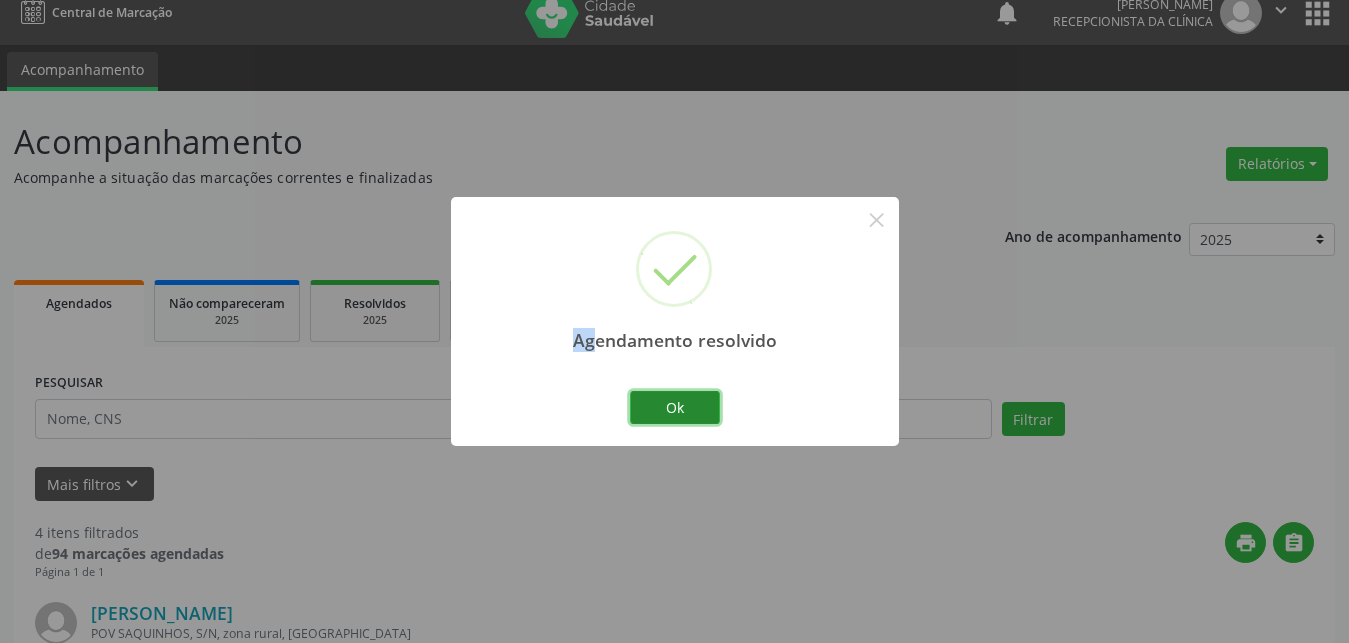 click on "Ok" at bounding box center (675, 408) 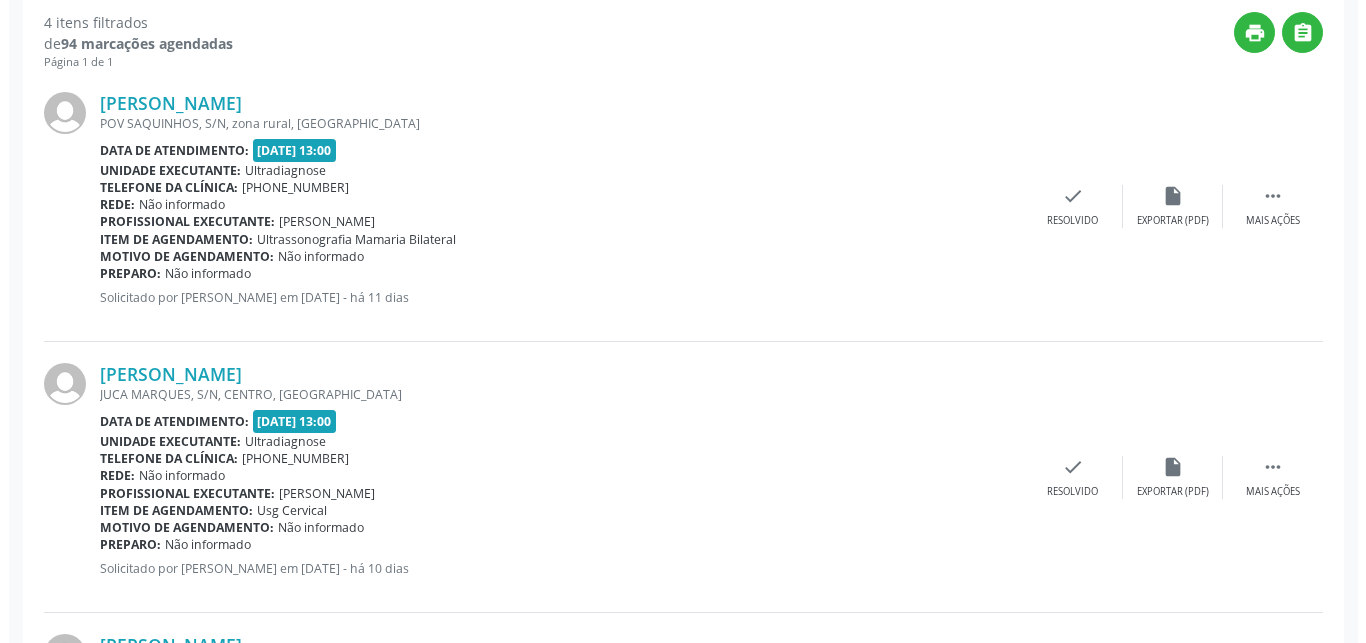scroll, scrollTop: 733, scrollLeft: 0, axis: vertical 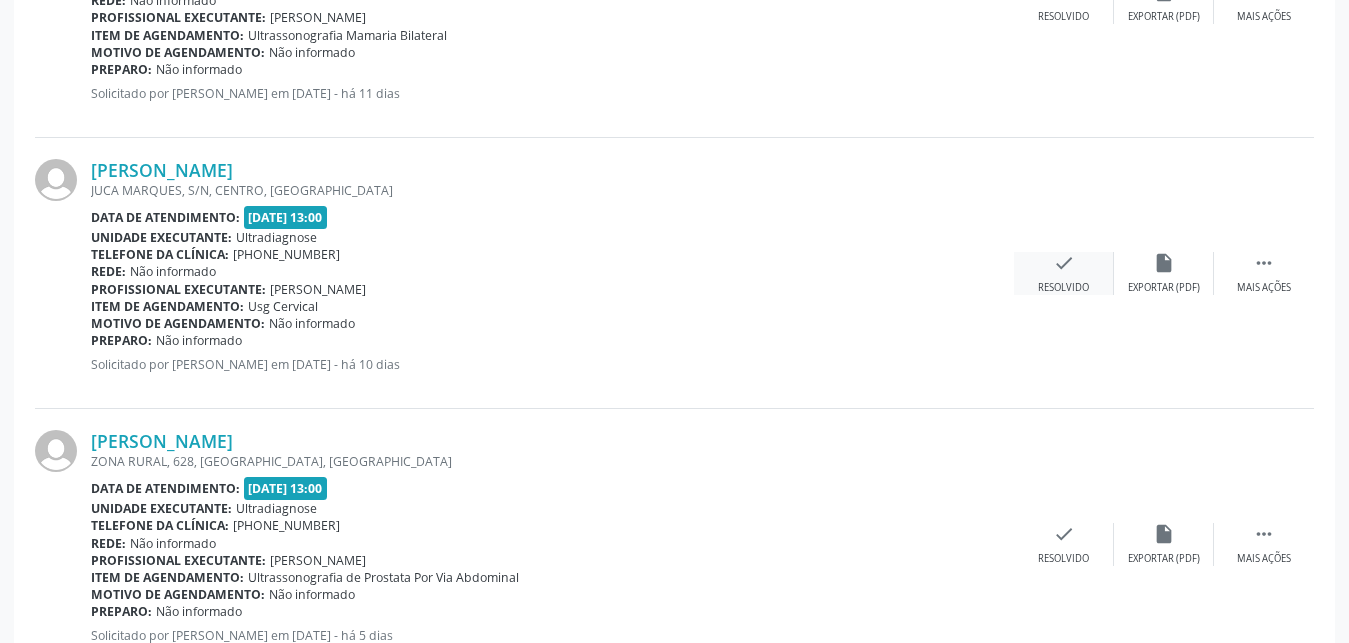 click on "check" at bounding box center (1064, 263) 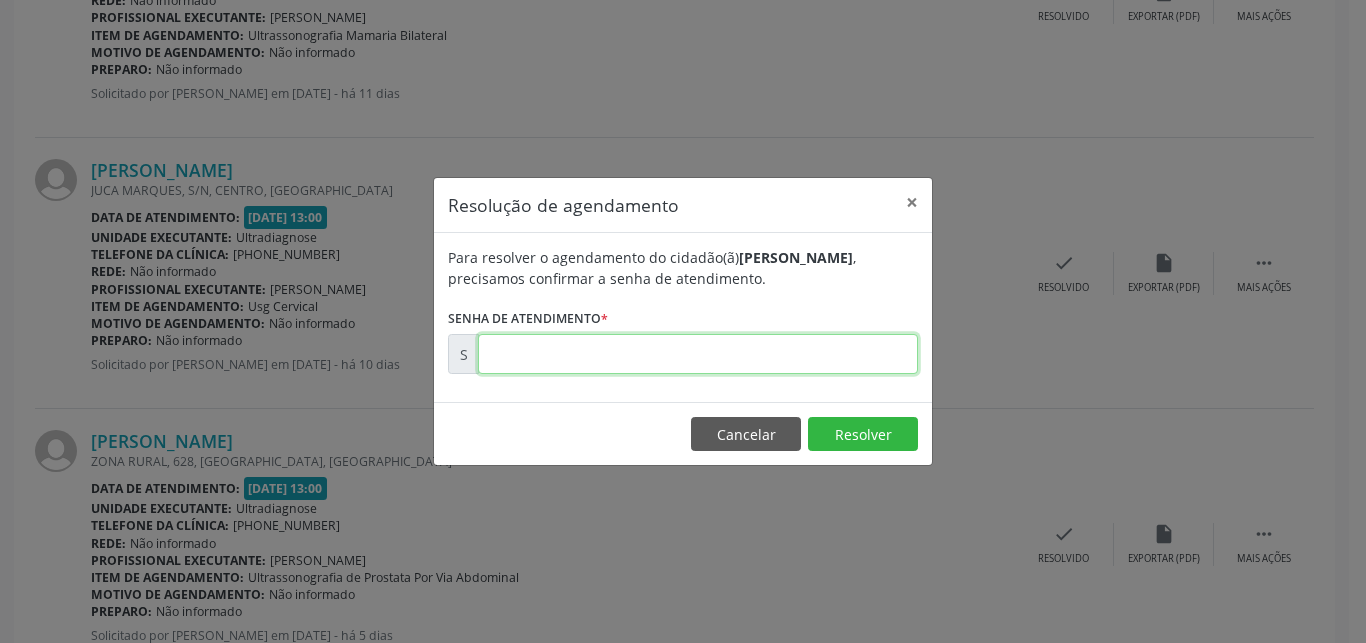 click at bounding box center [698, 354] 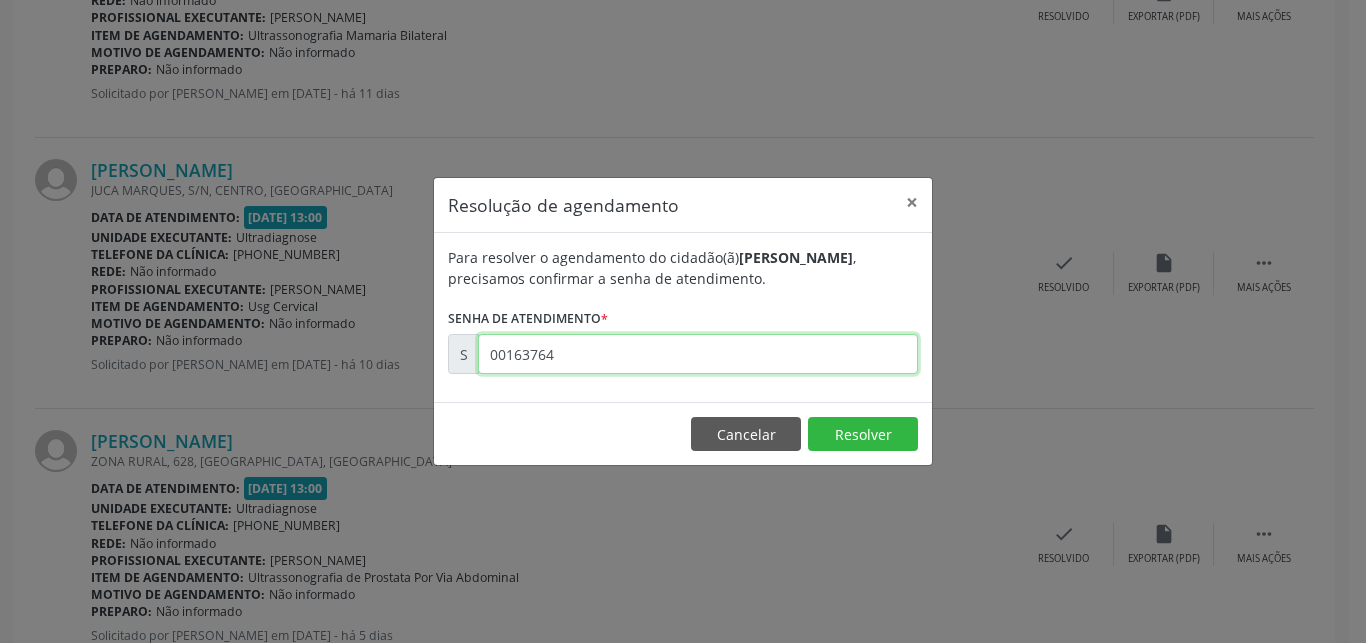 type on "00163764" 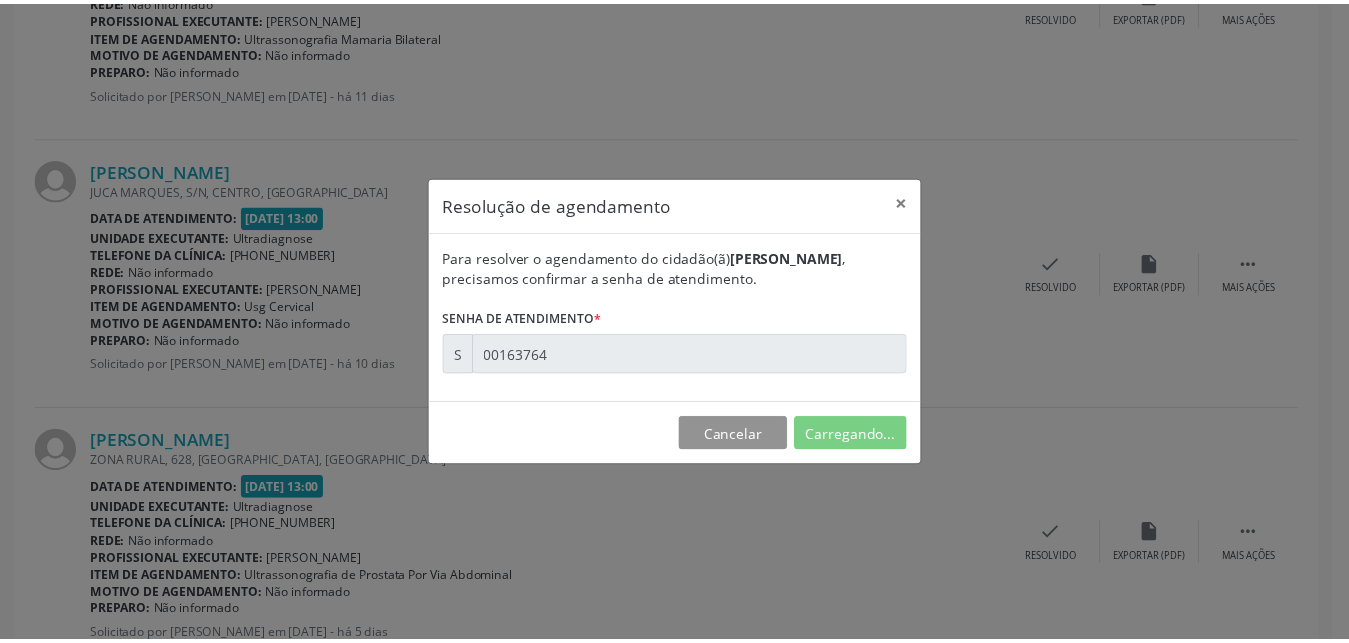 scroll, scrollTop: 19, scrollLeft: 0, axis: vertical 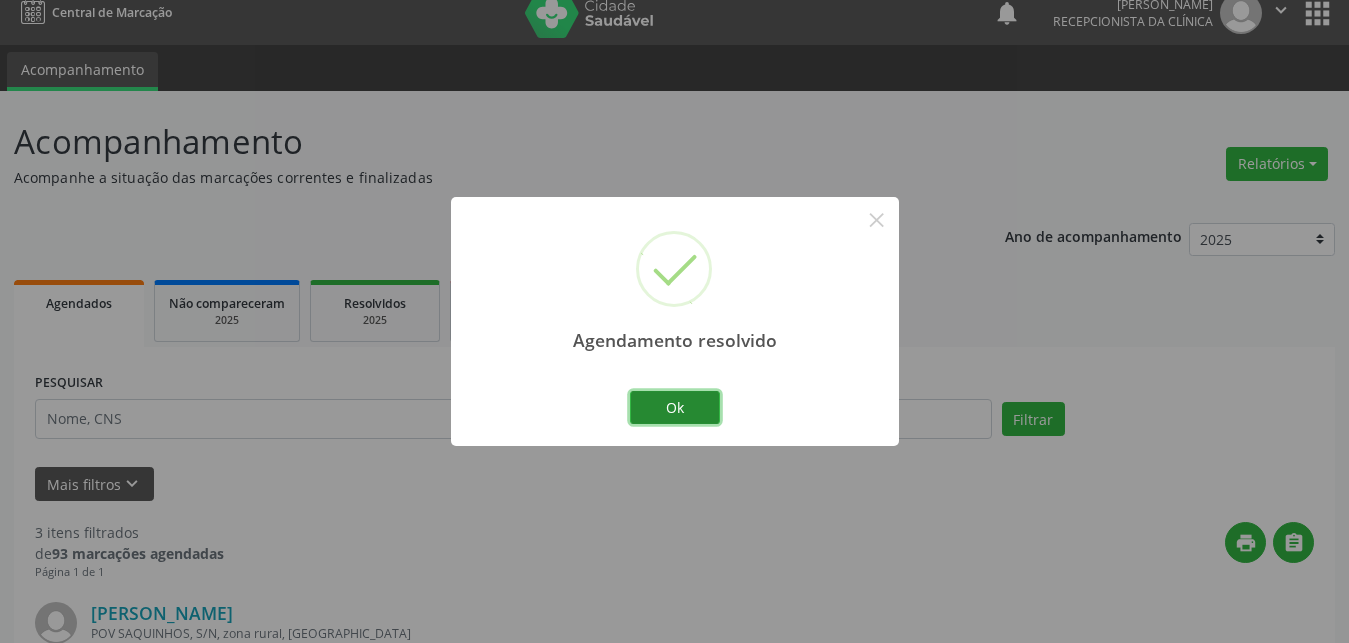 click on "Ok" at bounding box center [675, 408] 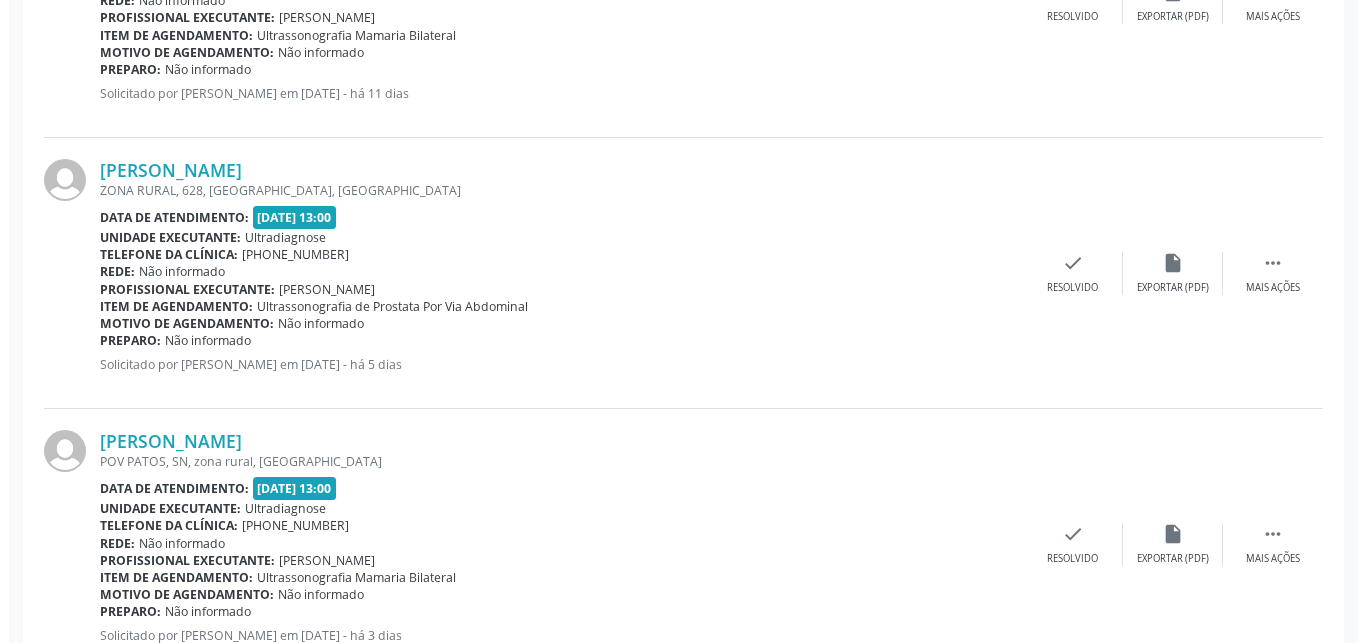 scroll, scrollTop: 804, scrollLeft: 0, axis: vertical 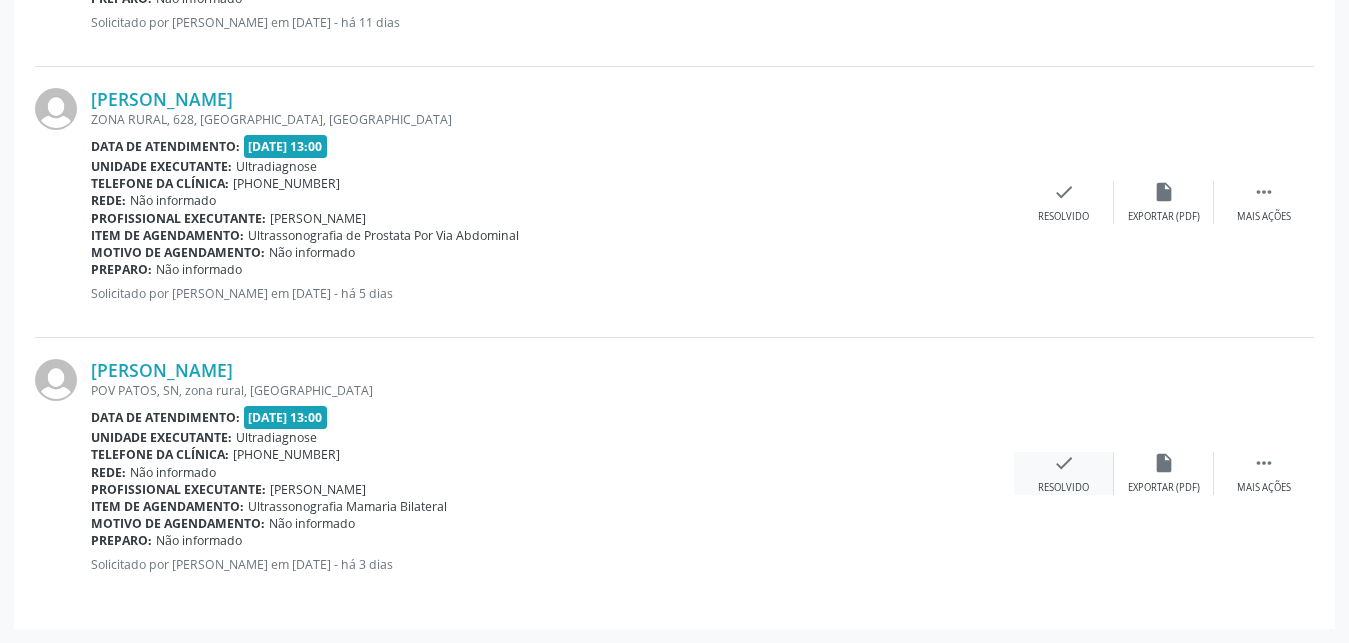 click on "check" at bounding box center [1064, 463] 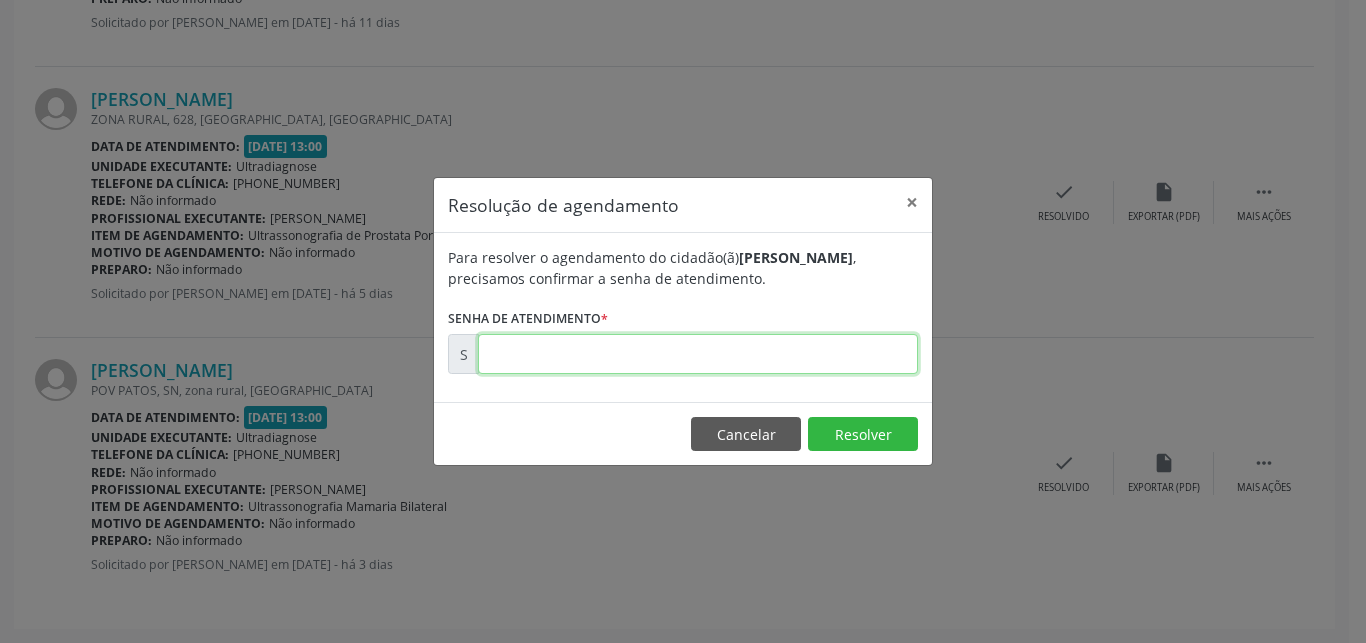 click at bounding box center (698, 354) 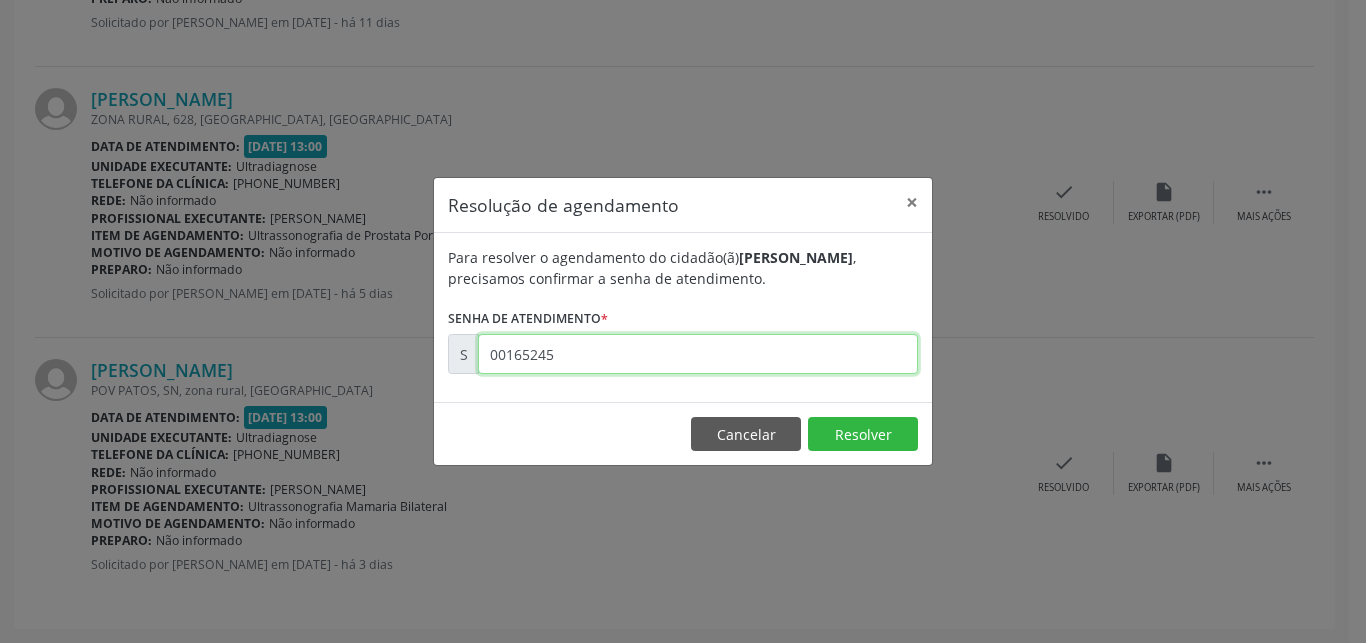 type on "00165245" 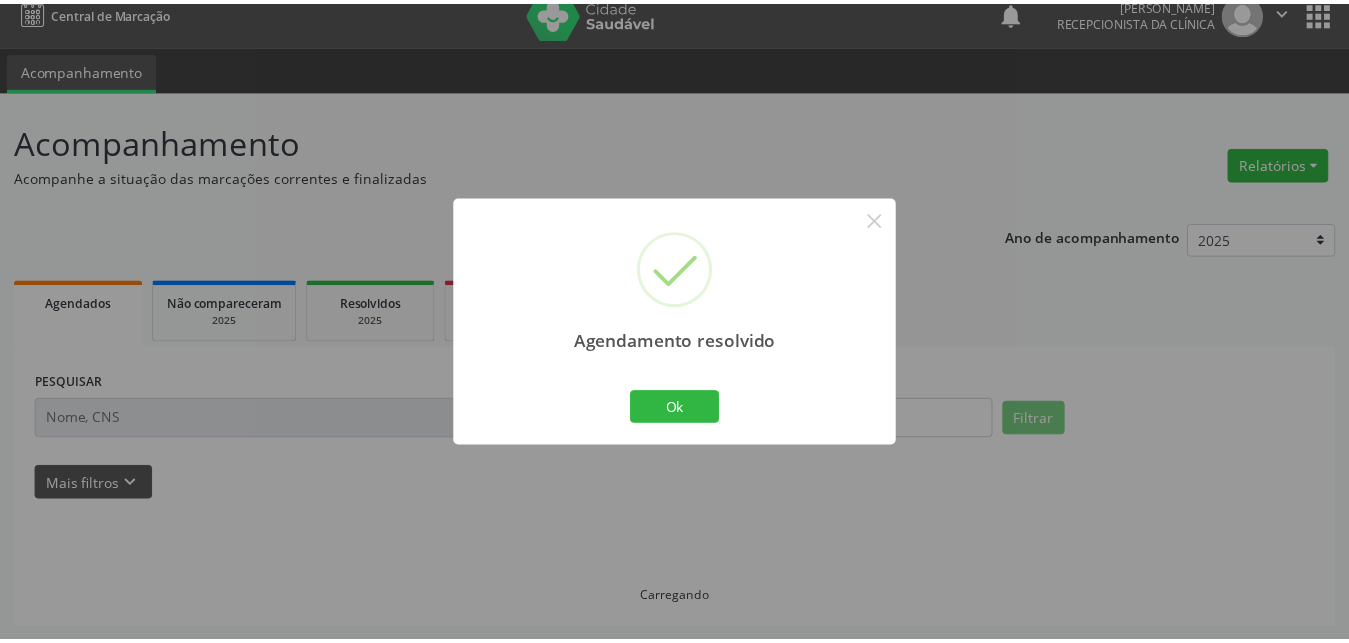 scroll, scrollTop: 19, scrollLeft: 0, axis: vertical 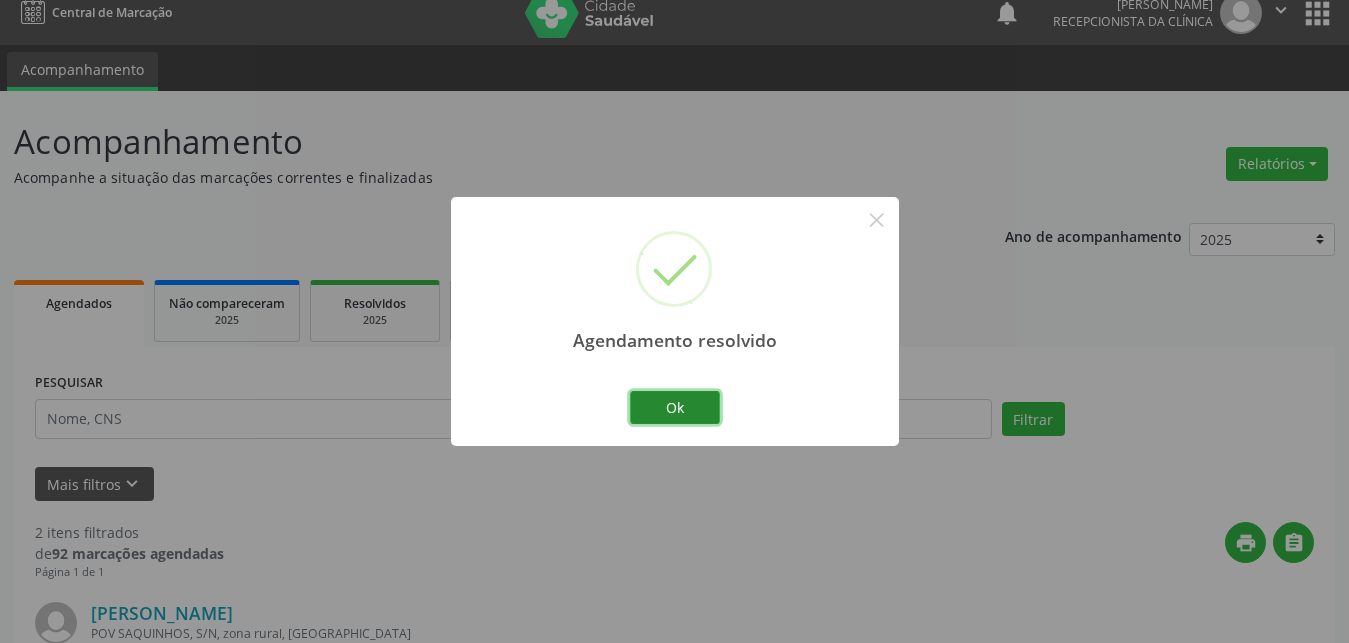 click on "Ok" at bounding box center [675, 408] 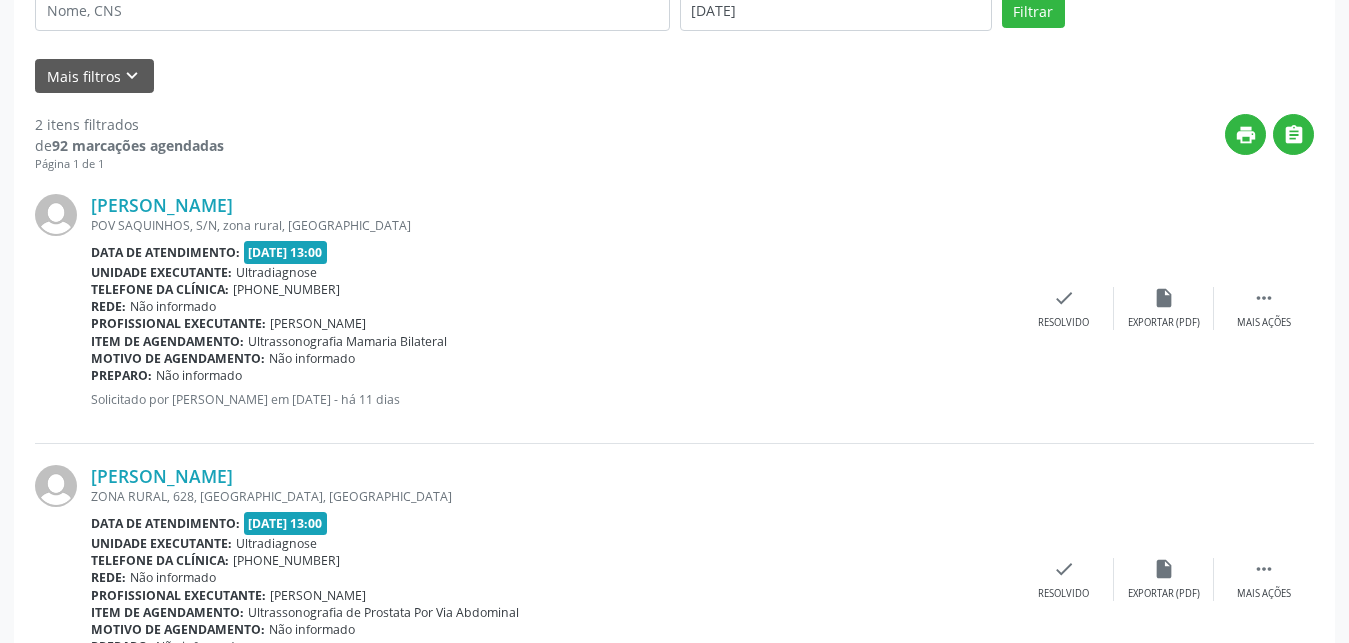 scroll, scrollTop: 529, scrollLeft: 0, axis: vertical 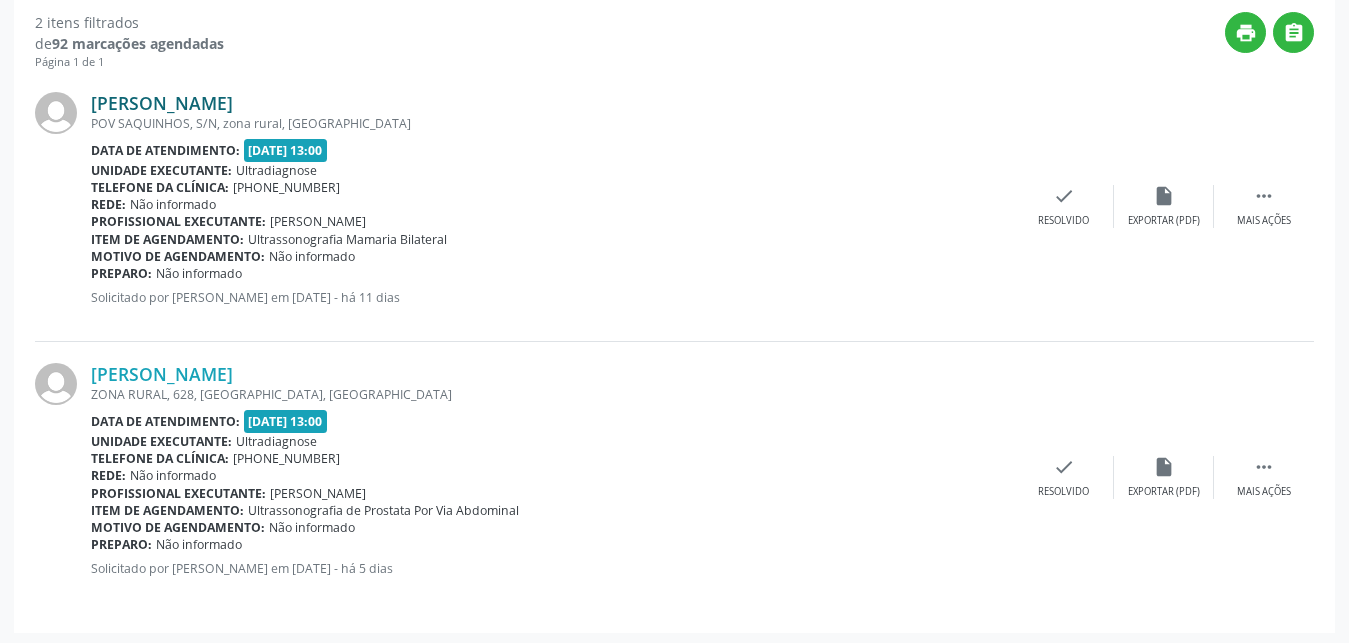 click on "[PERSON_NAME]" at bounding box center (162, 103) 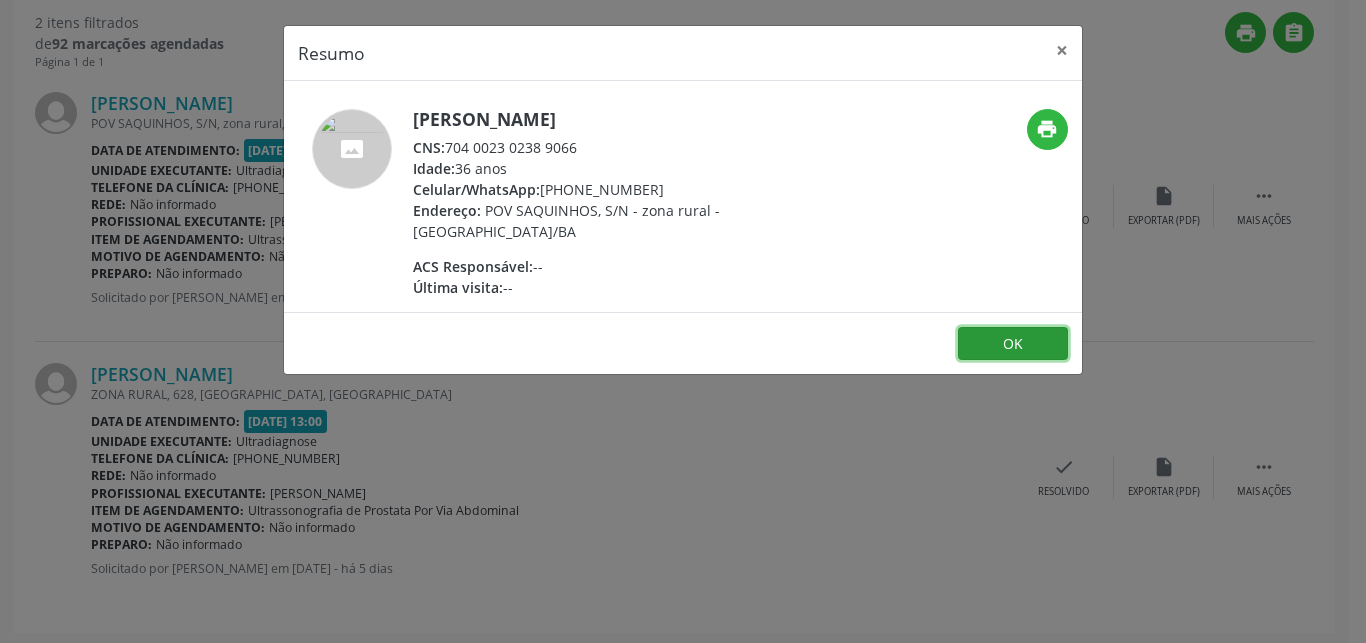 click on "OK" at bounding box center (1013, 344) 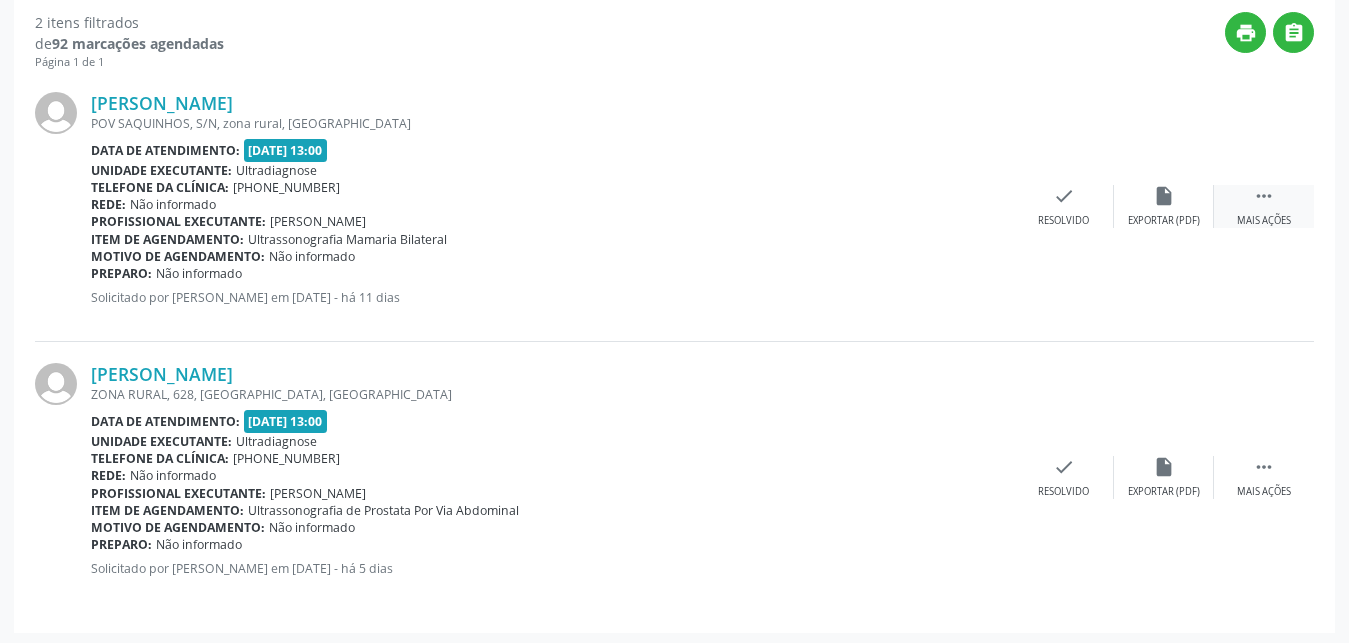 click on "" at bounding box center [1264, 196] 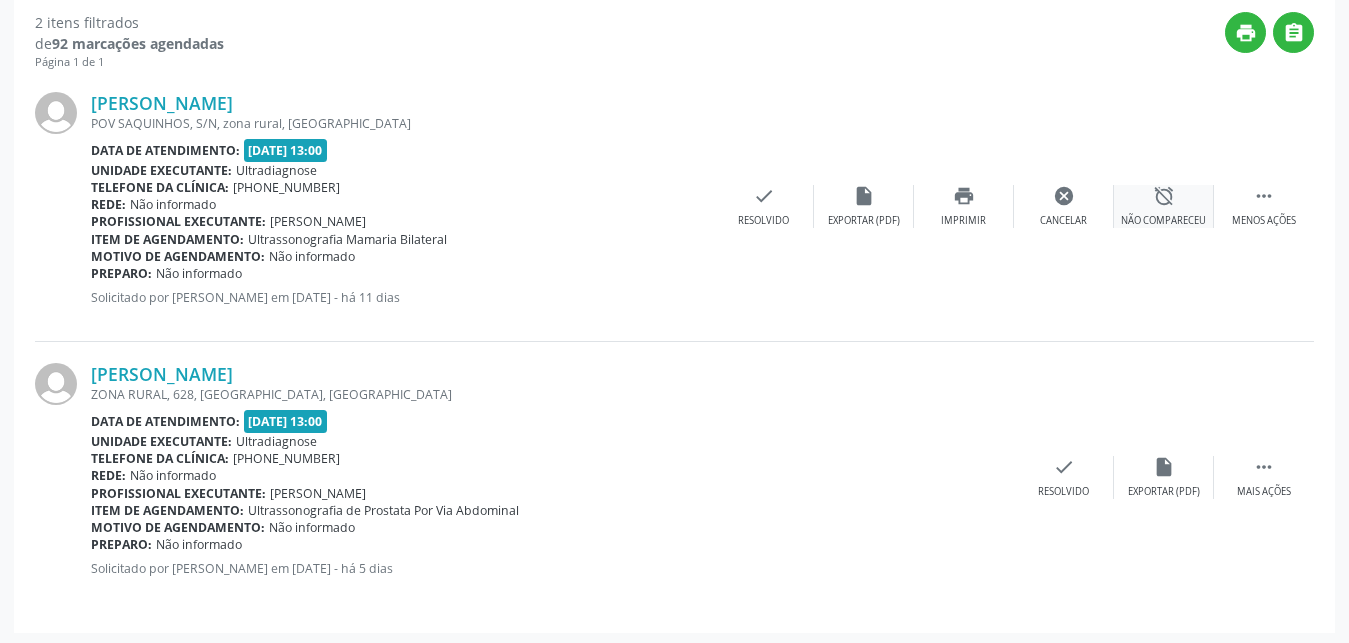 click on "alarm_off
Não compareceu" at bounding box center (1164, 206) 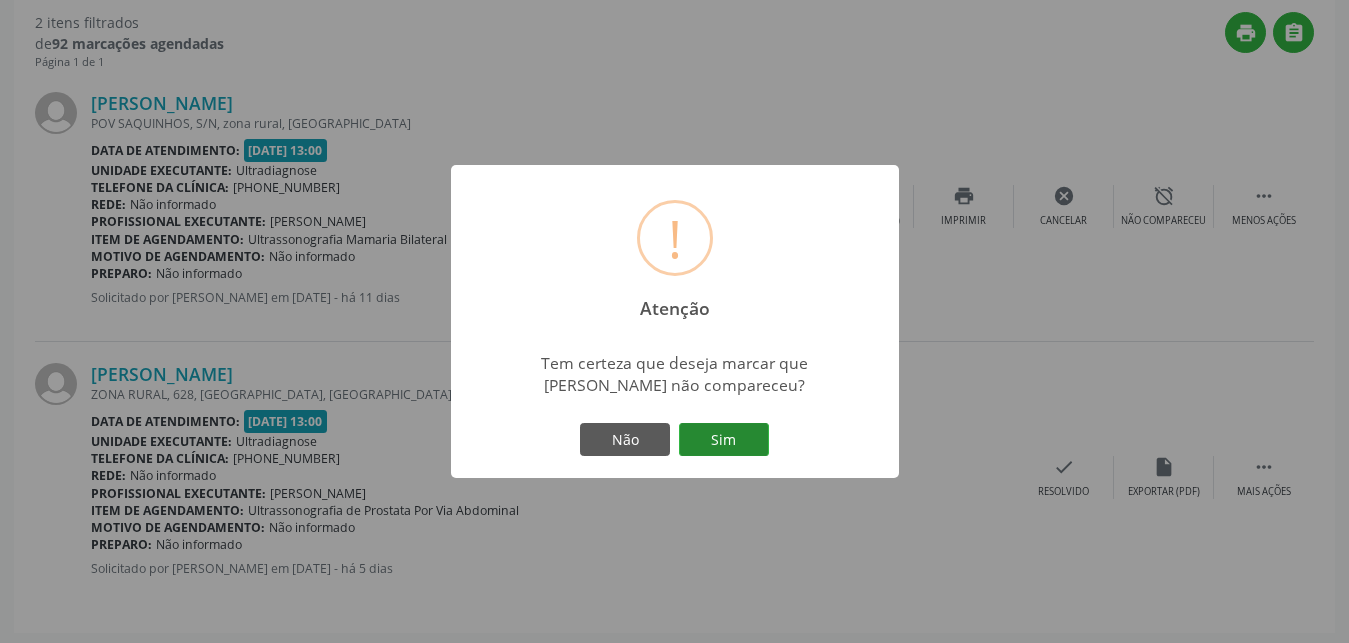 click on "Sim" at bounding box center [724, 440] 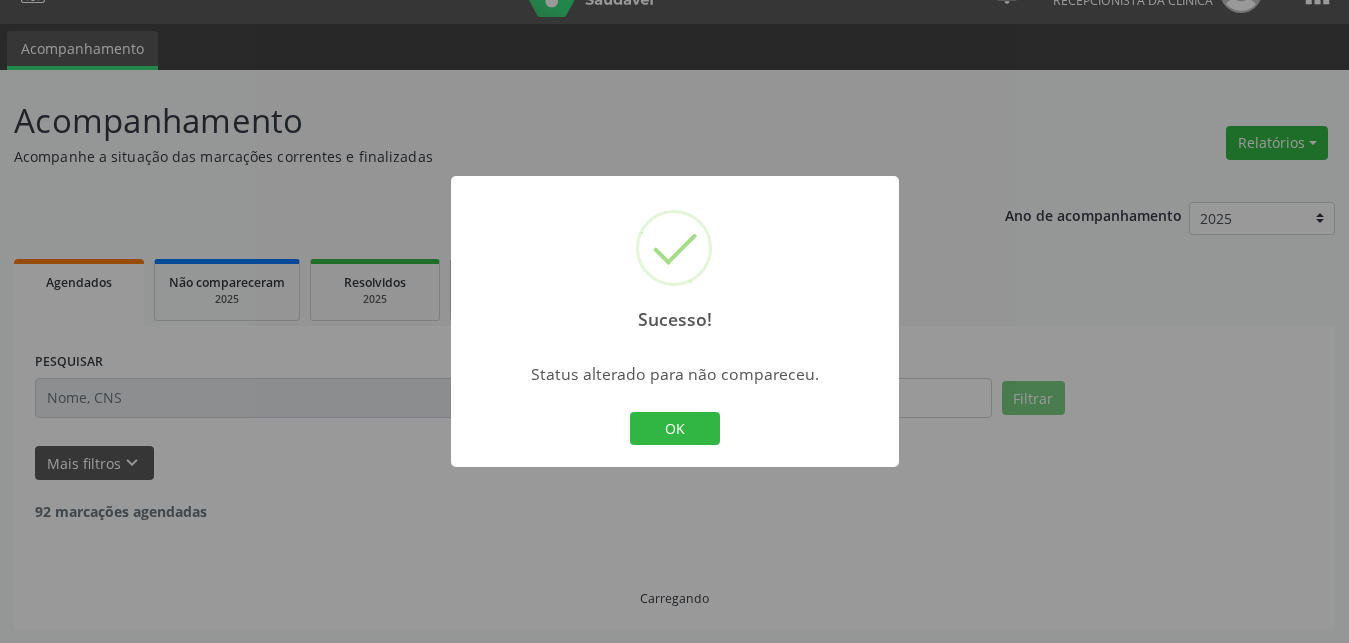 scroll, scrollTop: 40, scrollLeft: 0, axis: vertical 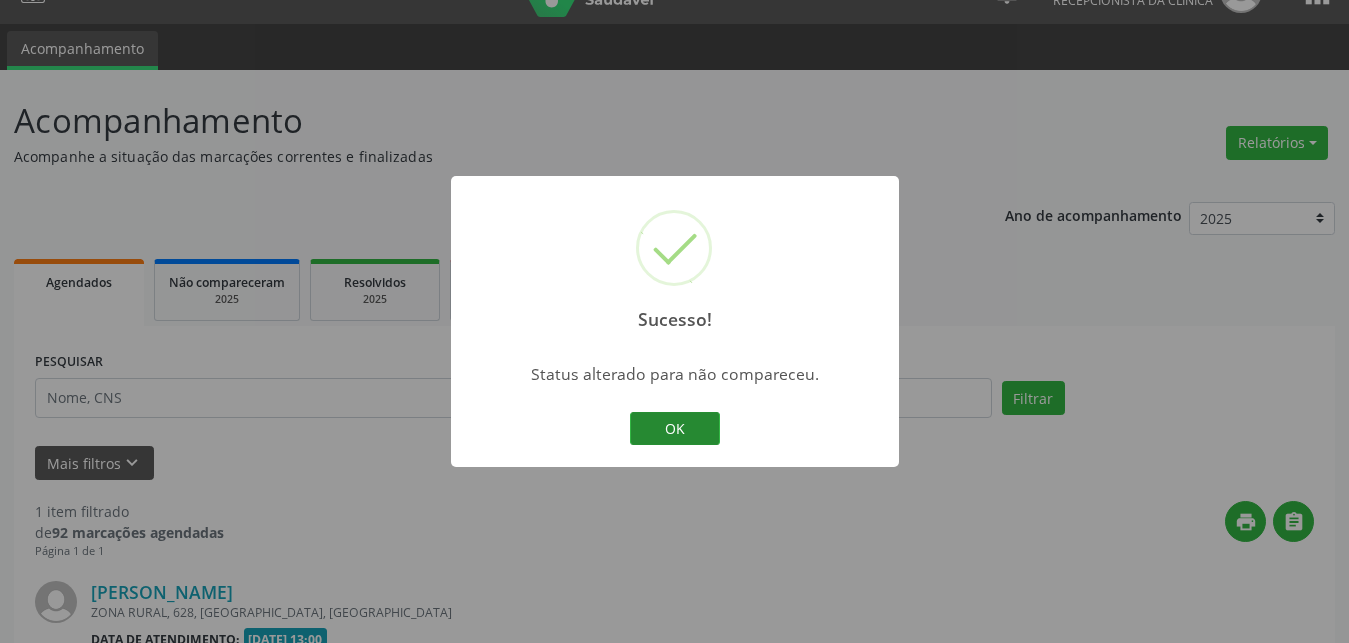 click on "OK" at bounding box center [675, 429] 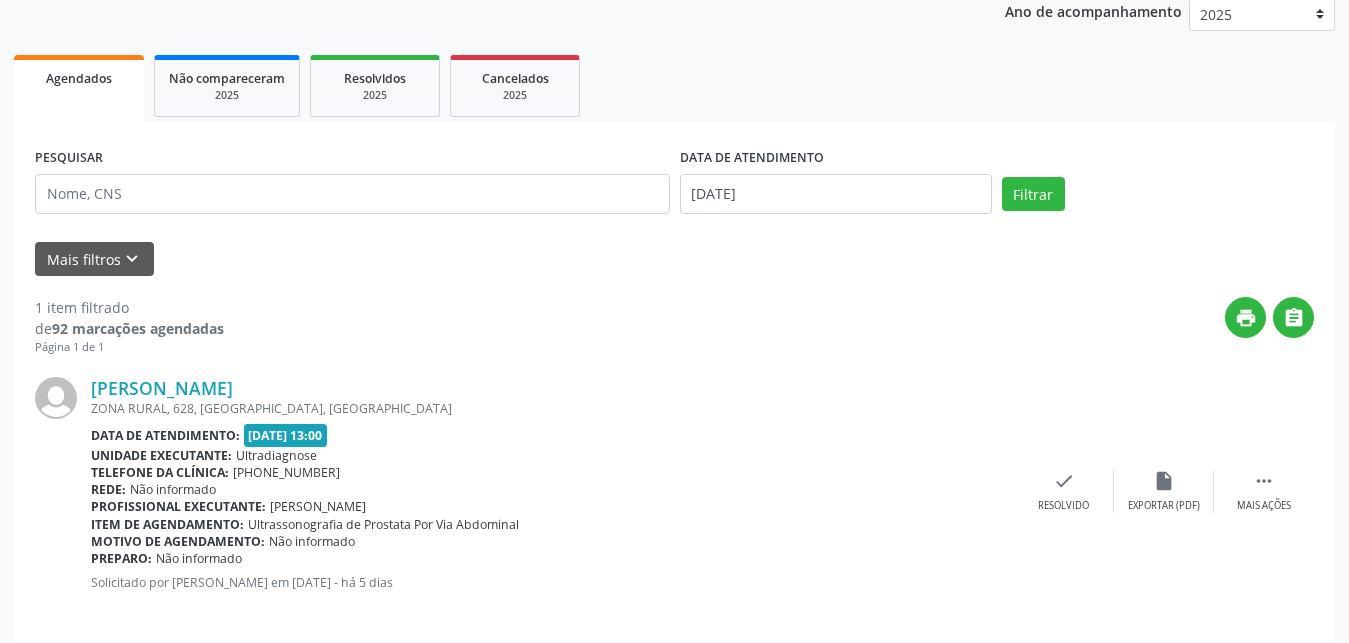 scroll, scrollTop: 262, scrollLeft: 0, axis: vertical 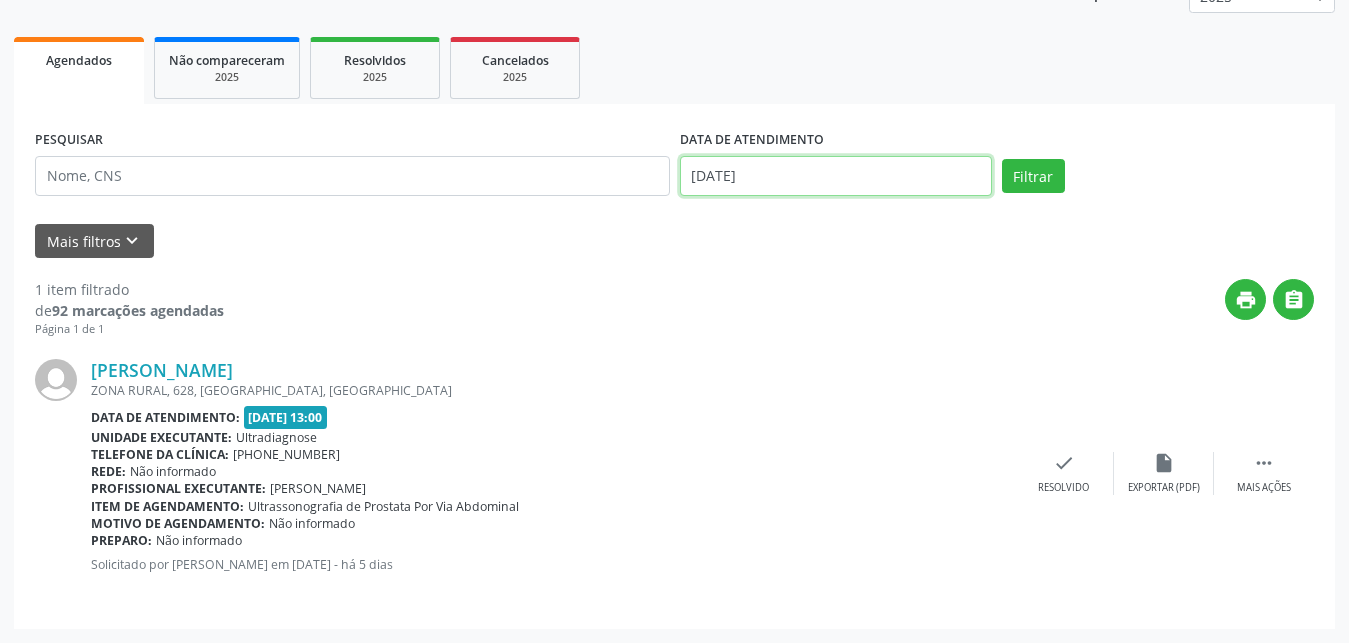 click on "[DATE]" at bounding box center [836, 176] 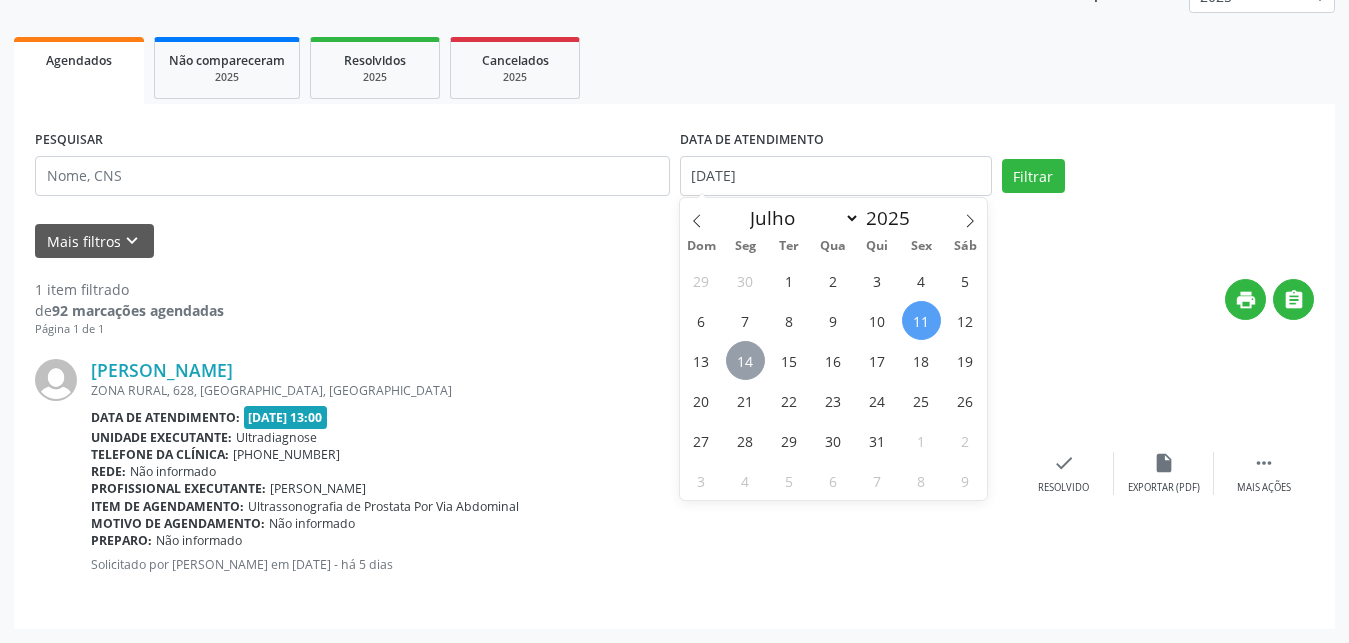 click on "14" at bounding box center (745, 360) 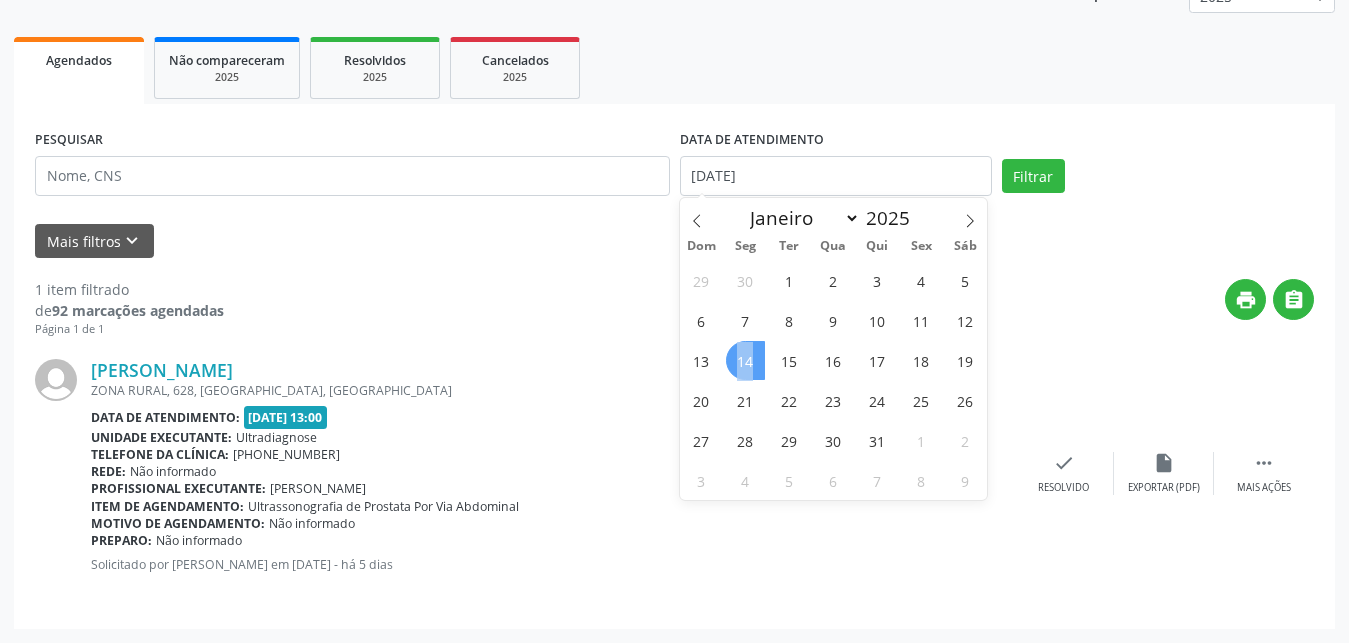 click on "14" at bounding box center [745, 360] 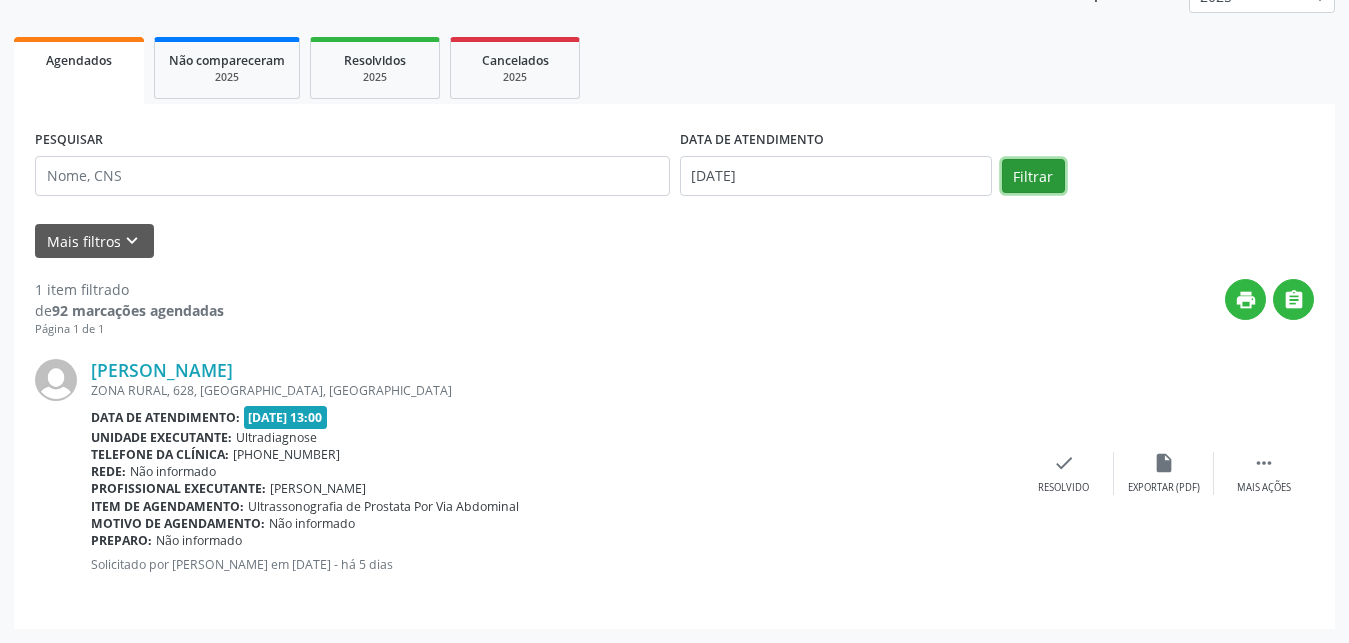 click on "Filtrar" at bounding box center [1033, 176] 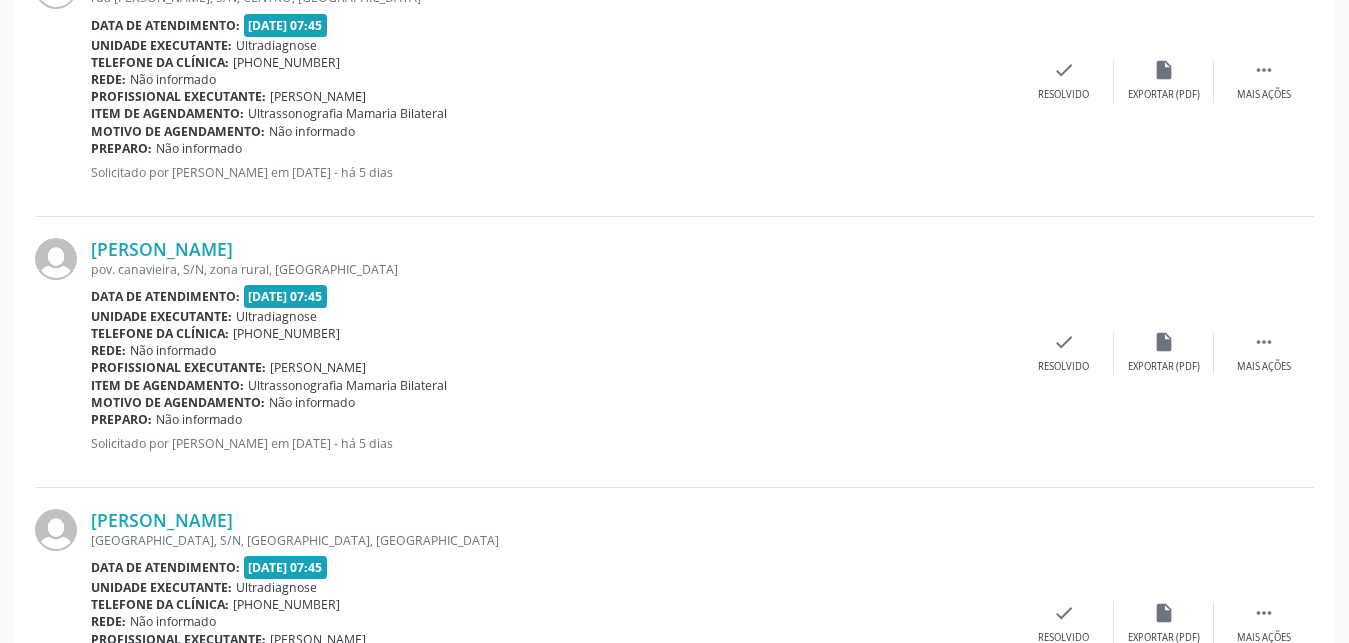 scroll, scrollTop: 2890, scrollLeft: 0, axis: vertical 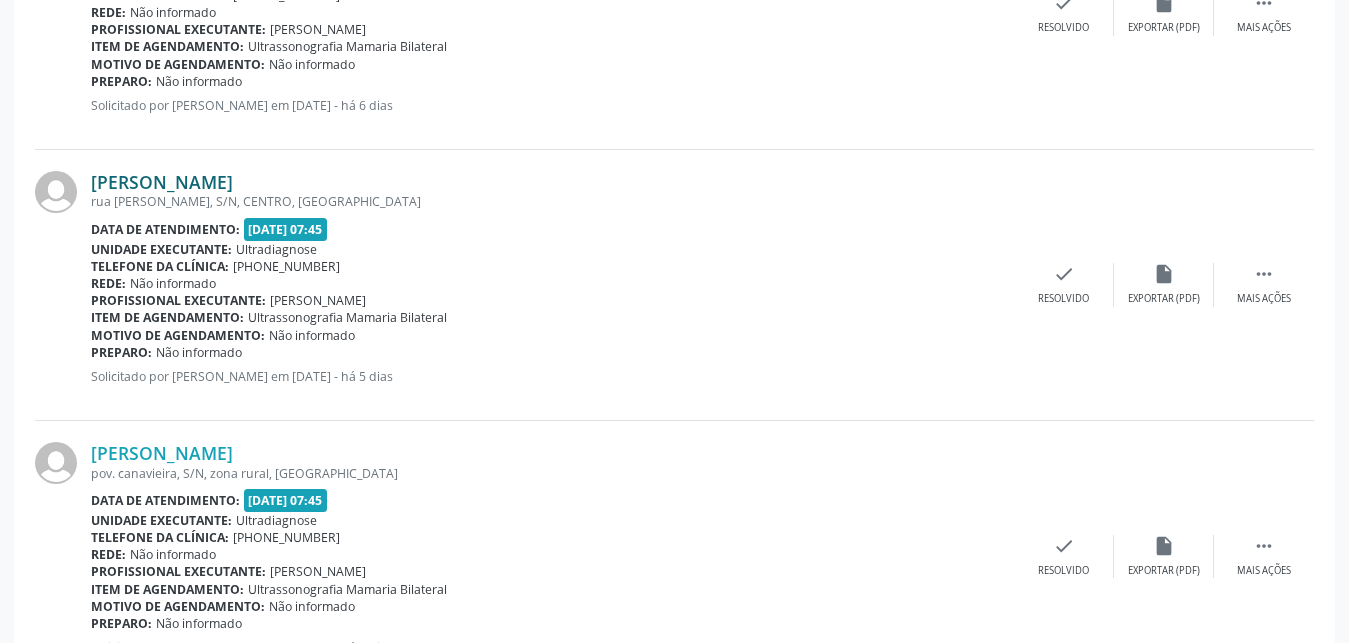 click on "[PERSON_NAME]" at bounding box center (162, 182) 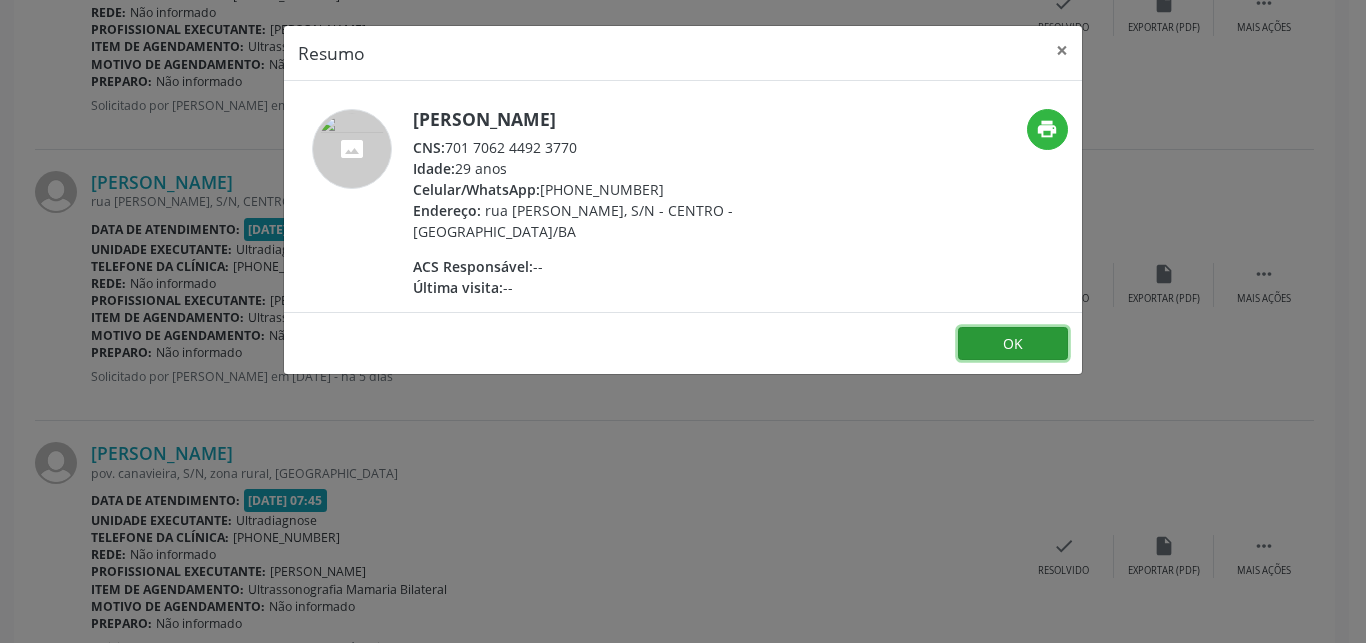 click on "OK" at bounding box center [1013, 344] 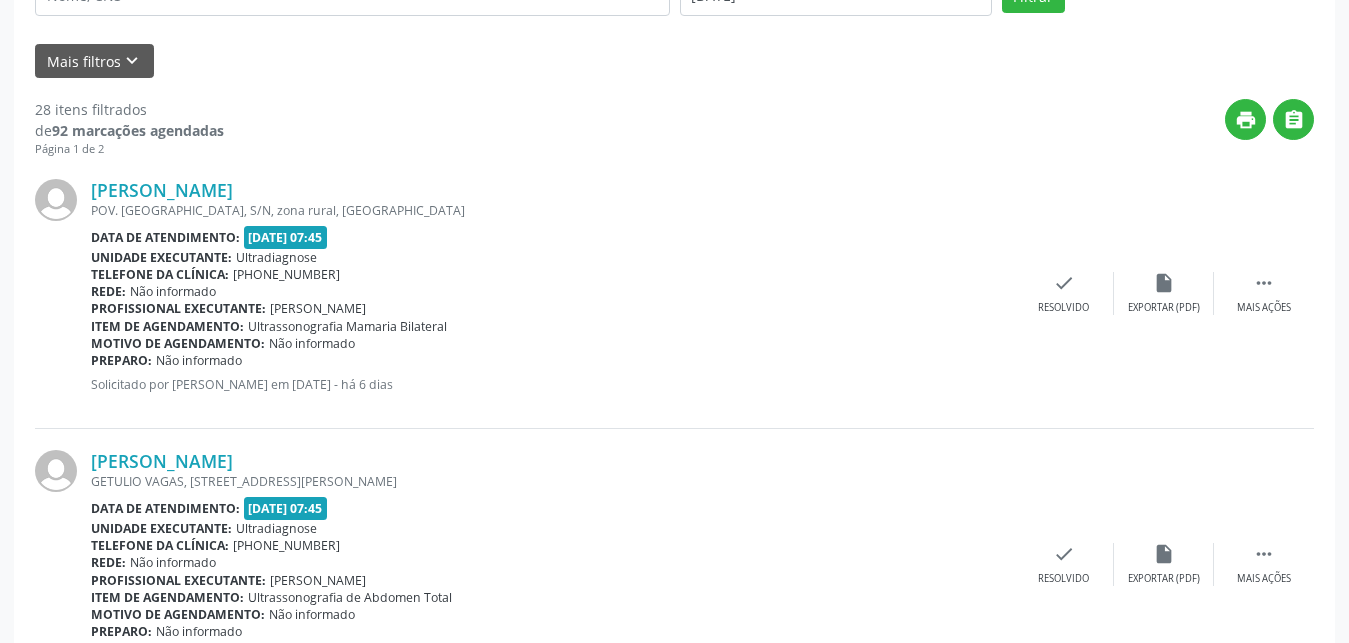 scroll, scrollTop: 646, scrollLeft: 0, axis: vertical 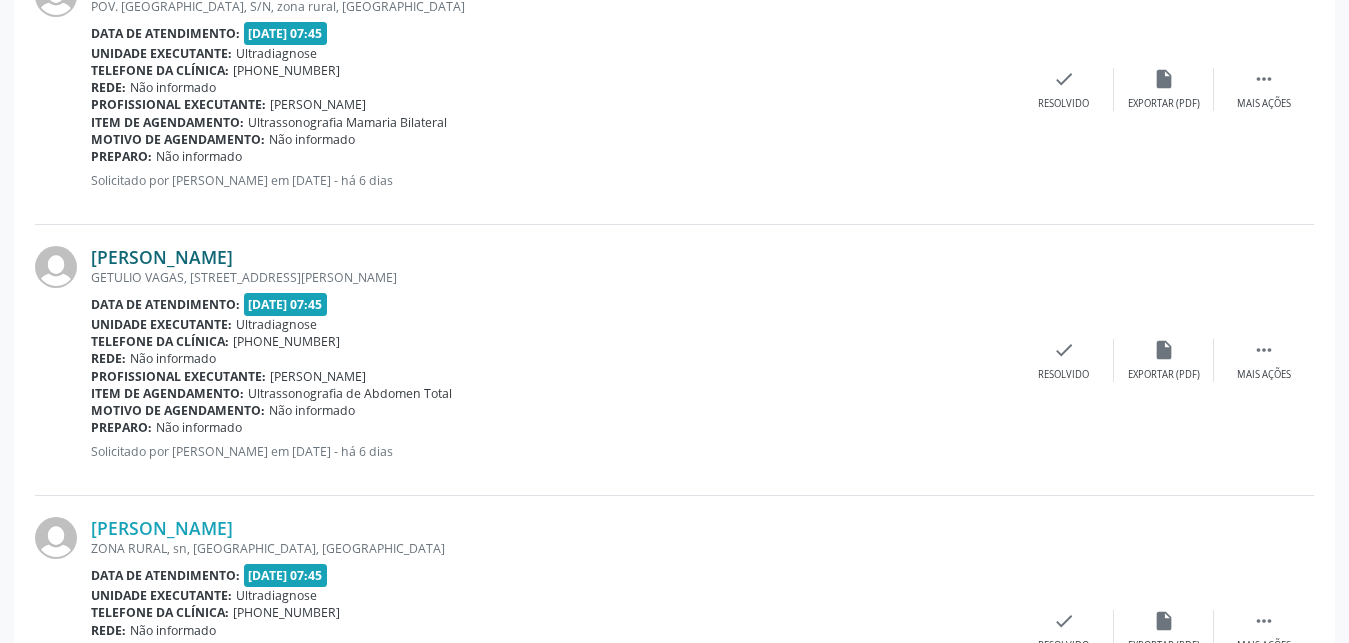 click on "[PERSON_NAME]" at bounding box center [162, 257] 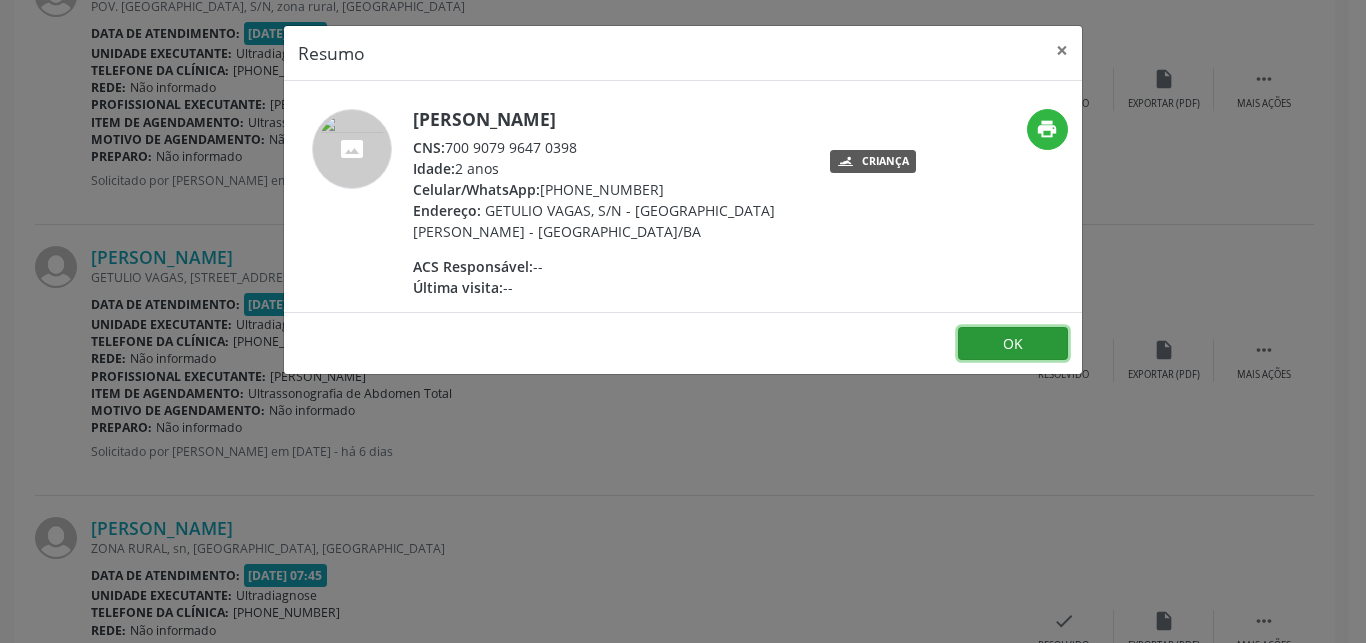 click on "OK" at bounding box center (1013, 344) 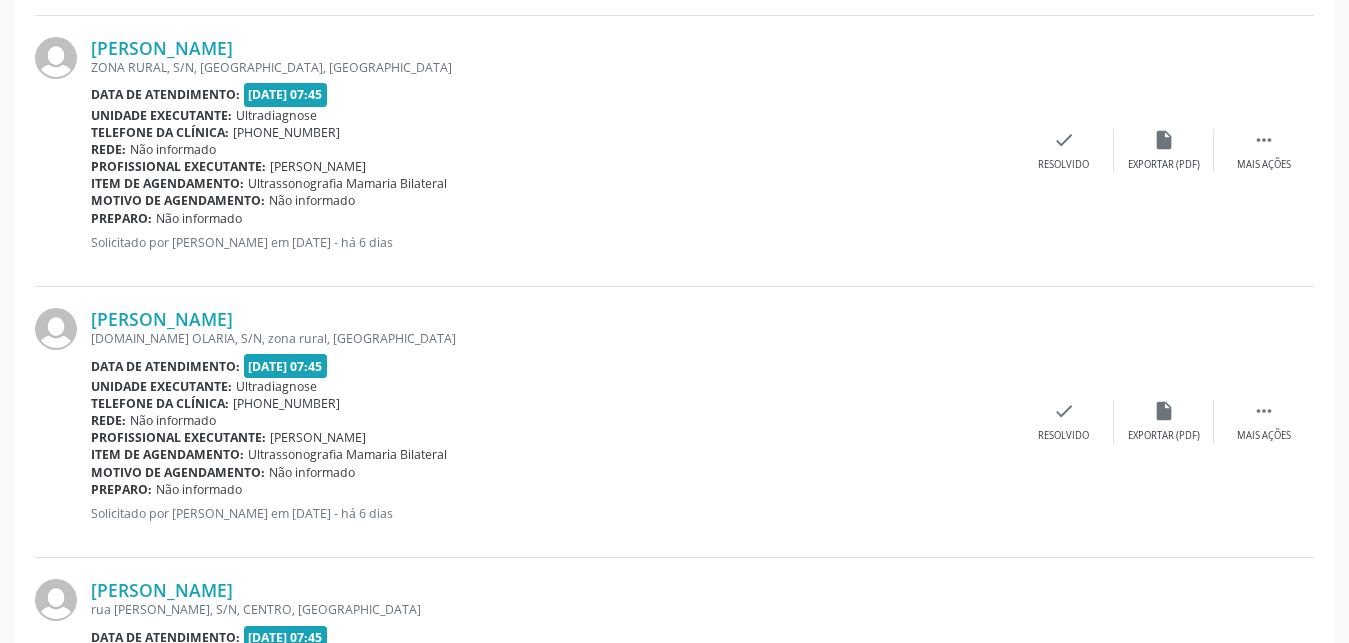 scroll, scrollTop: 2380, scrollLeft: 0, axis: vertical 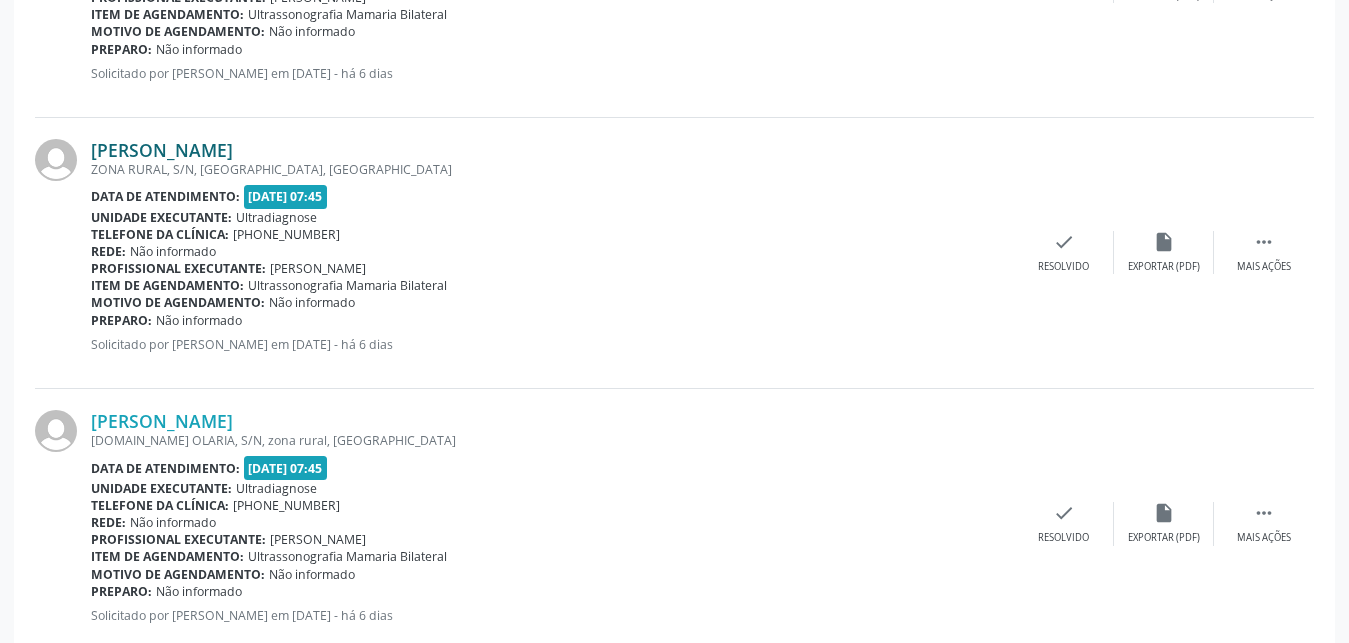 click on "[PERSON_NAME]" at bounding box center (162, 150) 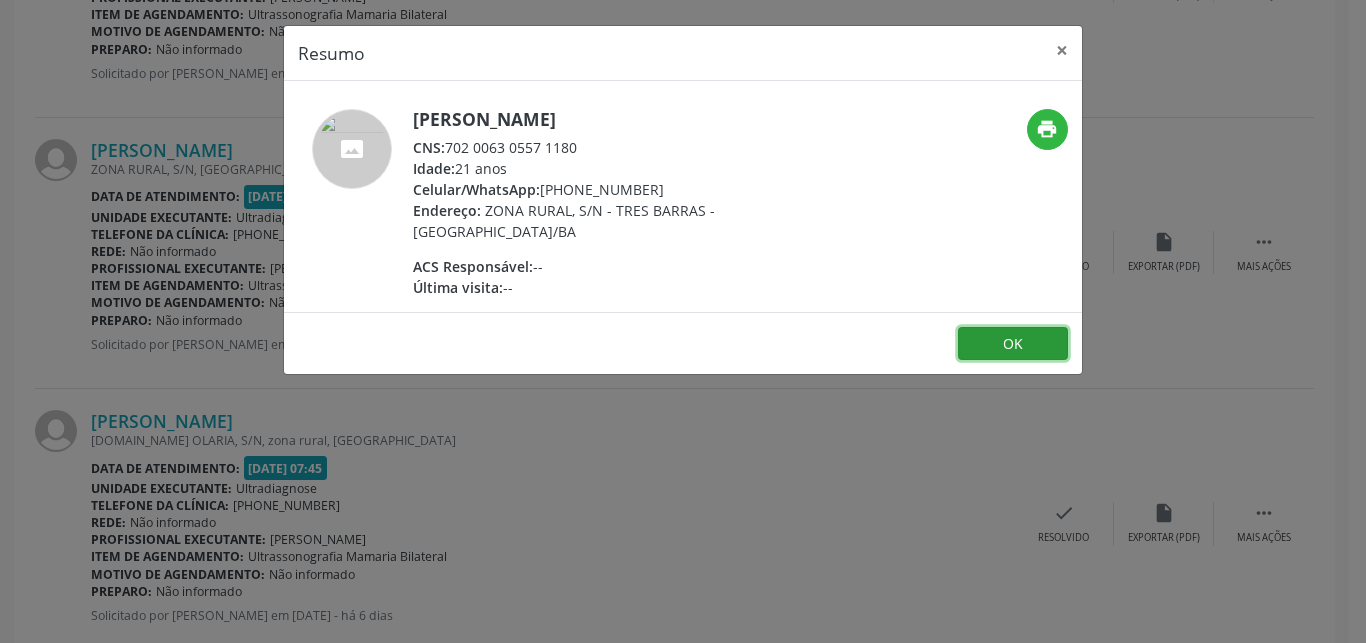 click on "OK" at bounding box center [1013, 344] 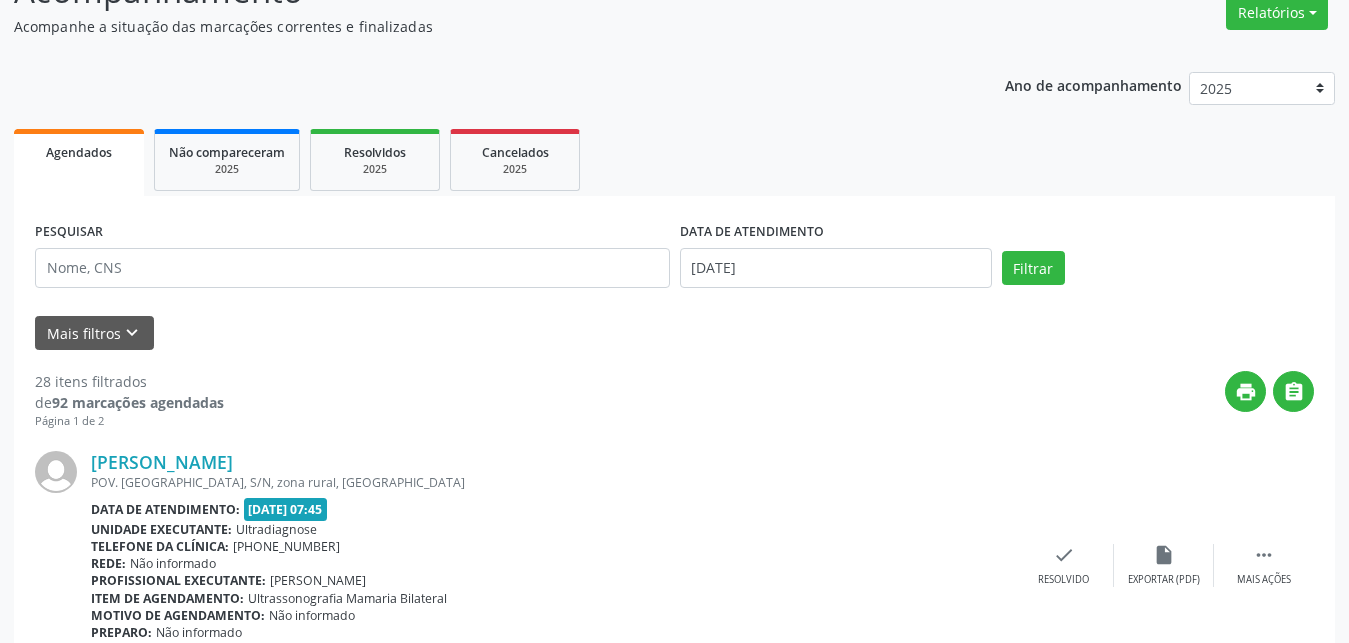 scroll, scrollTop: 0, scrollLeft: 0, axis: both 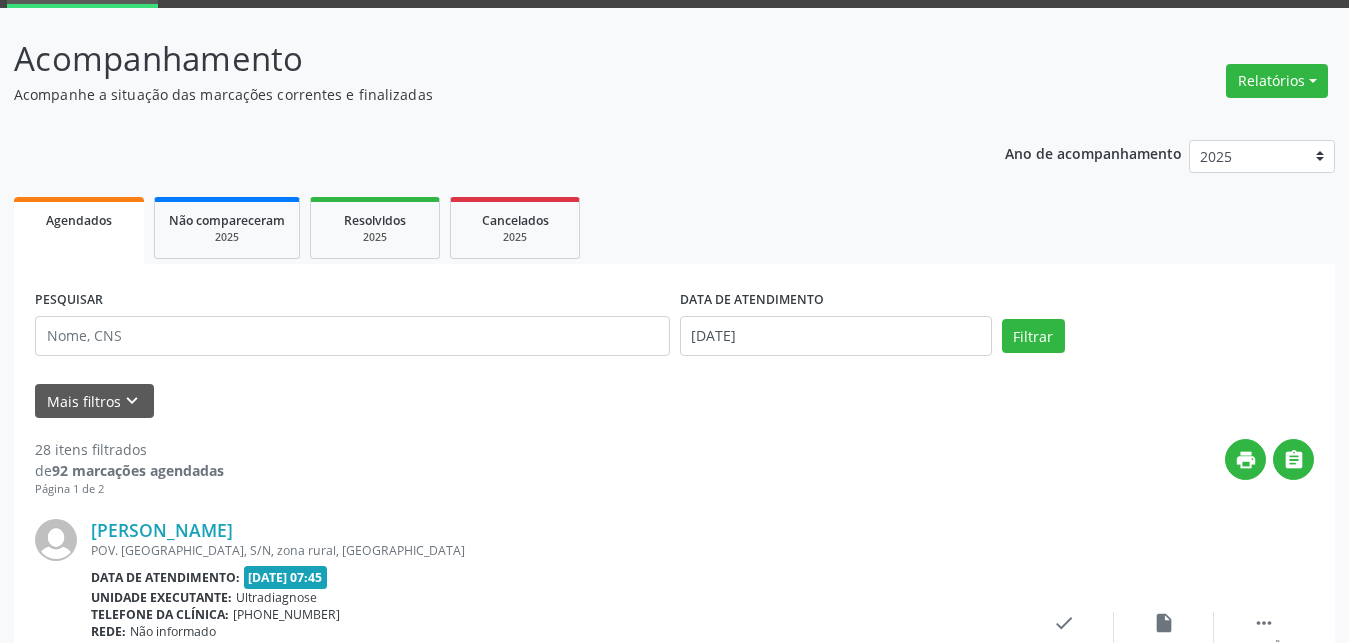 click on "[PERSON_NAME]" at bounding box center [162, 2428] 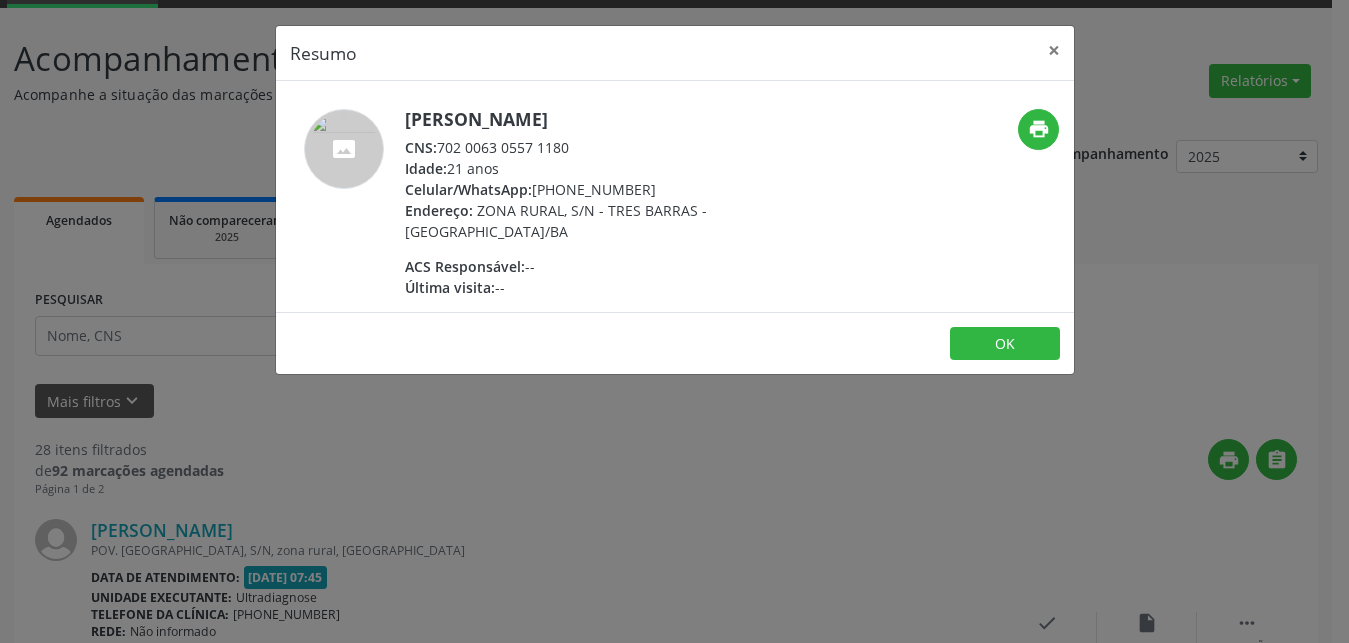 click on "[PERSON_NAME]" at bounding box center (162, 2428) 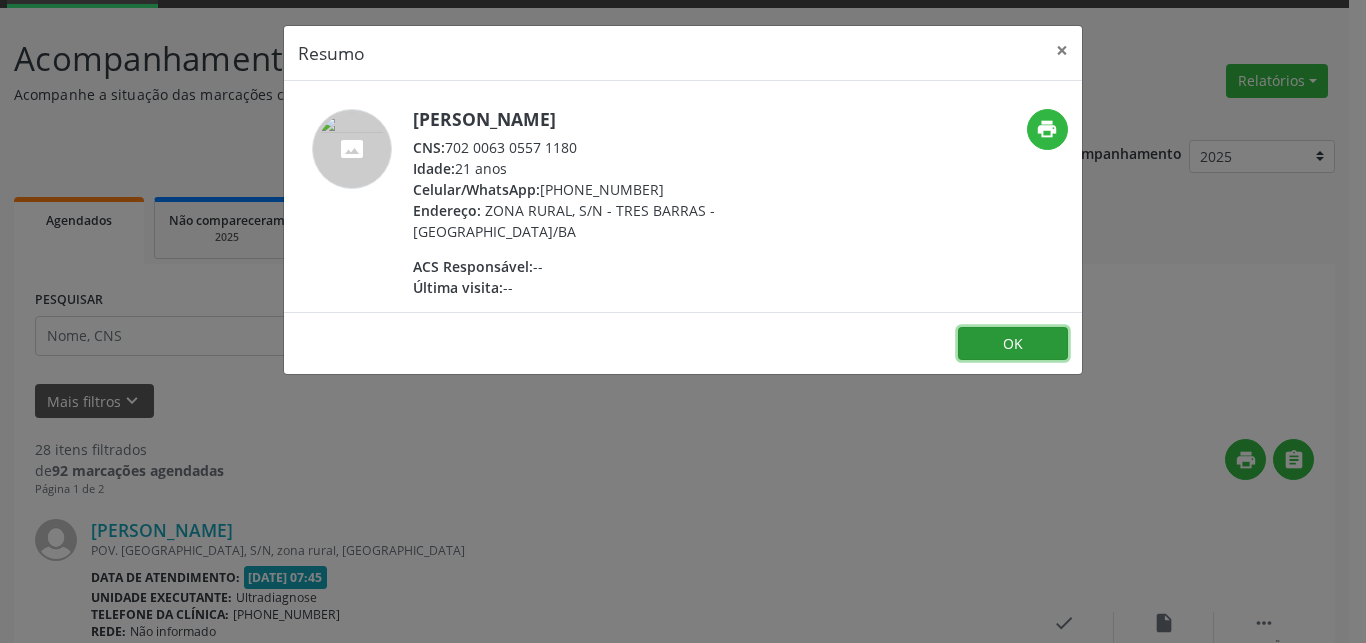 click on "OK" at bounding box center [1013, 344] 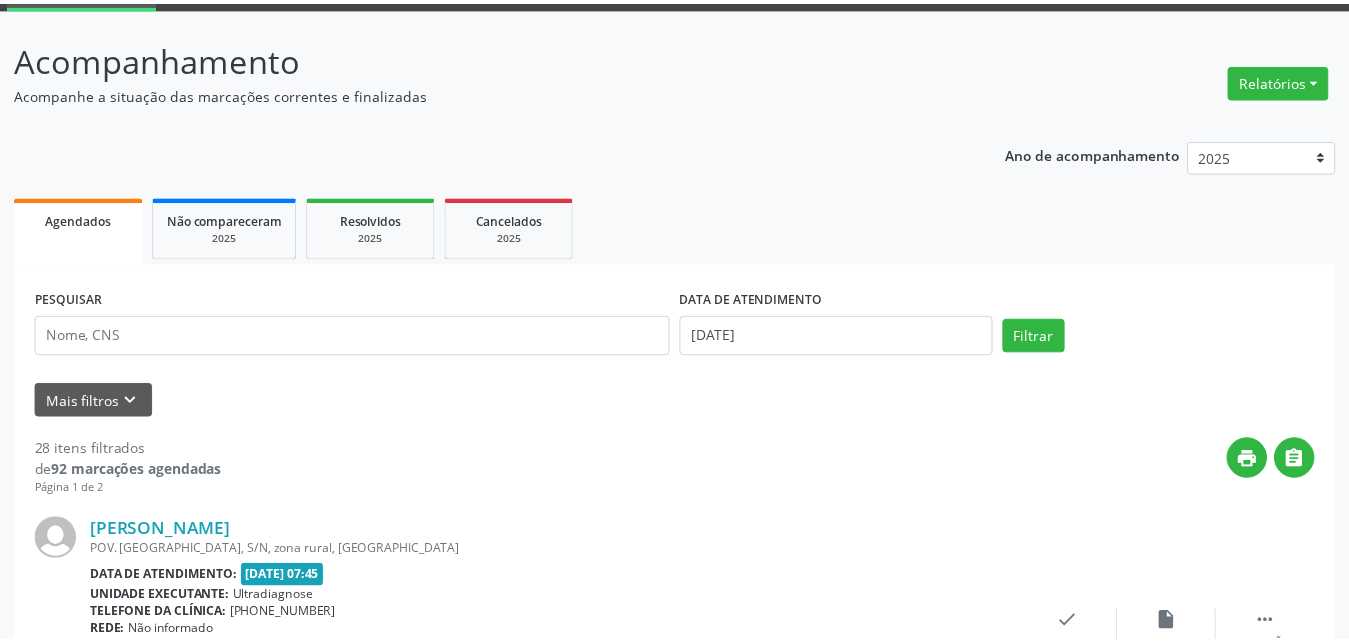 scroll, scrollTop: 2208, scrollLeft: 0, axis: vertical 